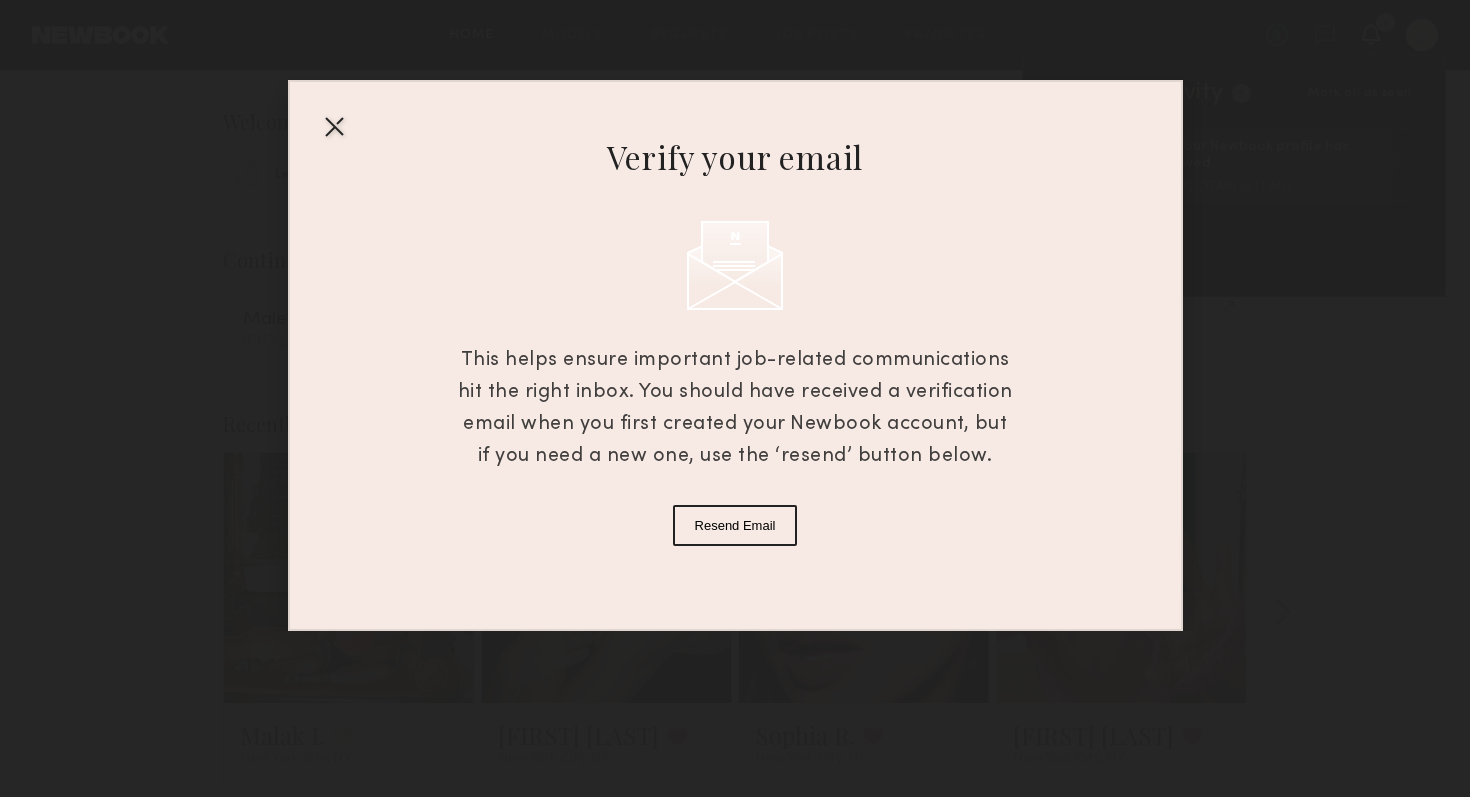 scroll, scrollTop: 0, scrollLeft: 0, axis: both 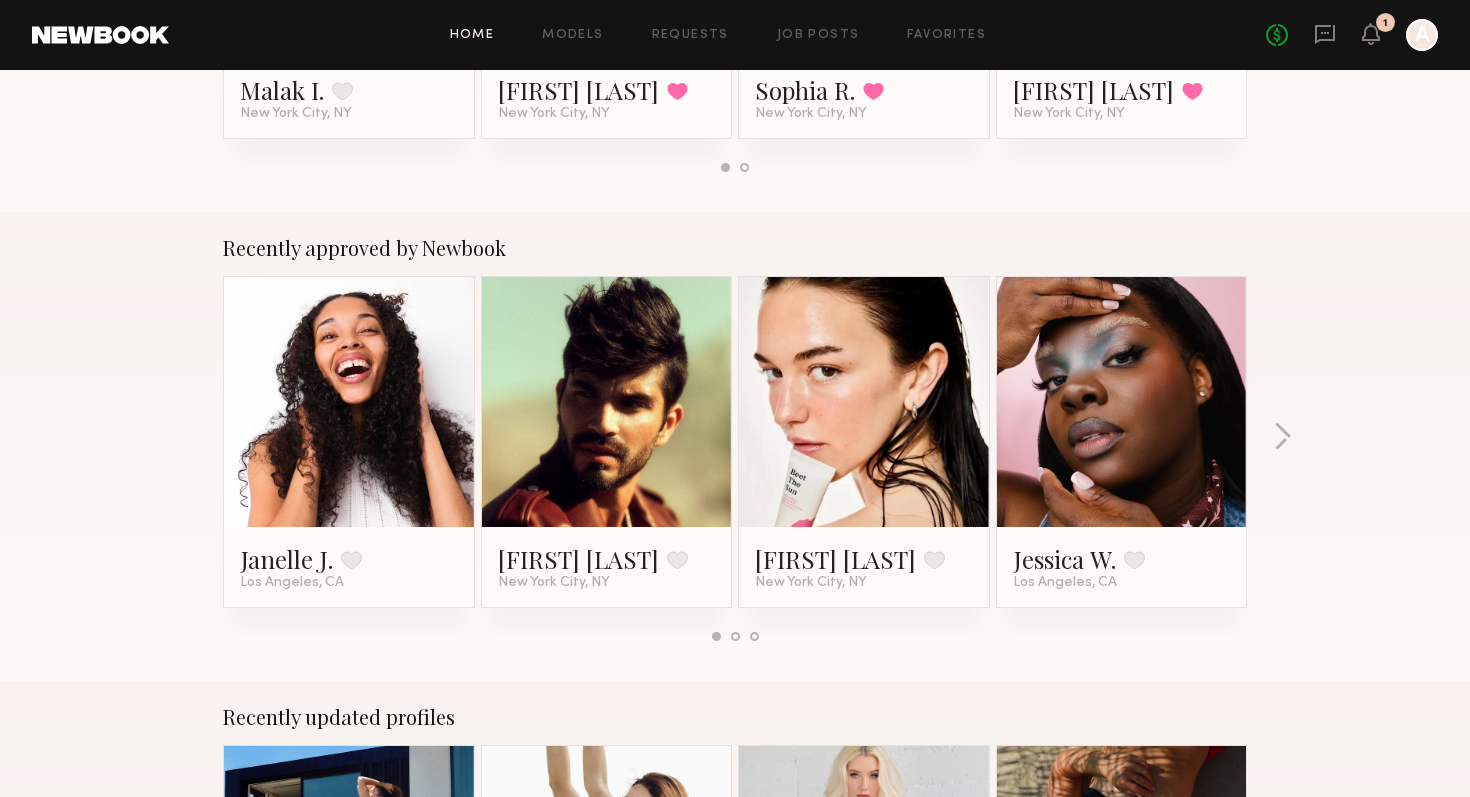 click 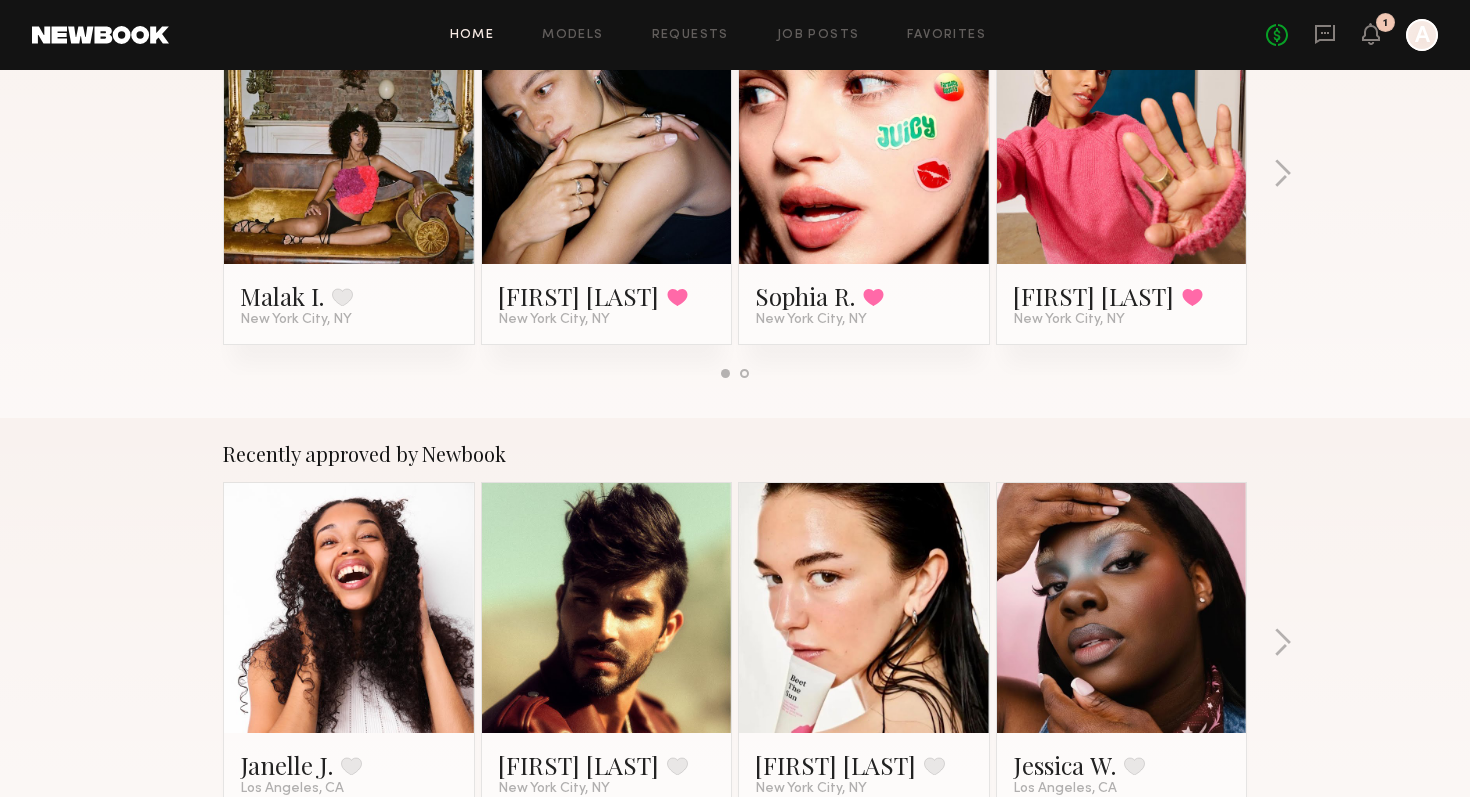 scroll, scrollTop: 0, scrollLeft: 0, axis: both 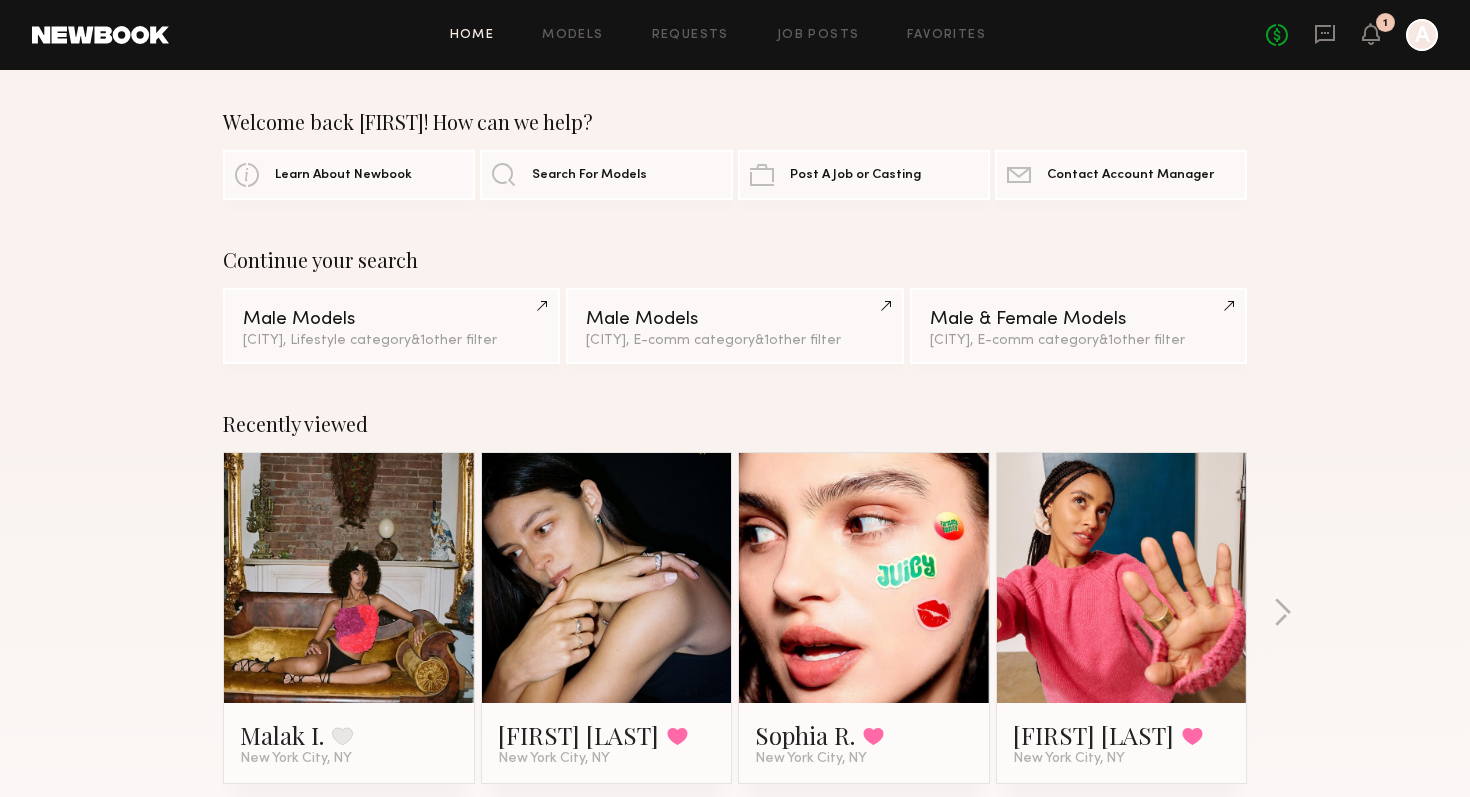 click 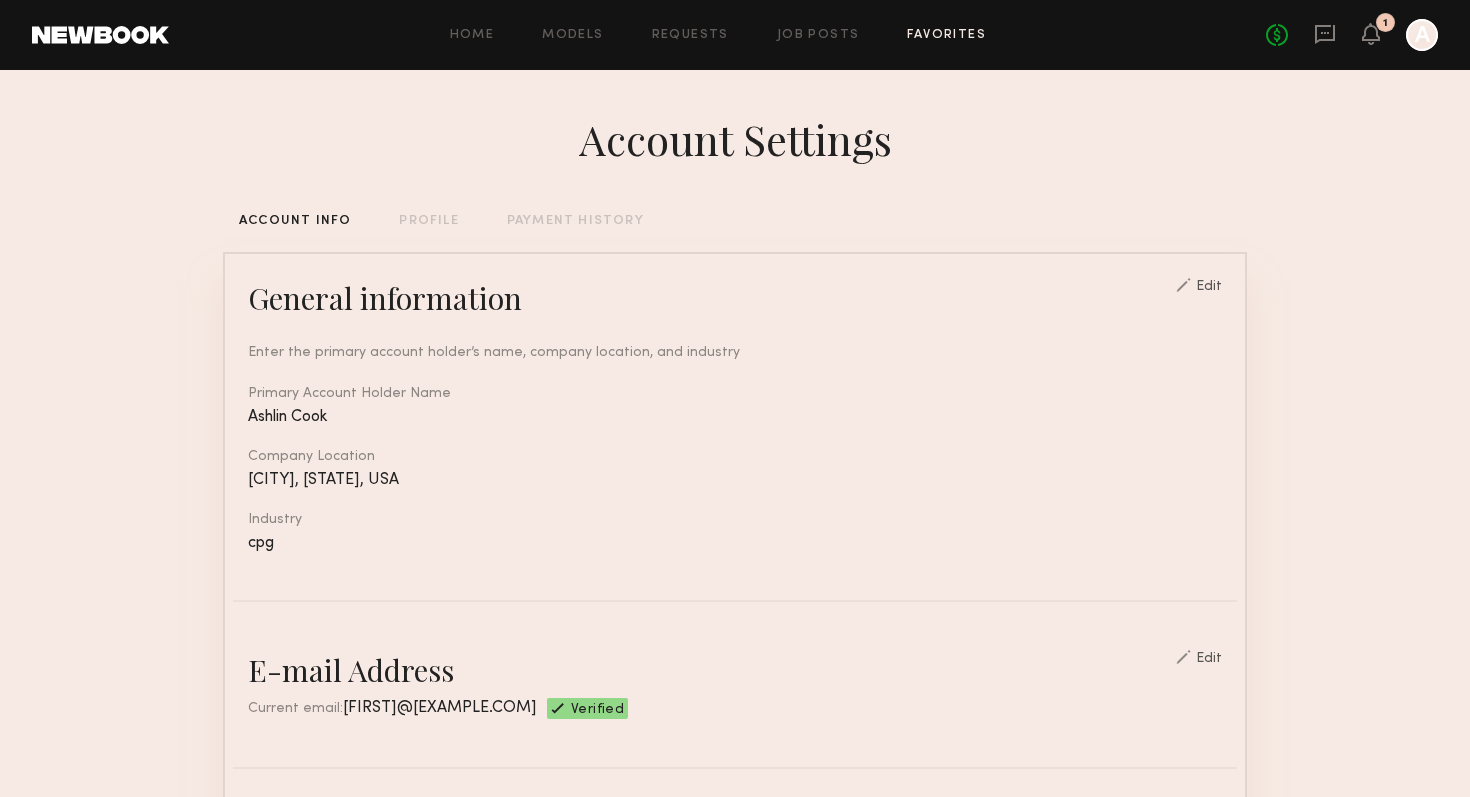 click on "Favorites" 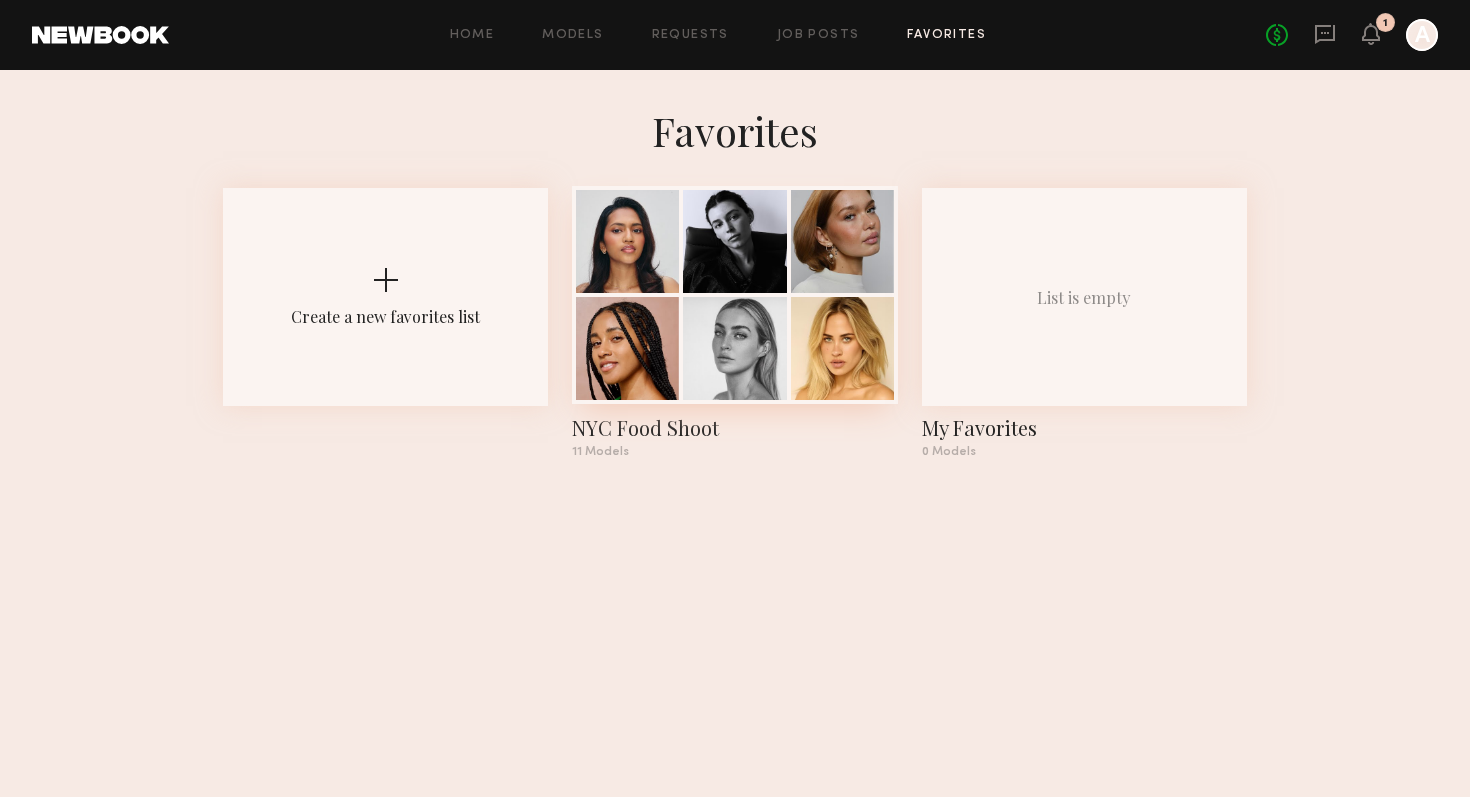 click 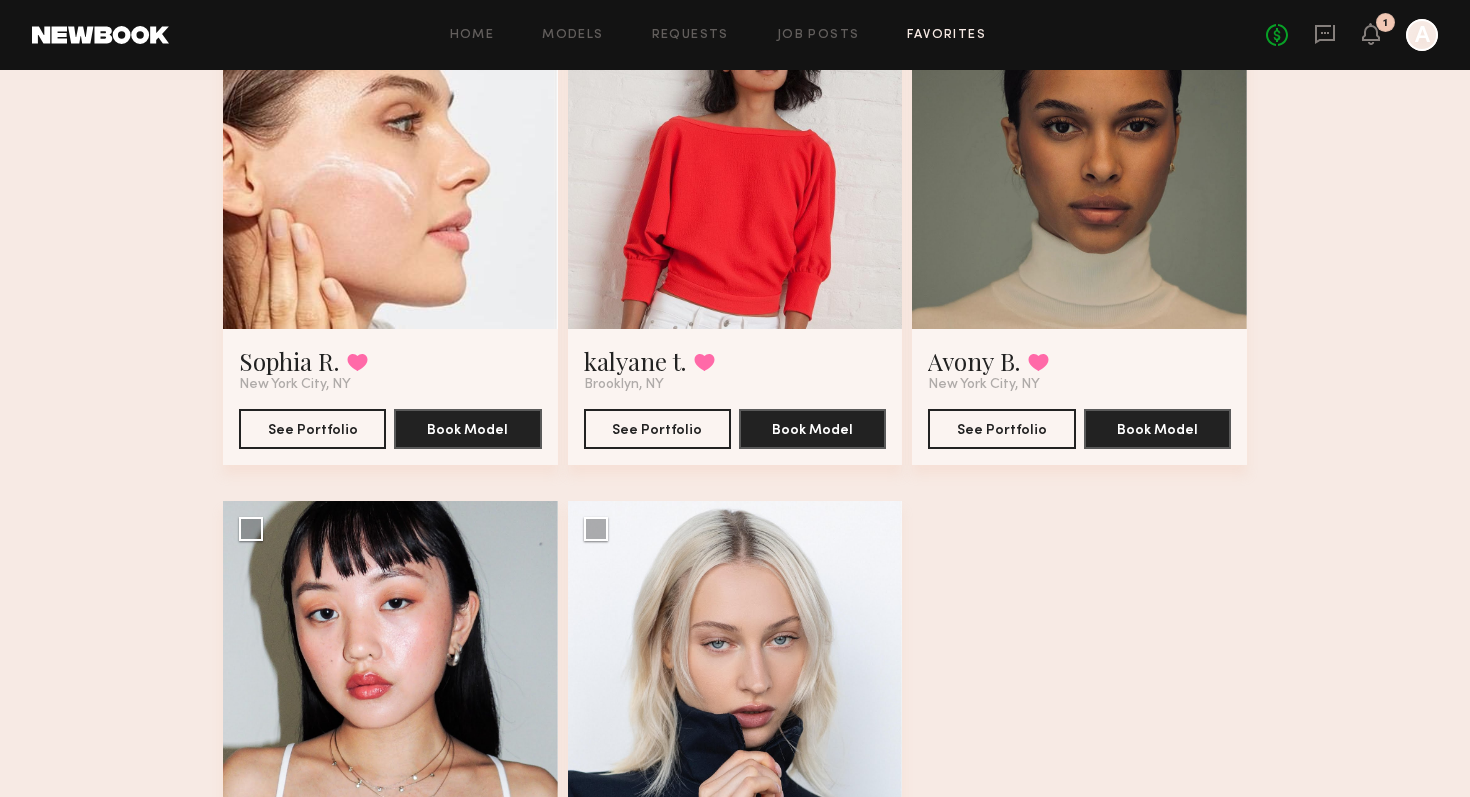 scroll, scrollTop: 1493, scrollLeft: 0, axis: vertical 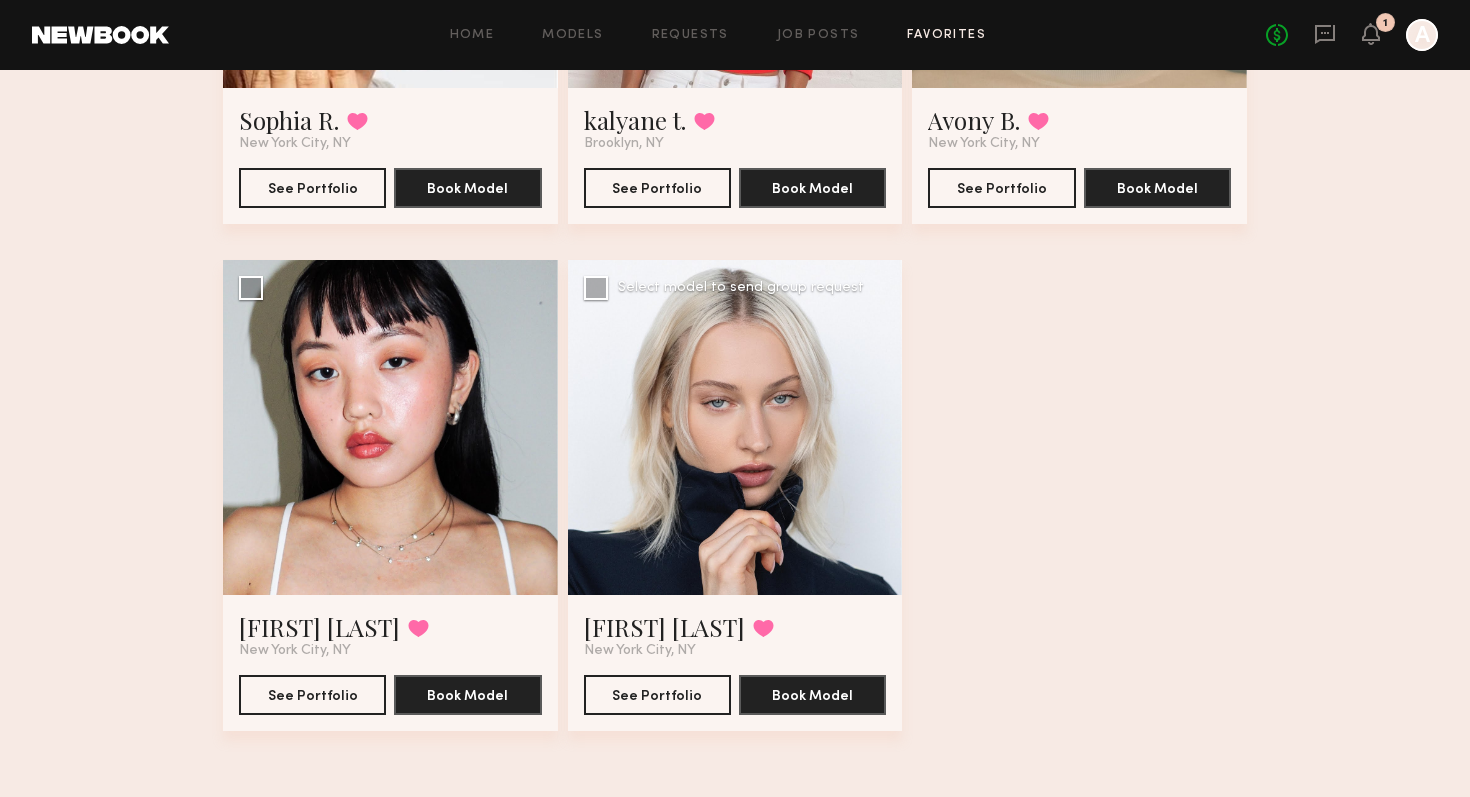 click 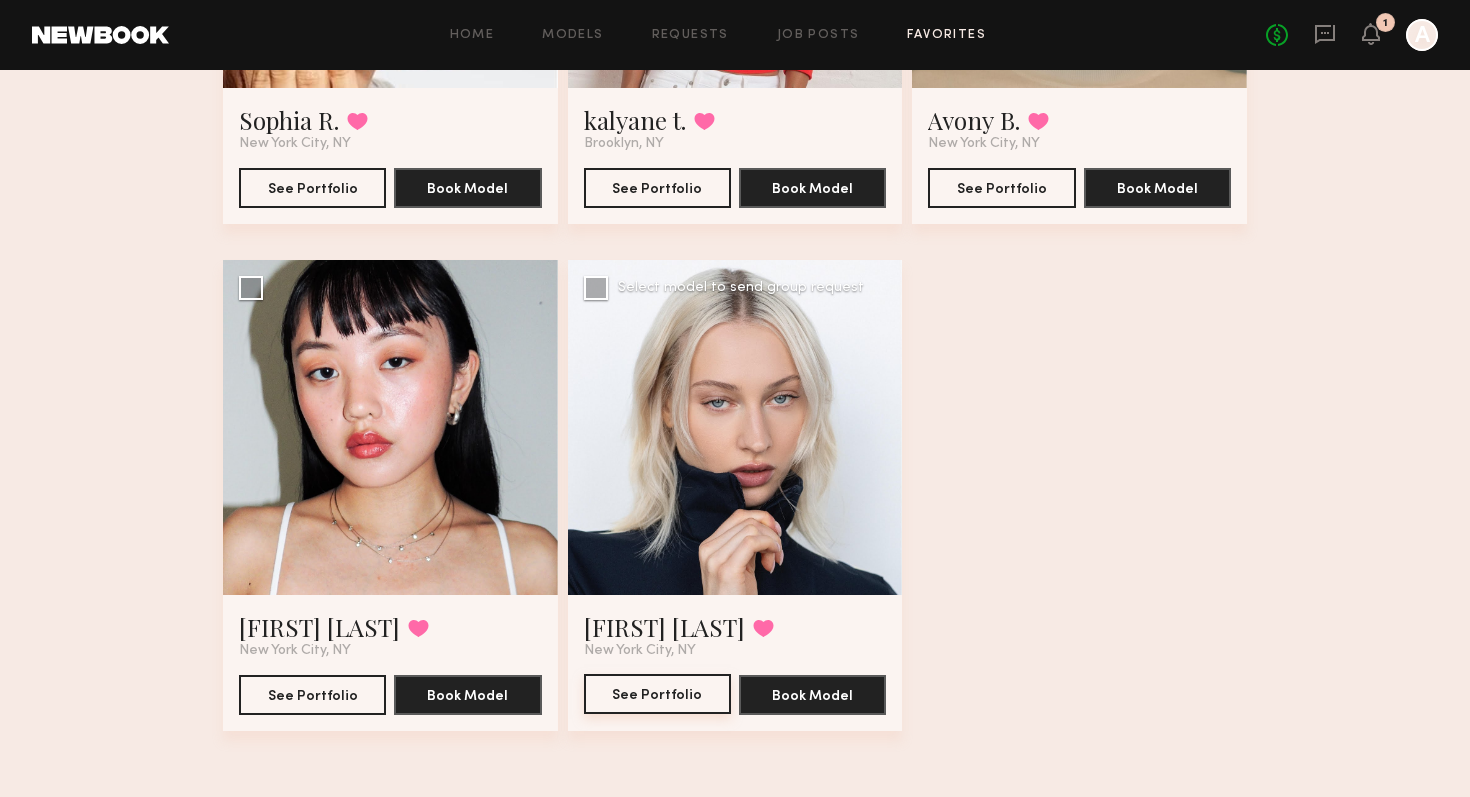 click on "See Portfolio" 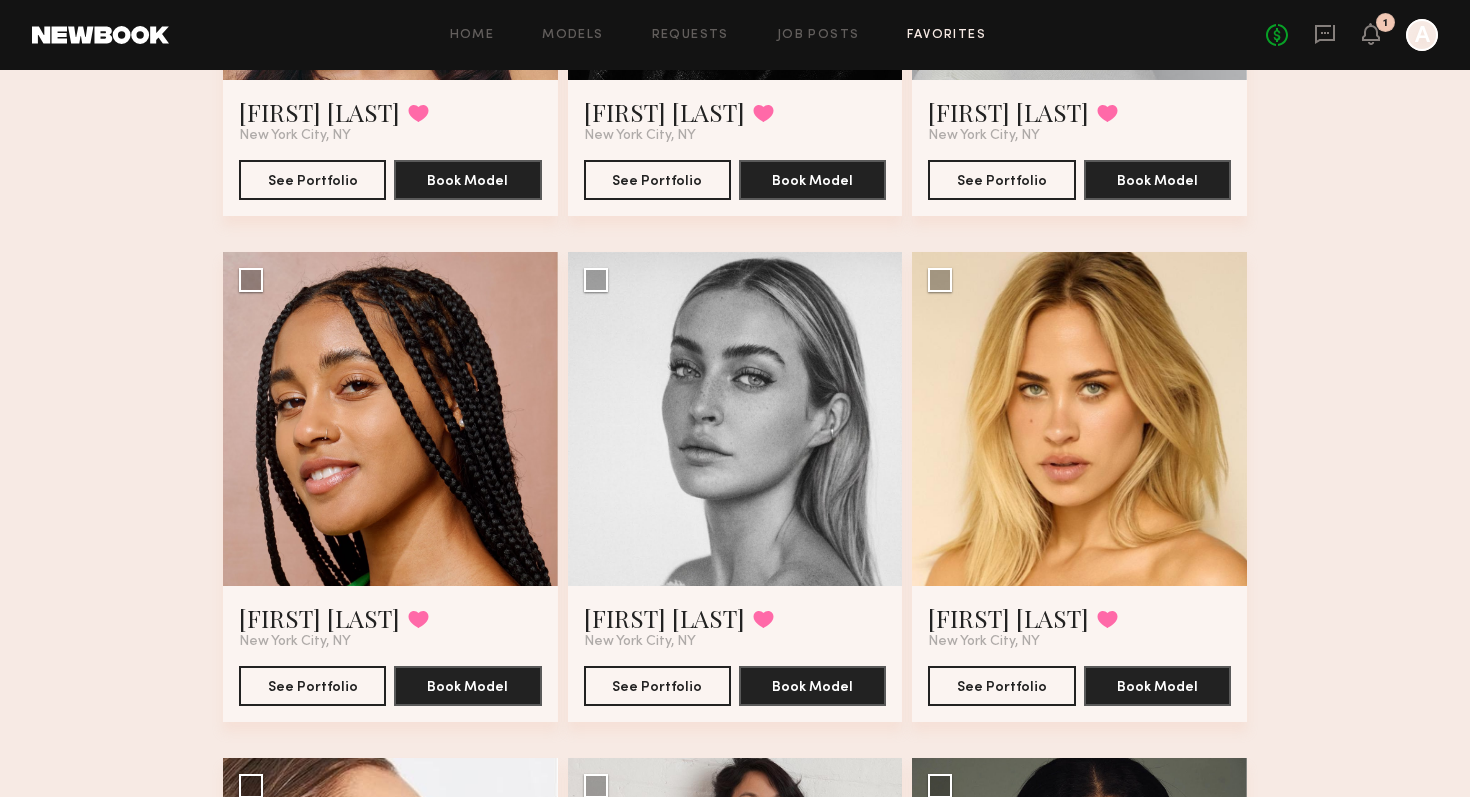 scroll, scrollTop: 0, scrollLeft: 0, axis: both 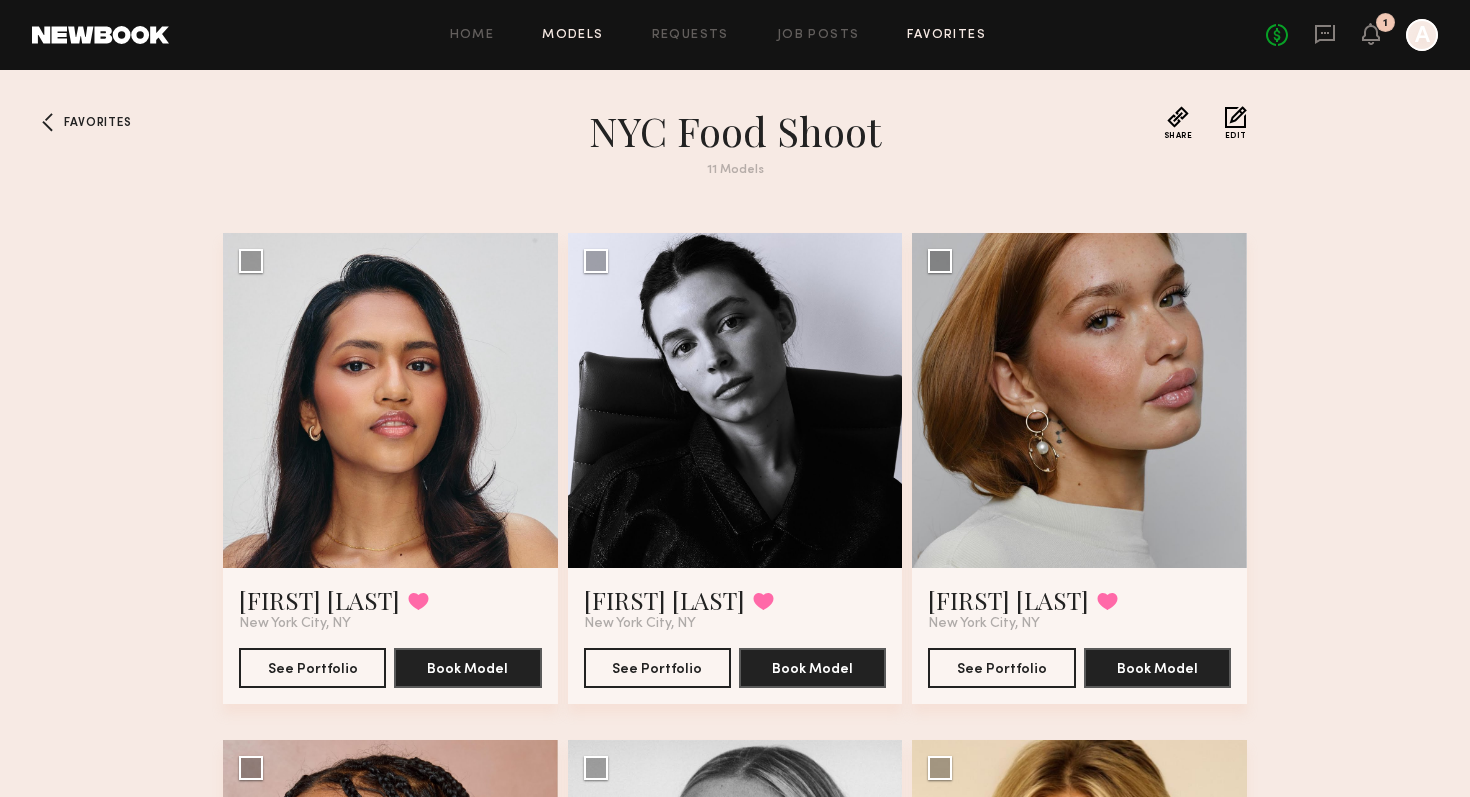 click on "Models" 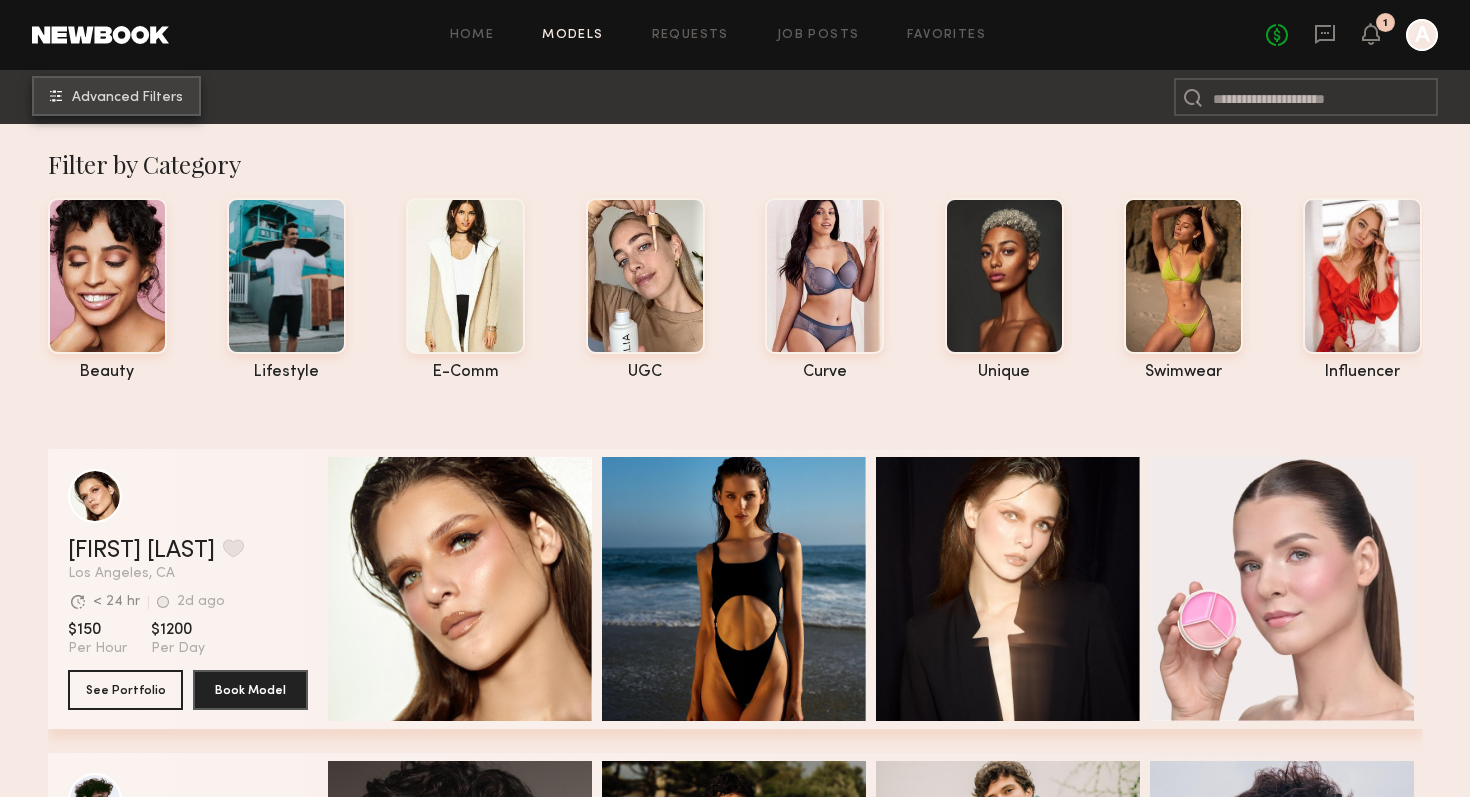 click on "Advanced Filters" 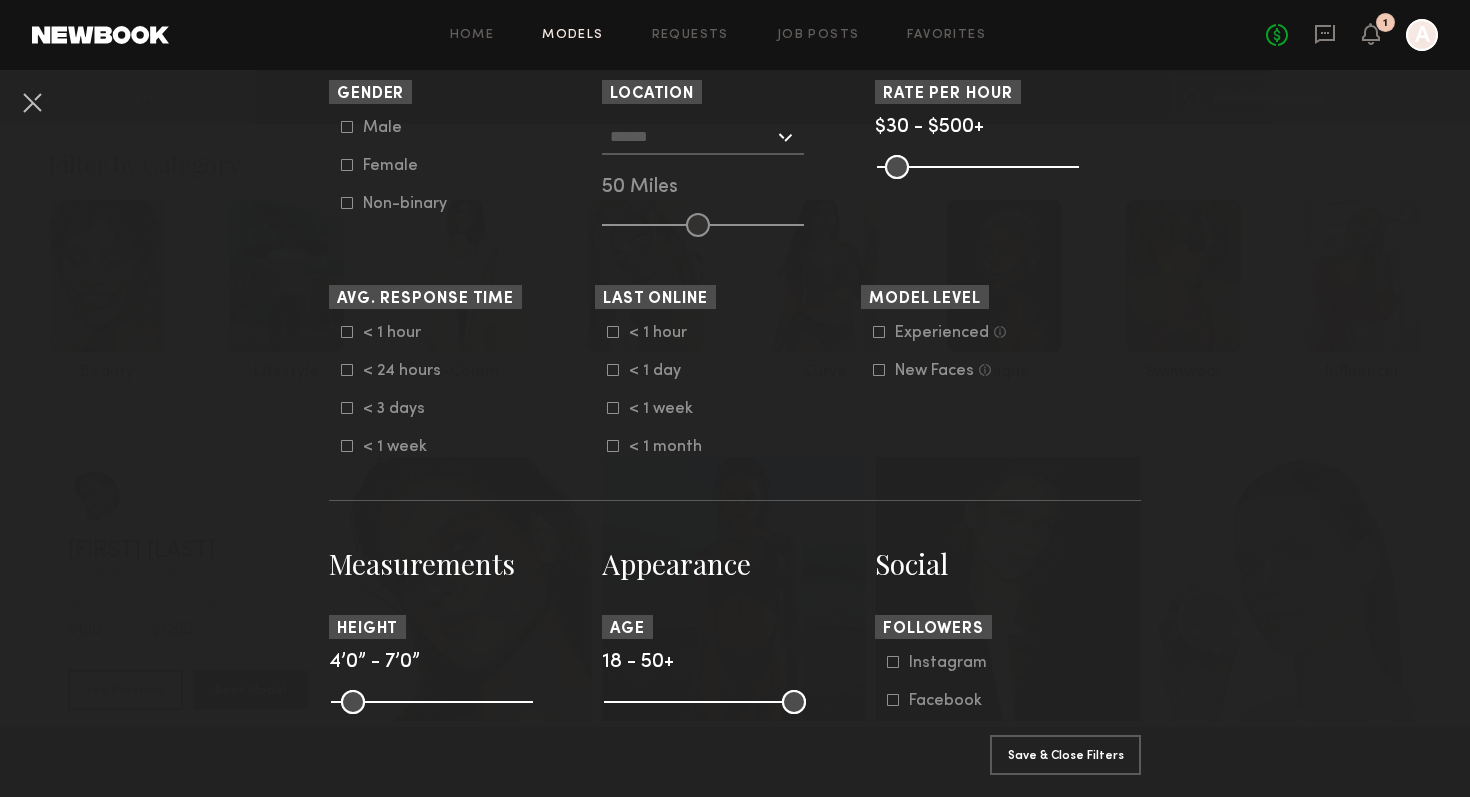 scroll, scrollTop: 202, scrollLeft: 0, axis: vertical 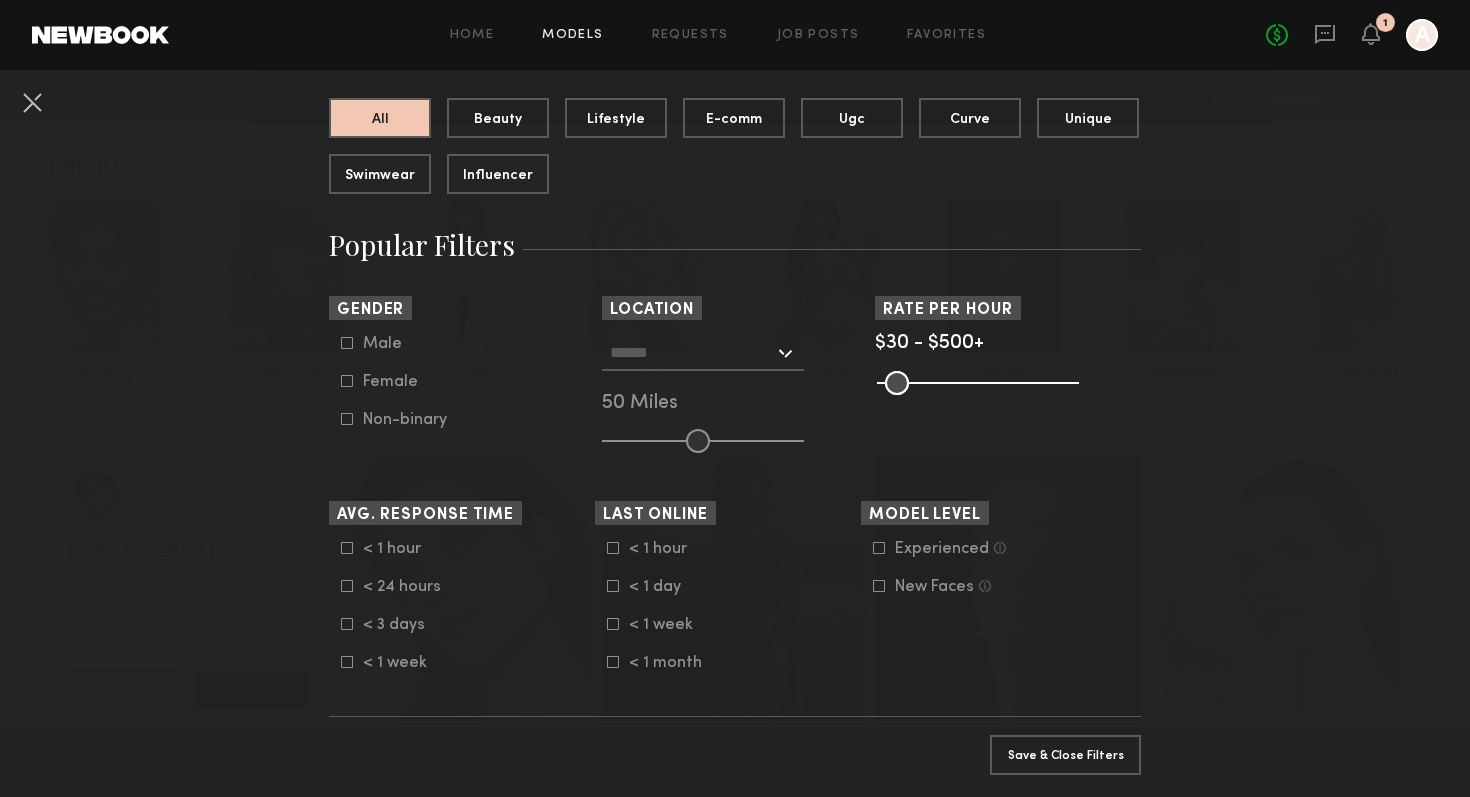 click 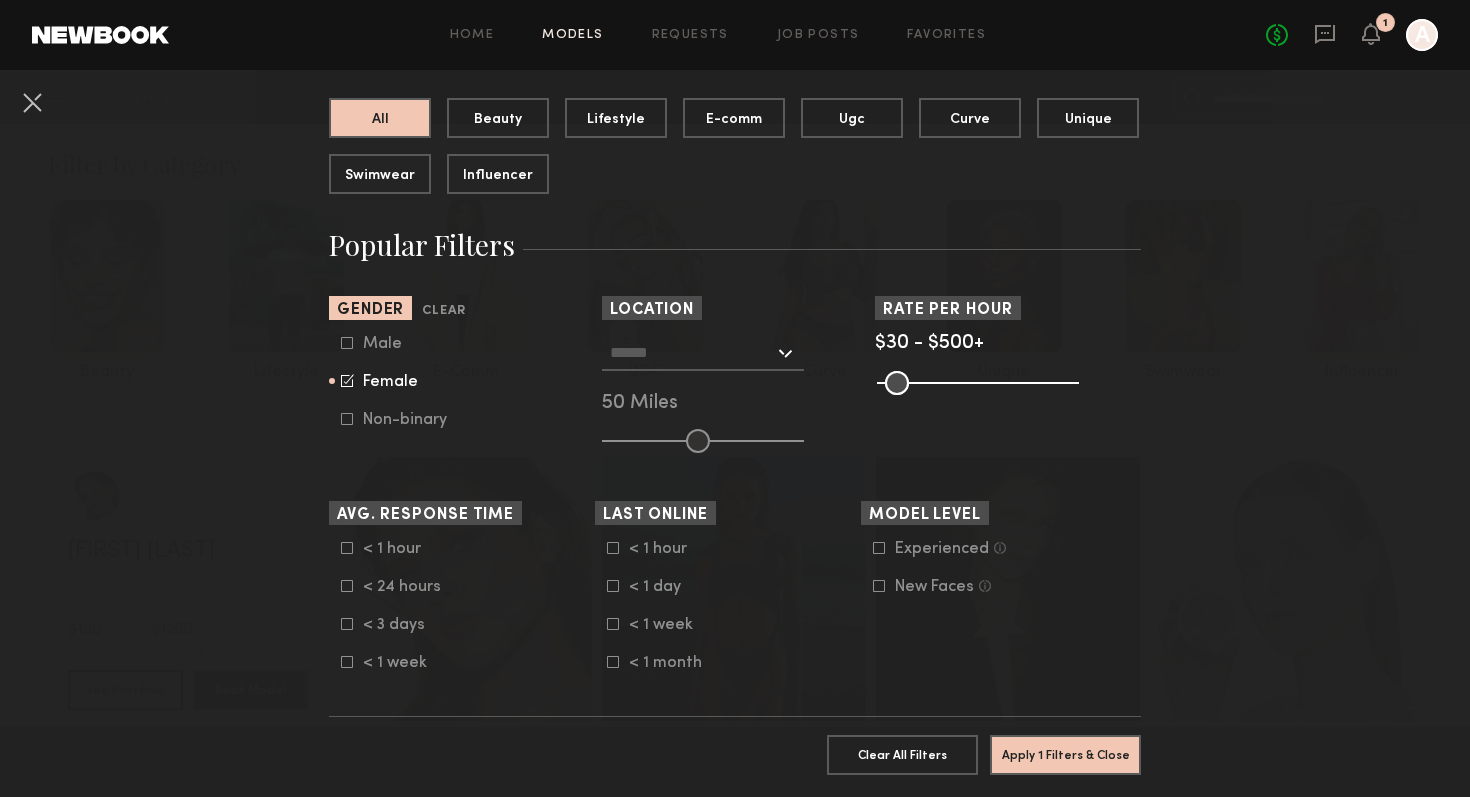 click 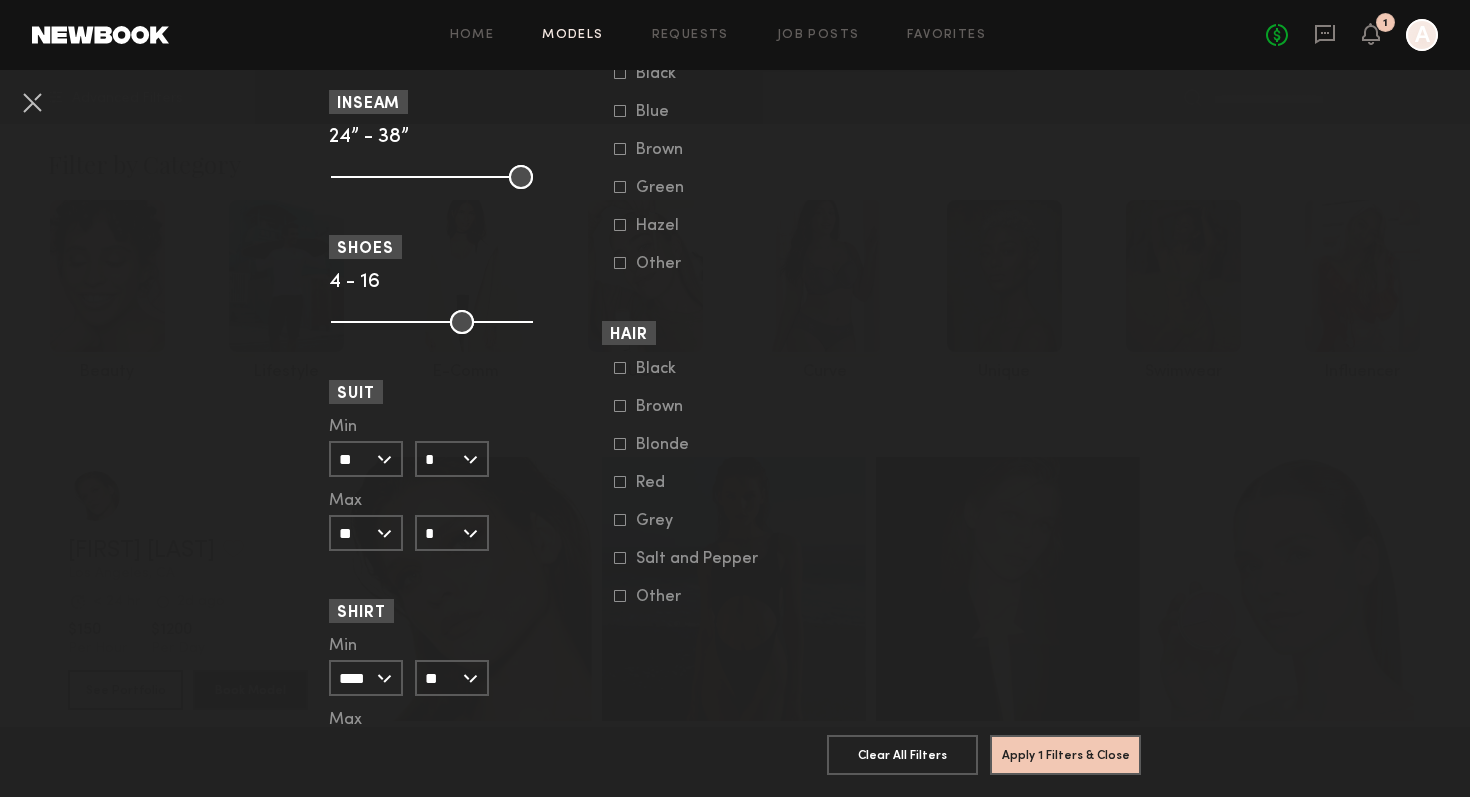 scroll, scrollTop: 1530, scrollLeft: 0, axis: vertical 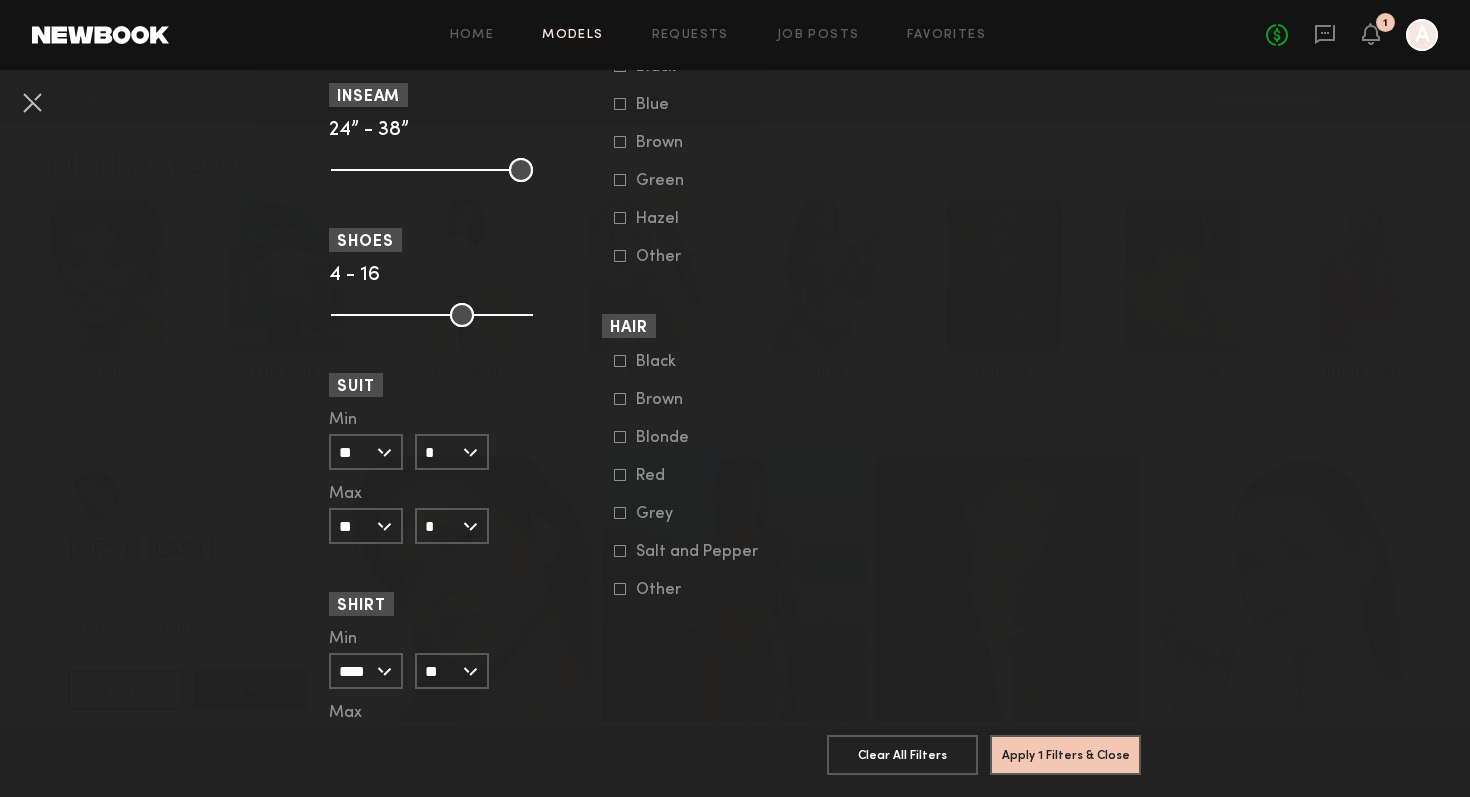 click 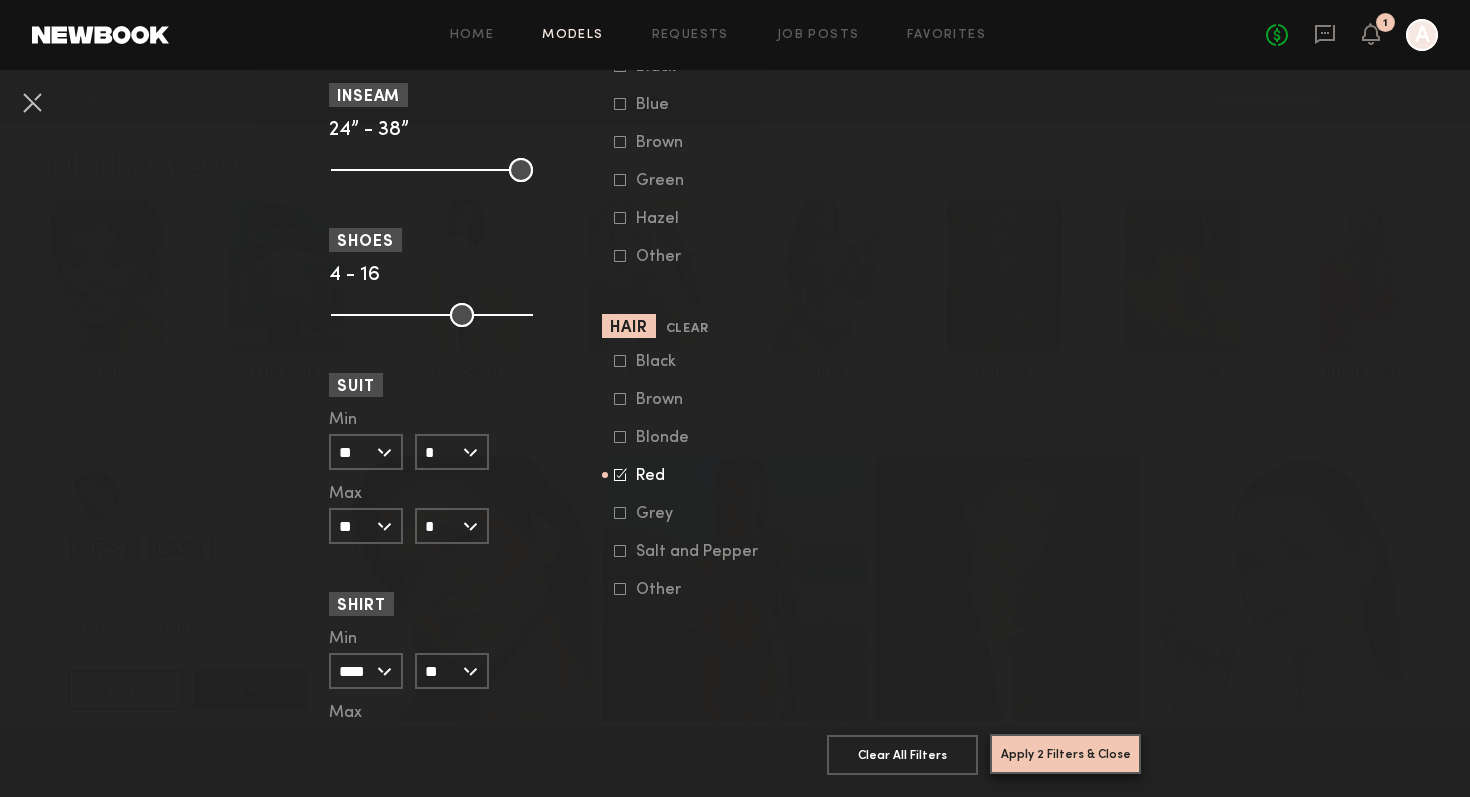 click on "Apply 2 Filters & Close" 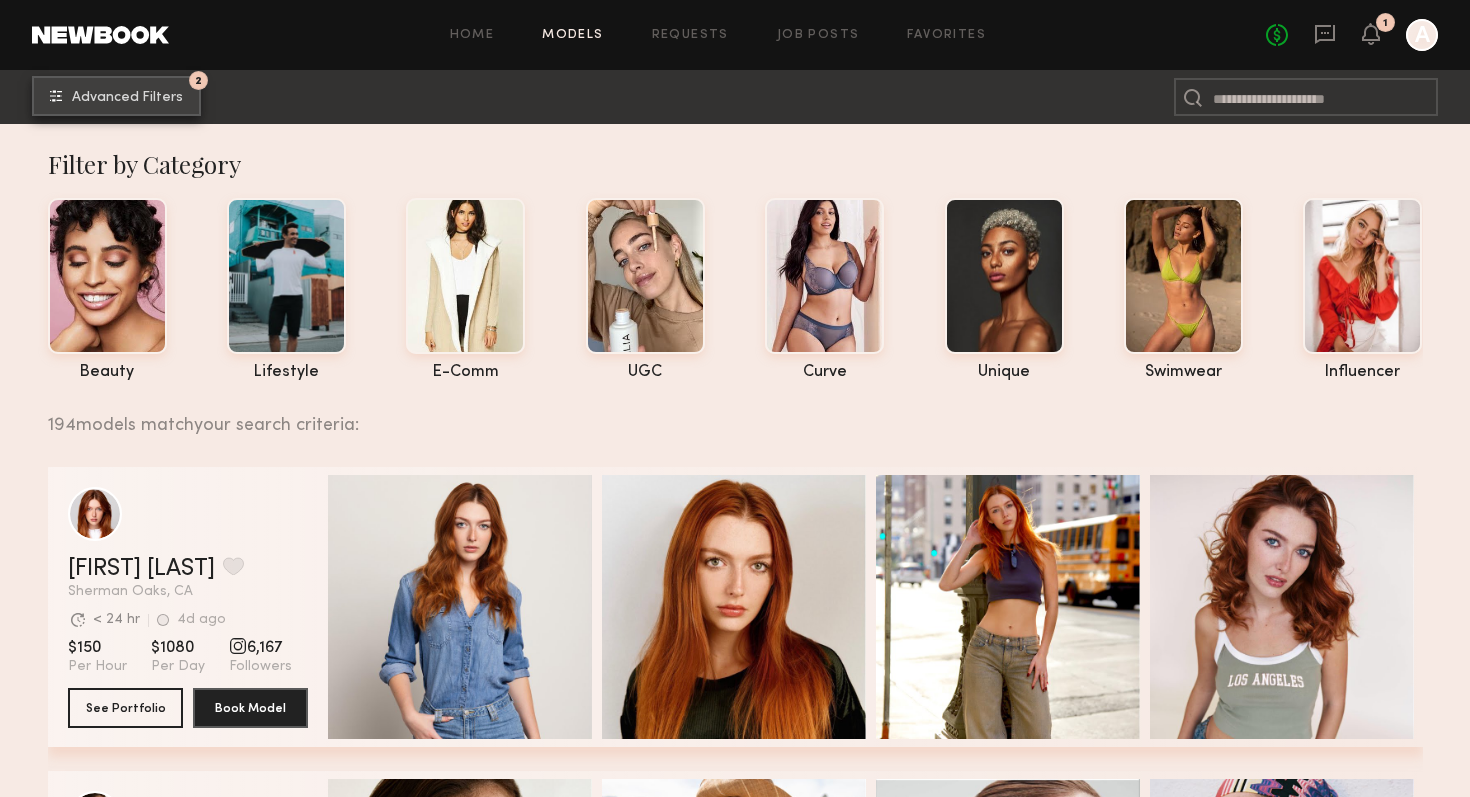 click on "Advanced Filters" 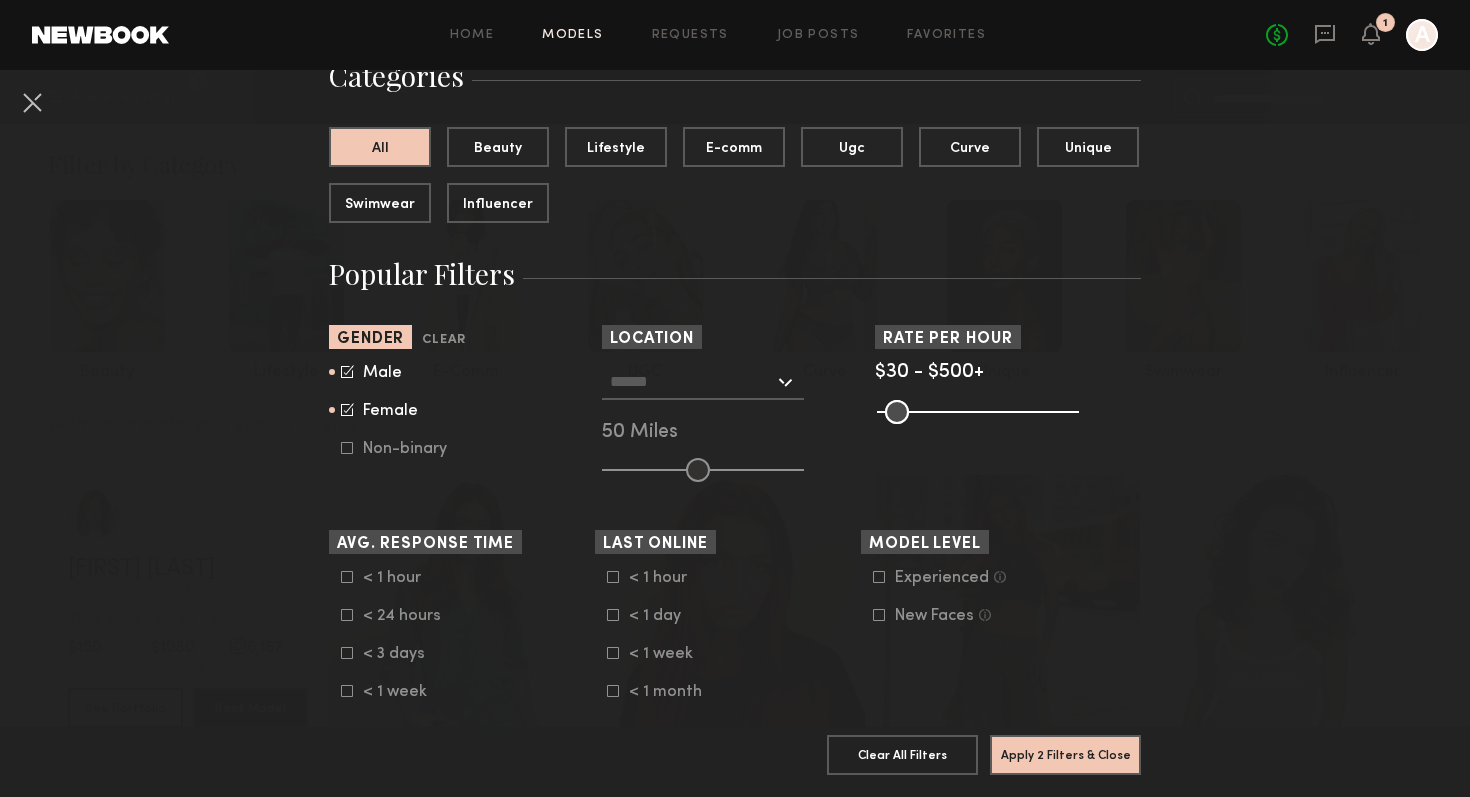 scroll, scrollTop: 174, scrollLeft: 0, axis: vertical 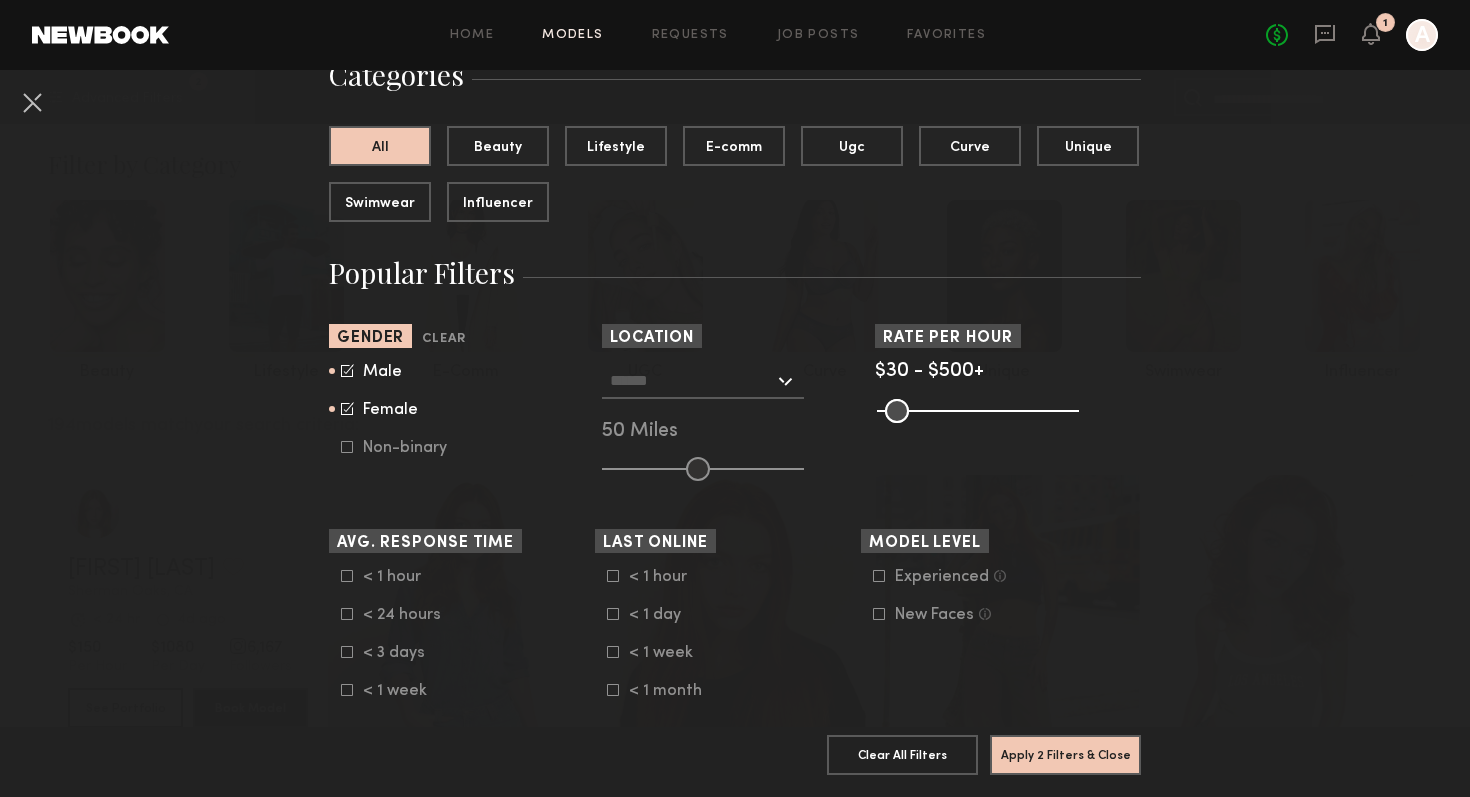 click 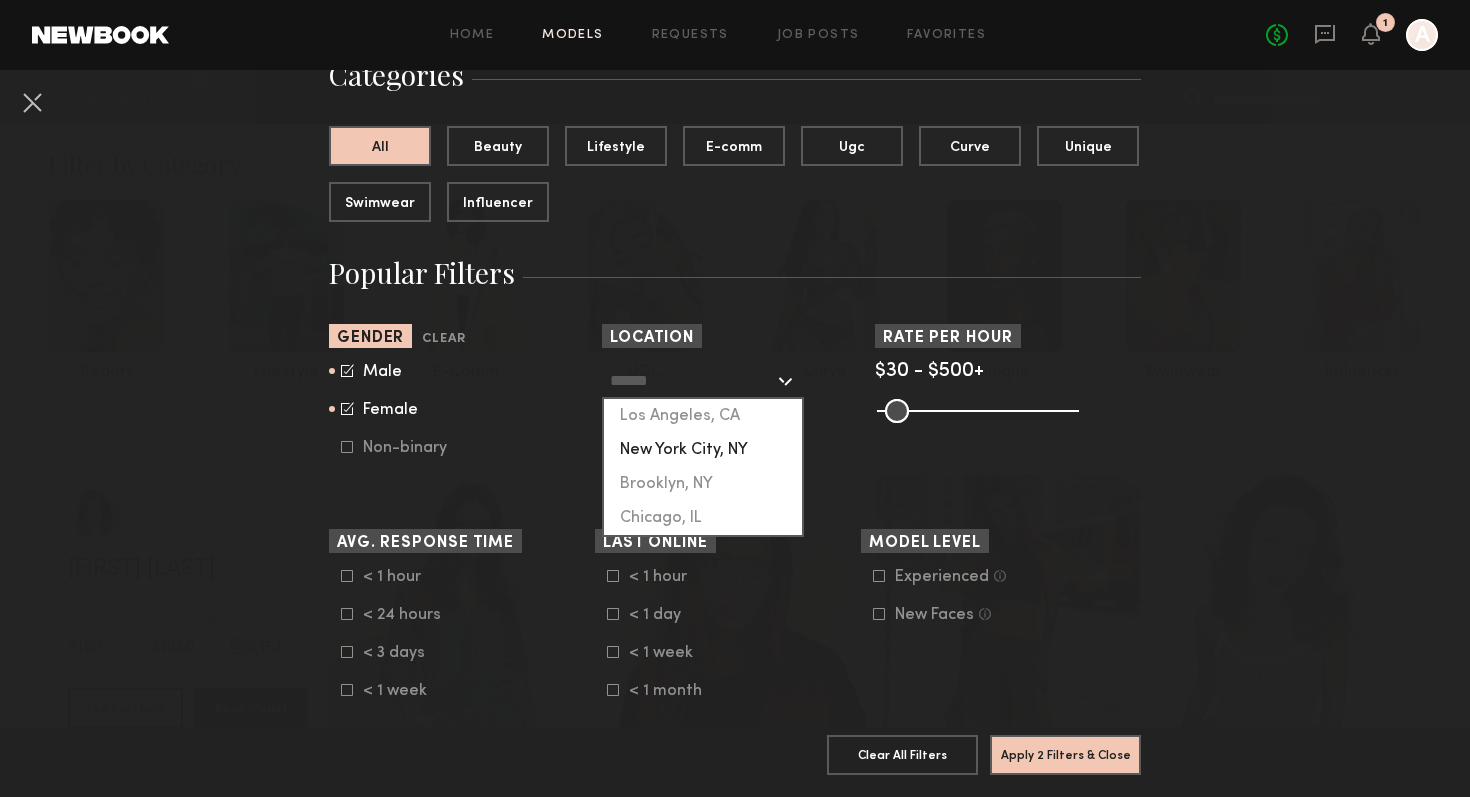 click on "New York City, NY" 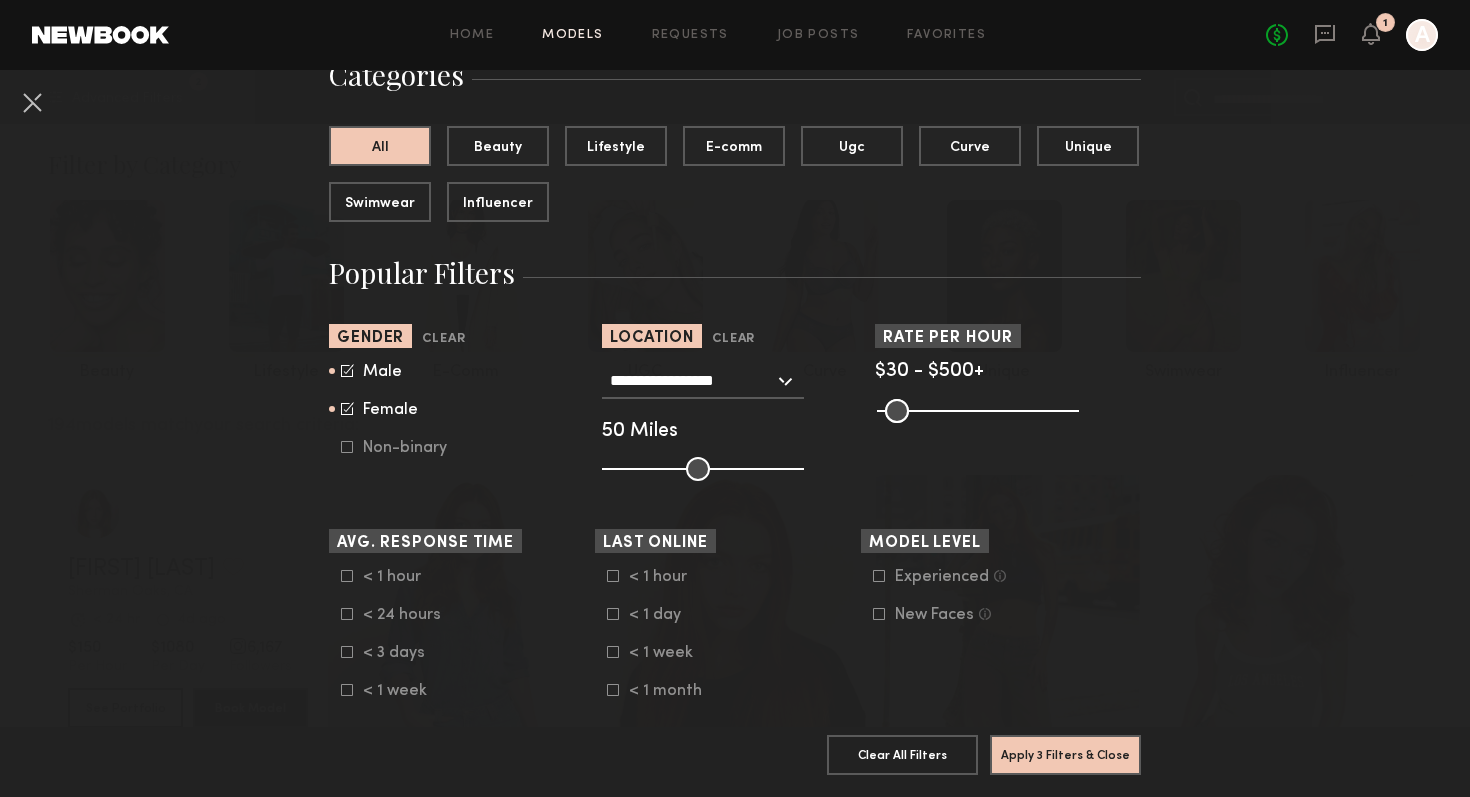 type on "**" 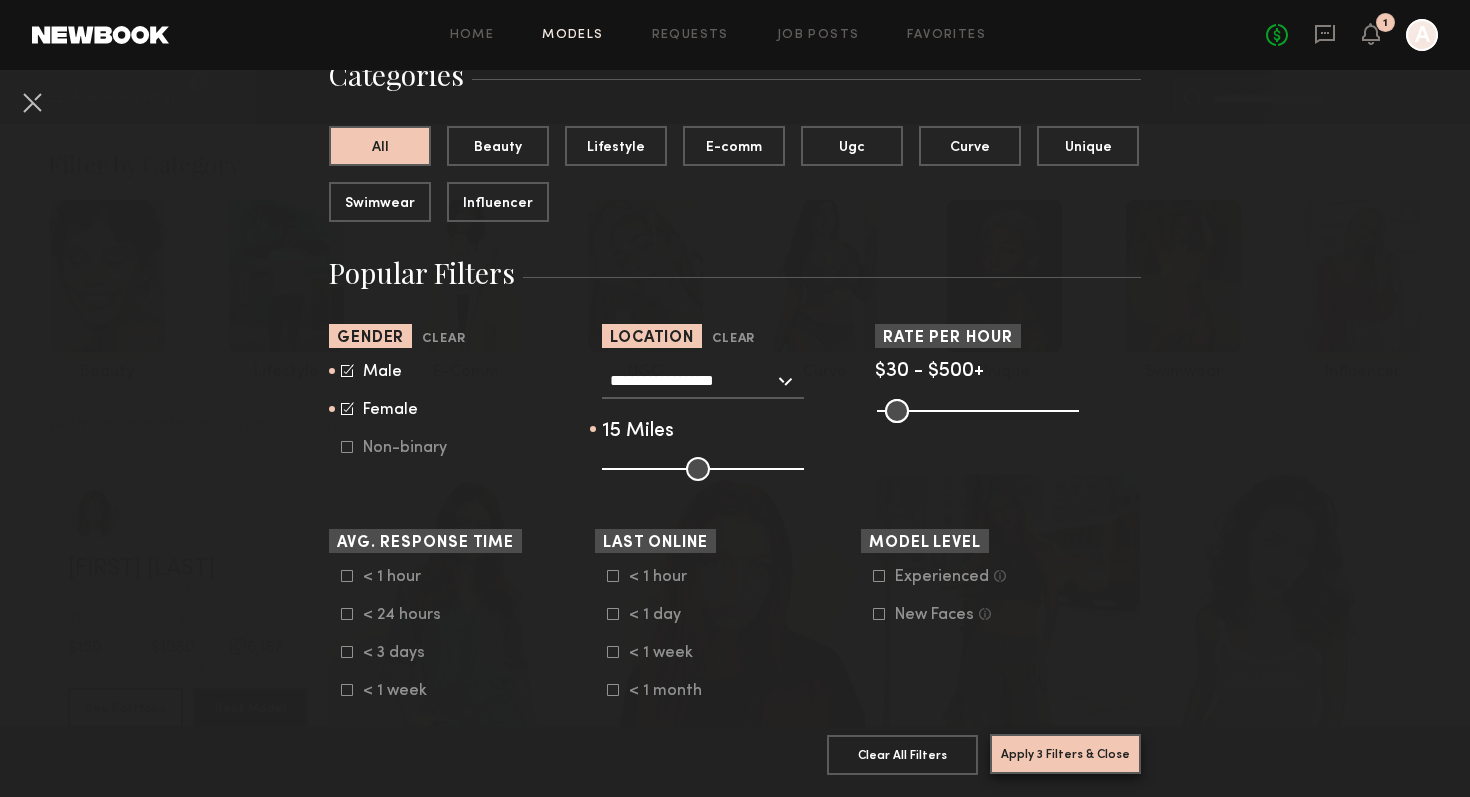 click on "Apply 3 Filters & Close" 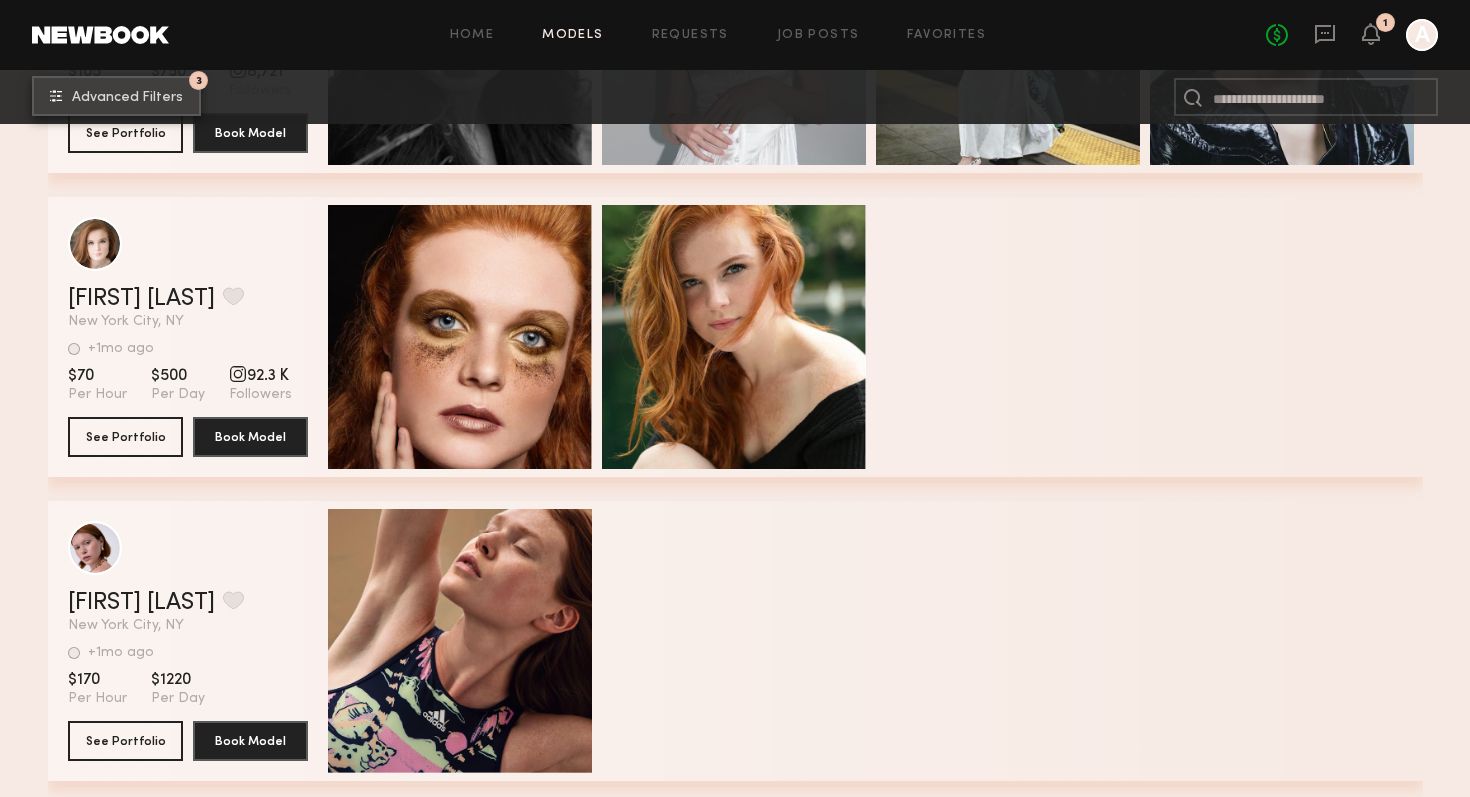 scroll, scrollTop: 2623, scrollLeft: 0, axis: vertical 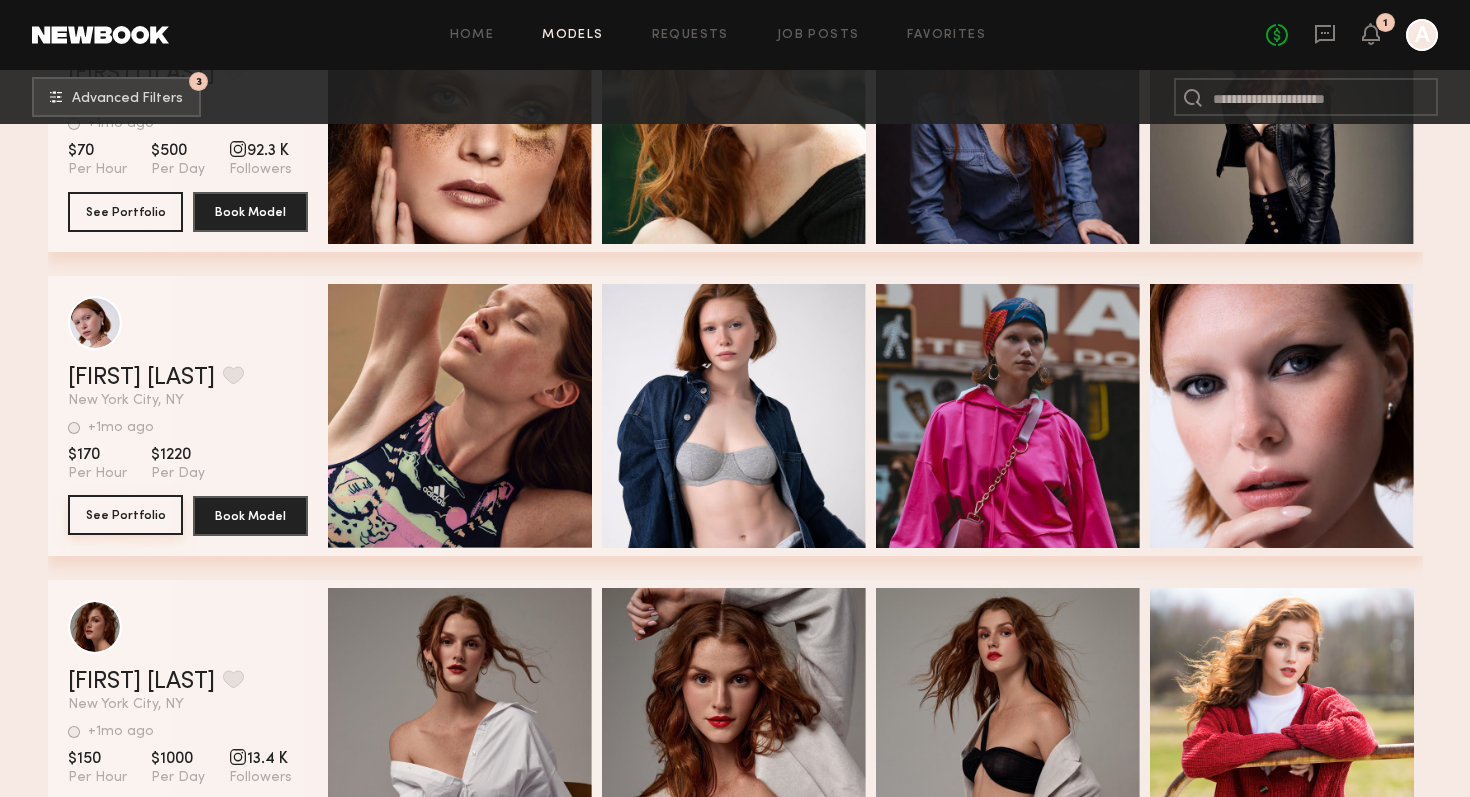 click on "See Portfolio" 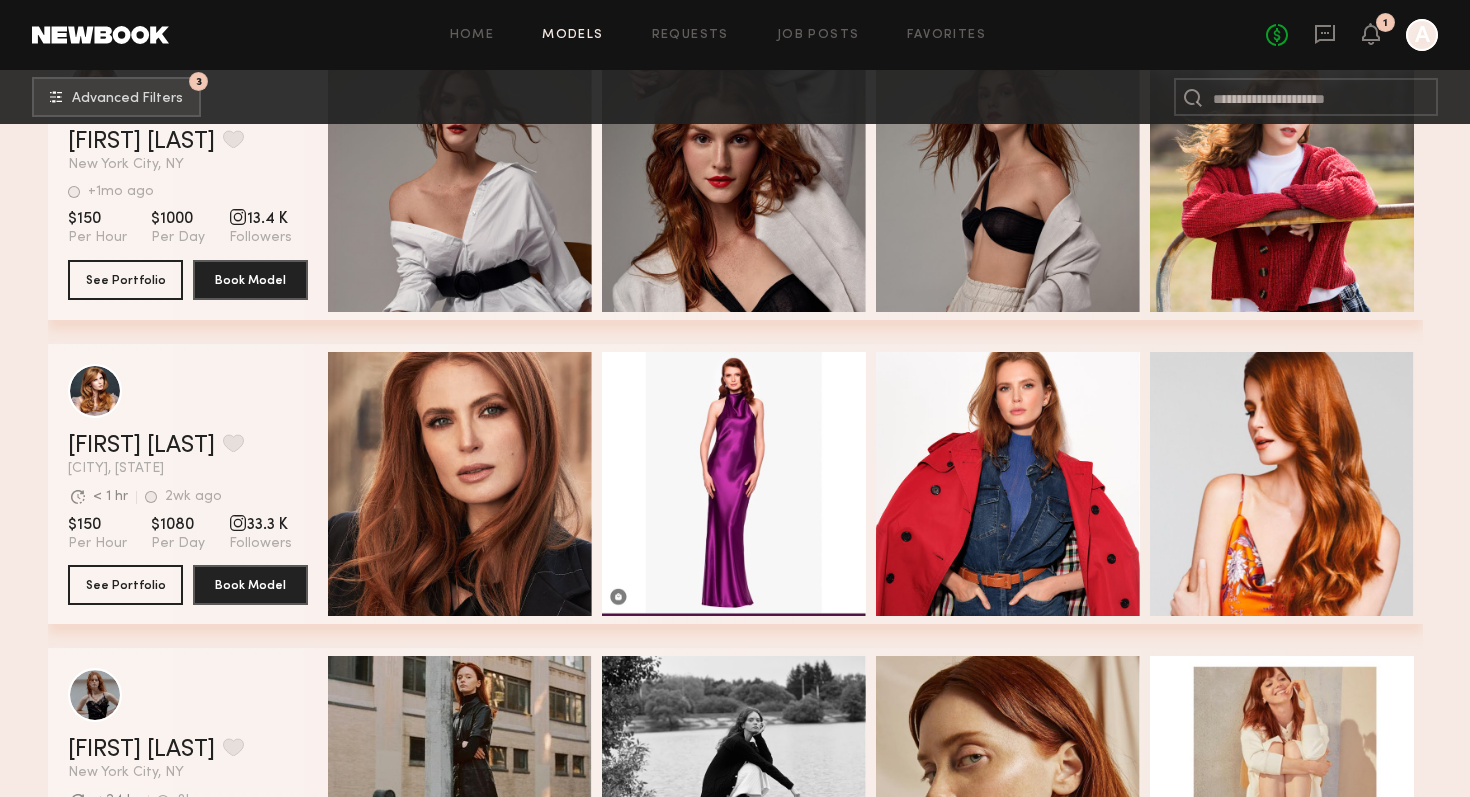 scroll, scrollTop: 3165, scrollLeft: 0, axis: vertical 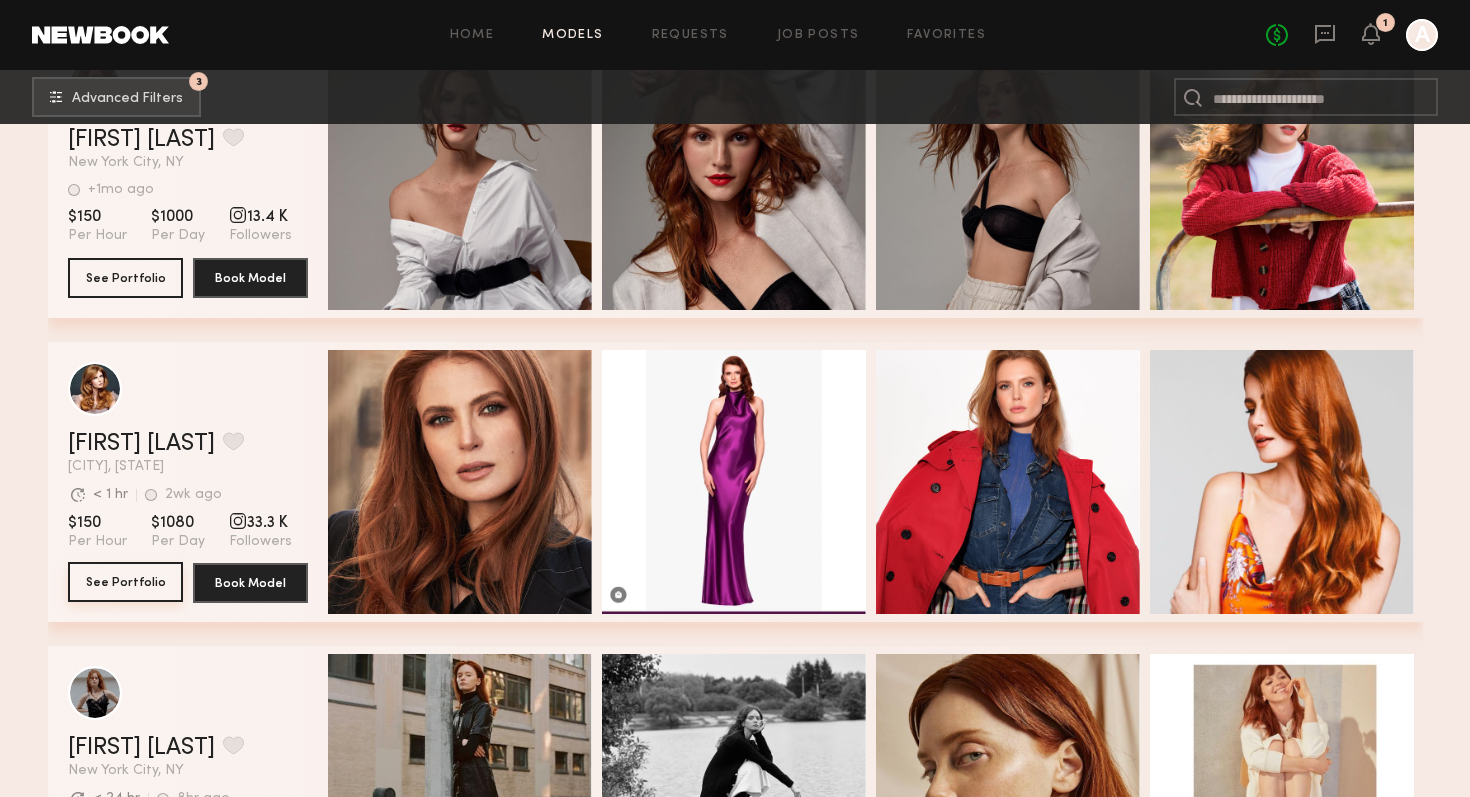 click on "See Portfolio" 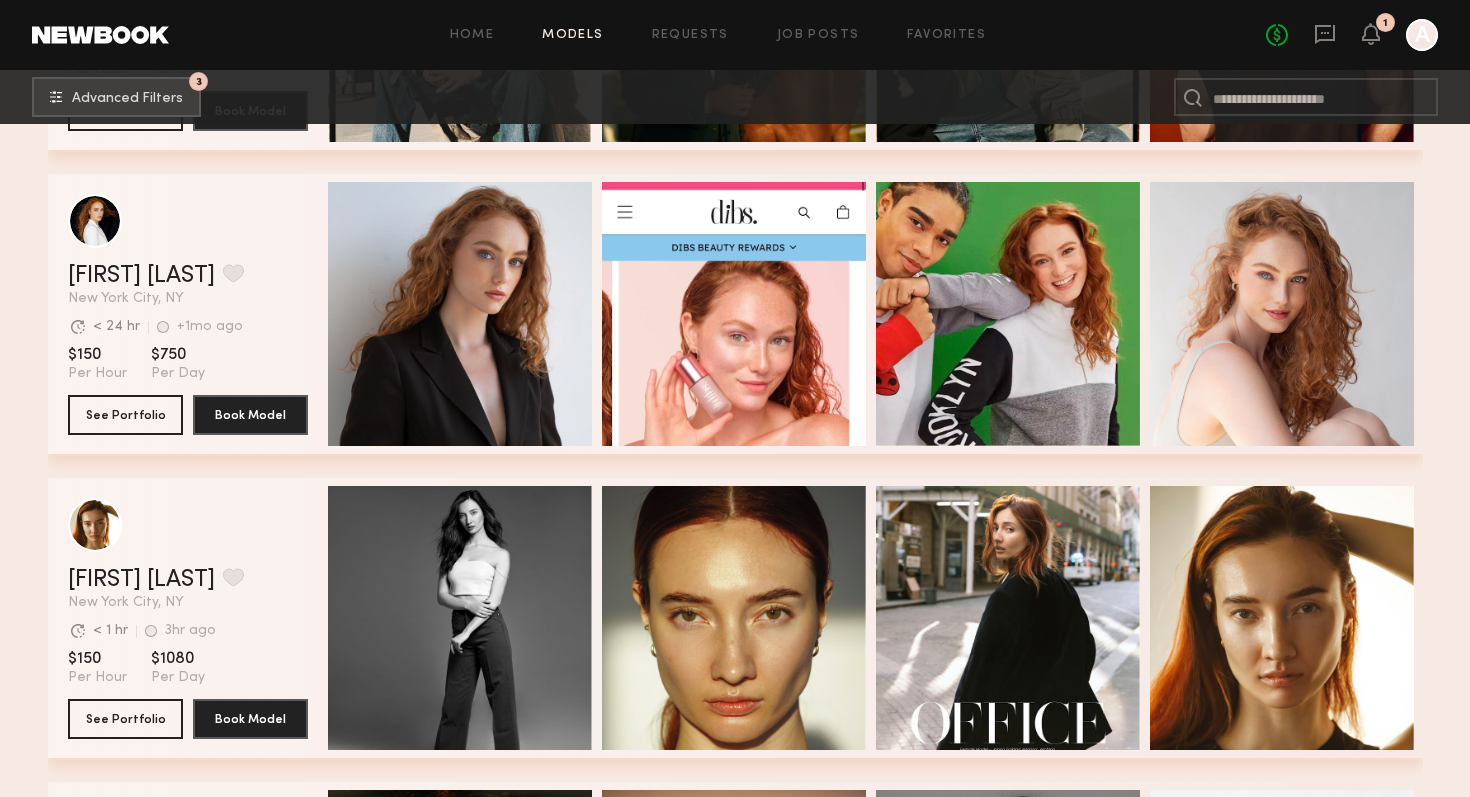 scroll, scrollTop: 602, scrollLeft: 0, axis: vertical 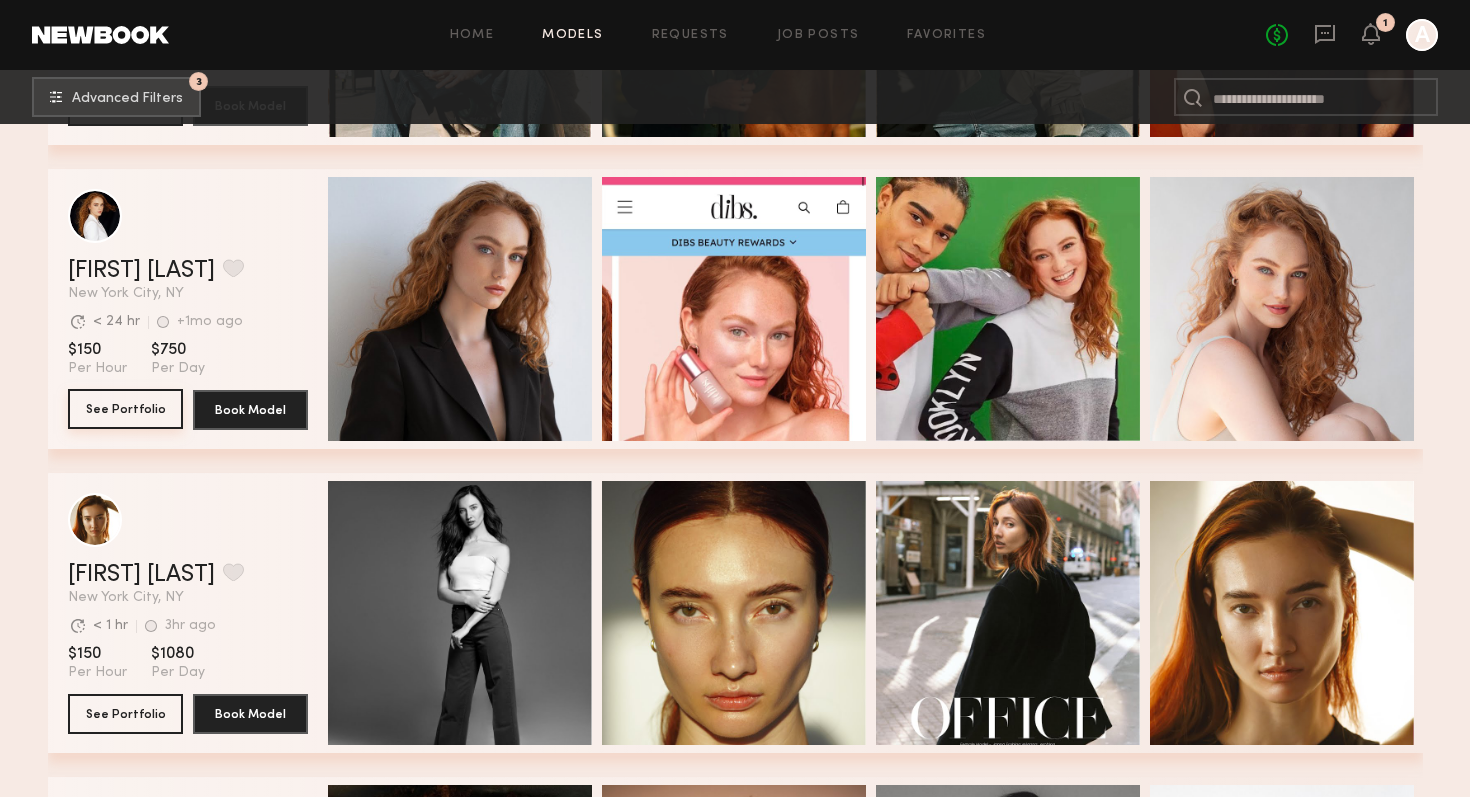 click on "See Portfolio" 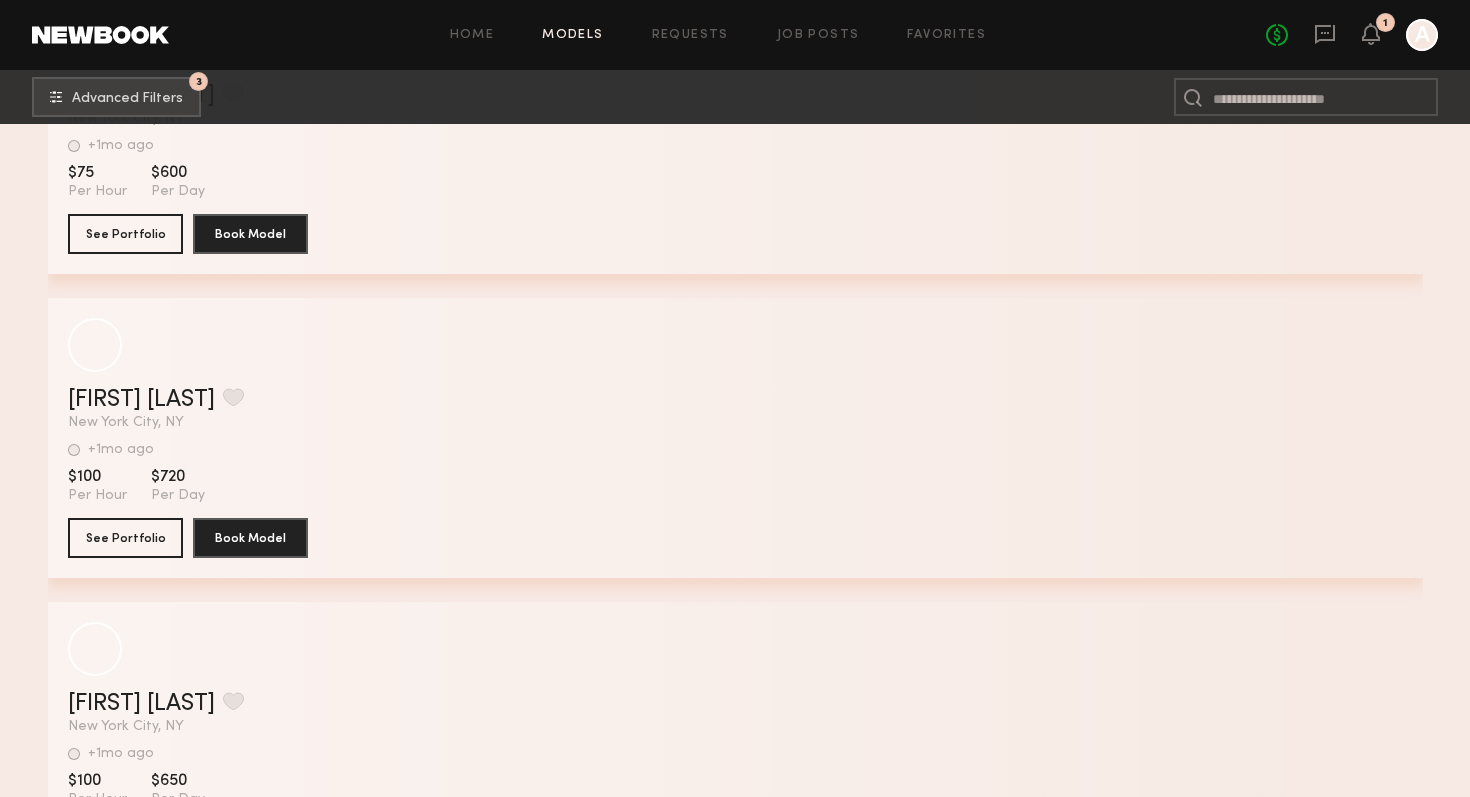 scroll, scrollTop: 14411, scrollLeft: 0, axis: vertical 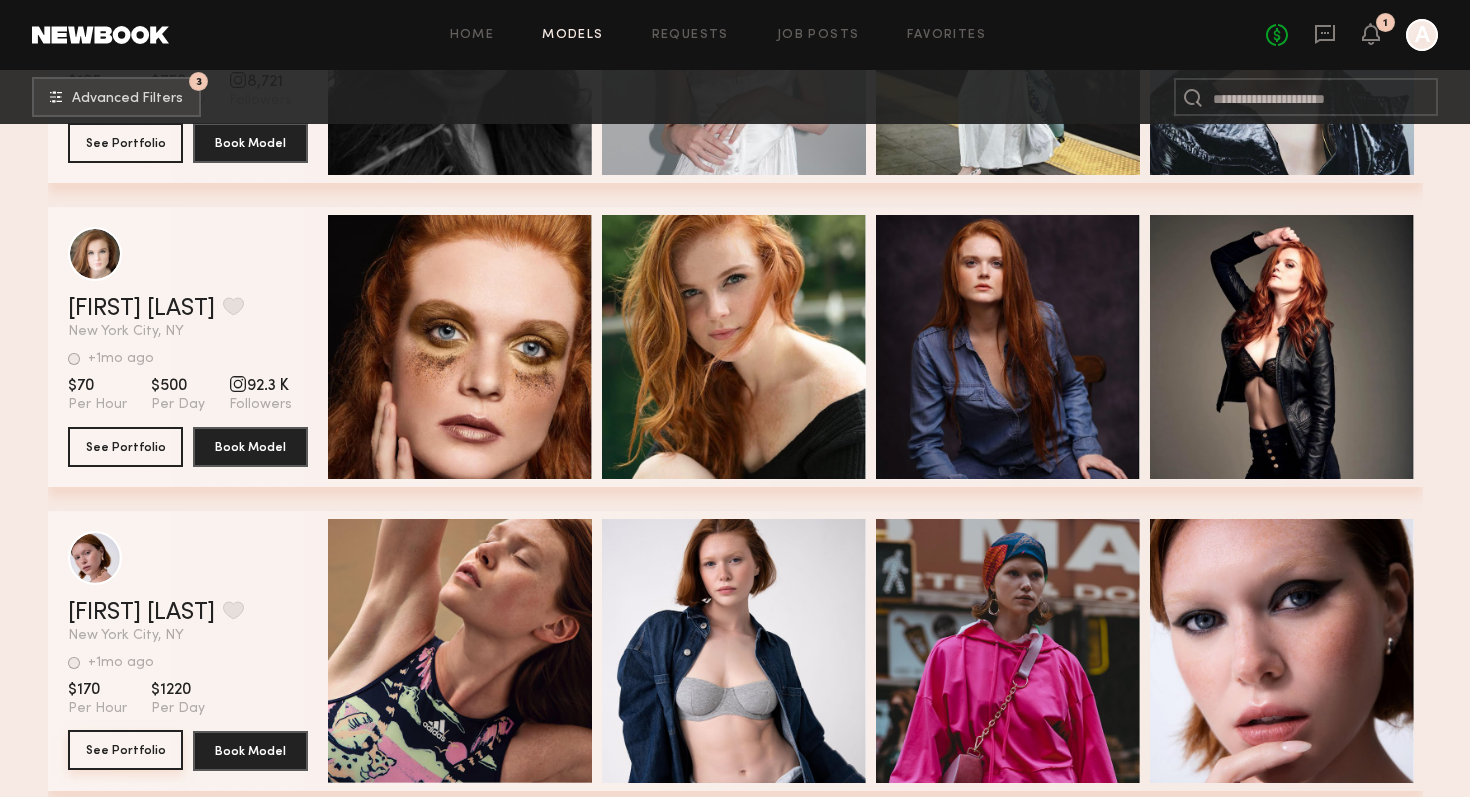 click on "See Portfolio" 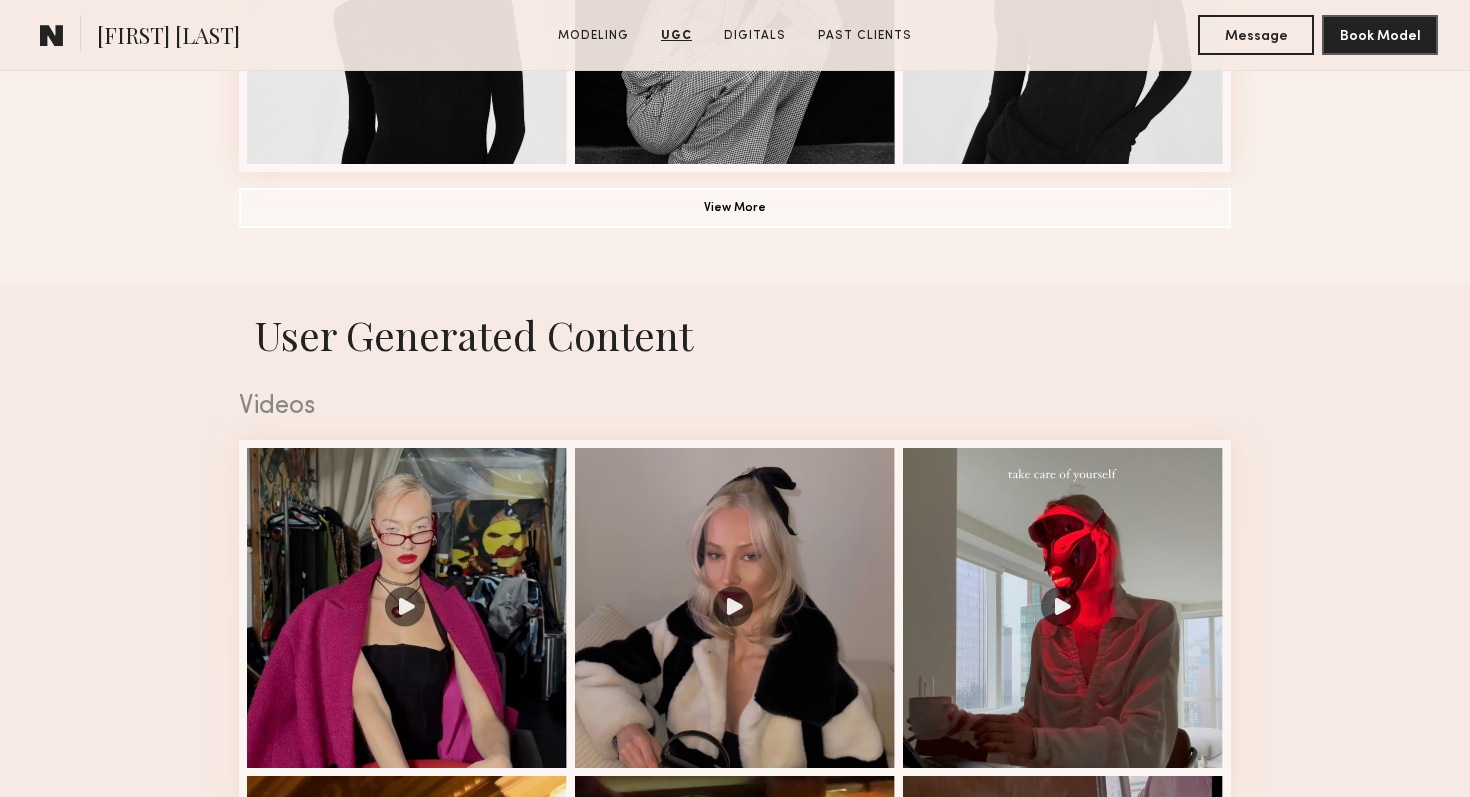 scroll, scrollTop: 1321, scrollLeft: 0, axis: vertical 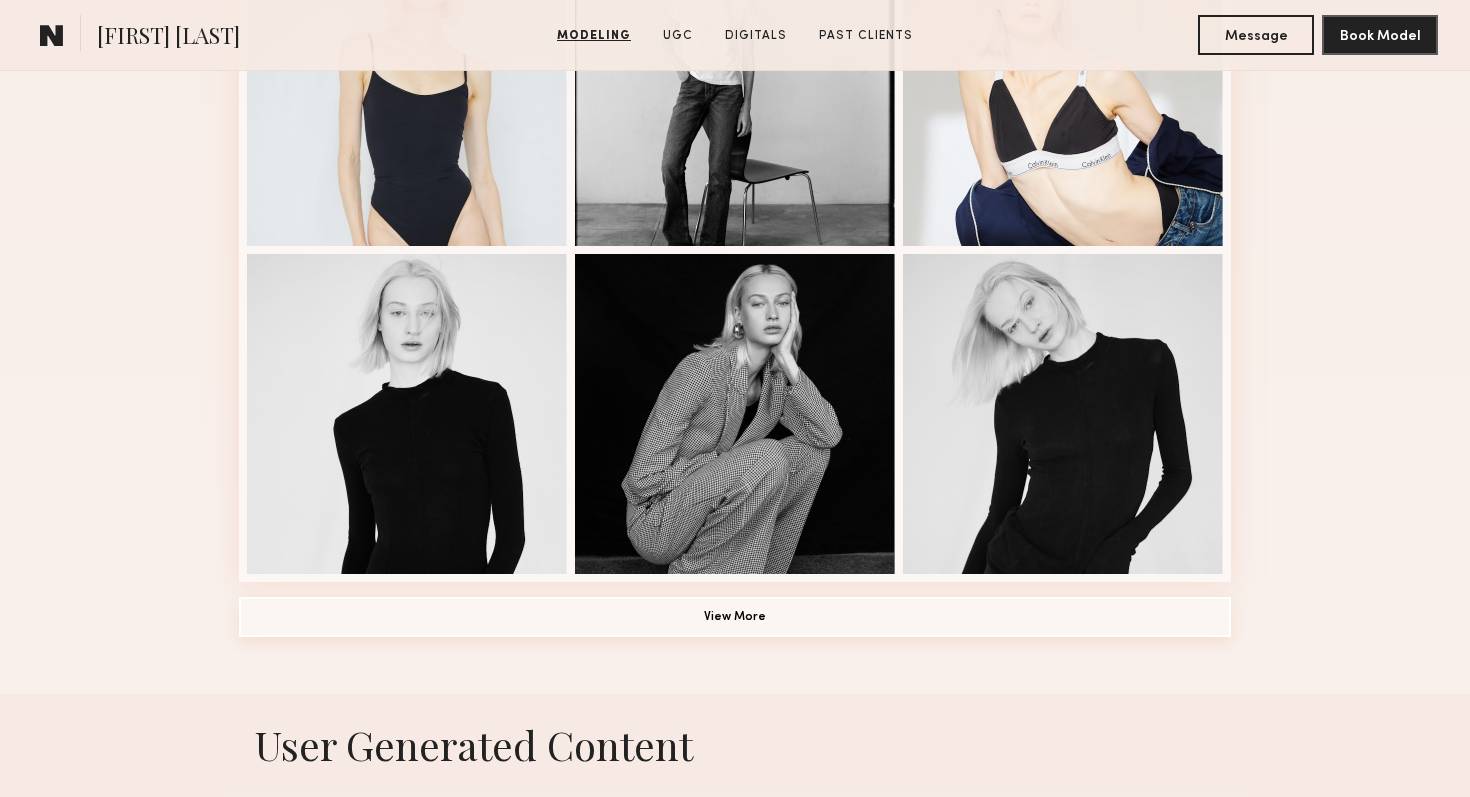 click on "View More" 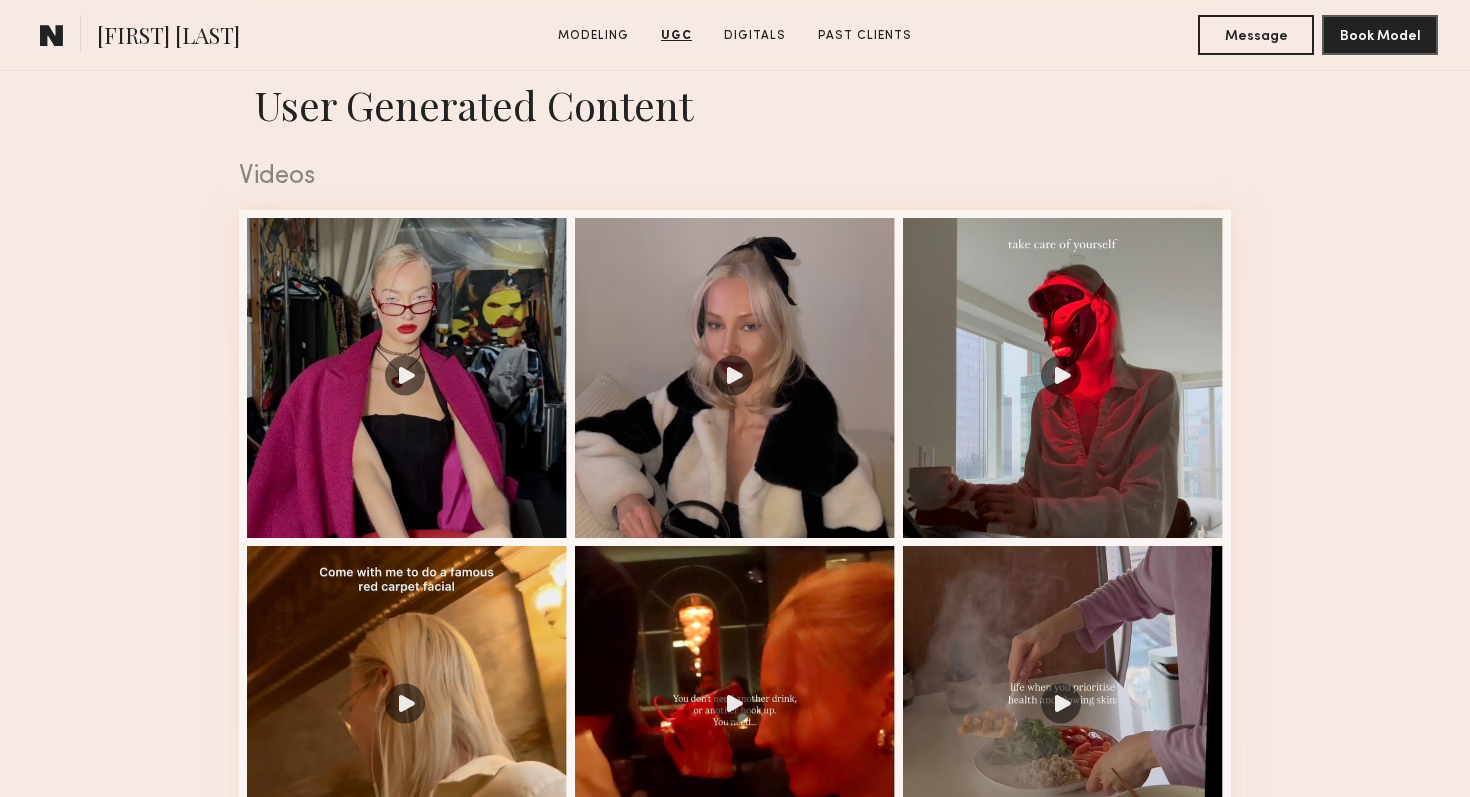 scroll, scrollTop: 3294, scrollLeft: 0, axis: vertical 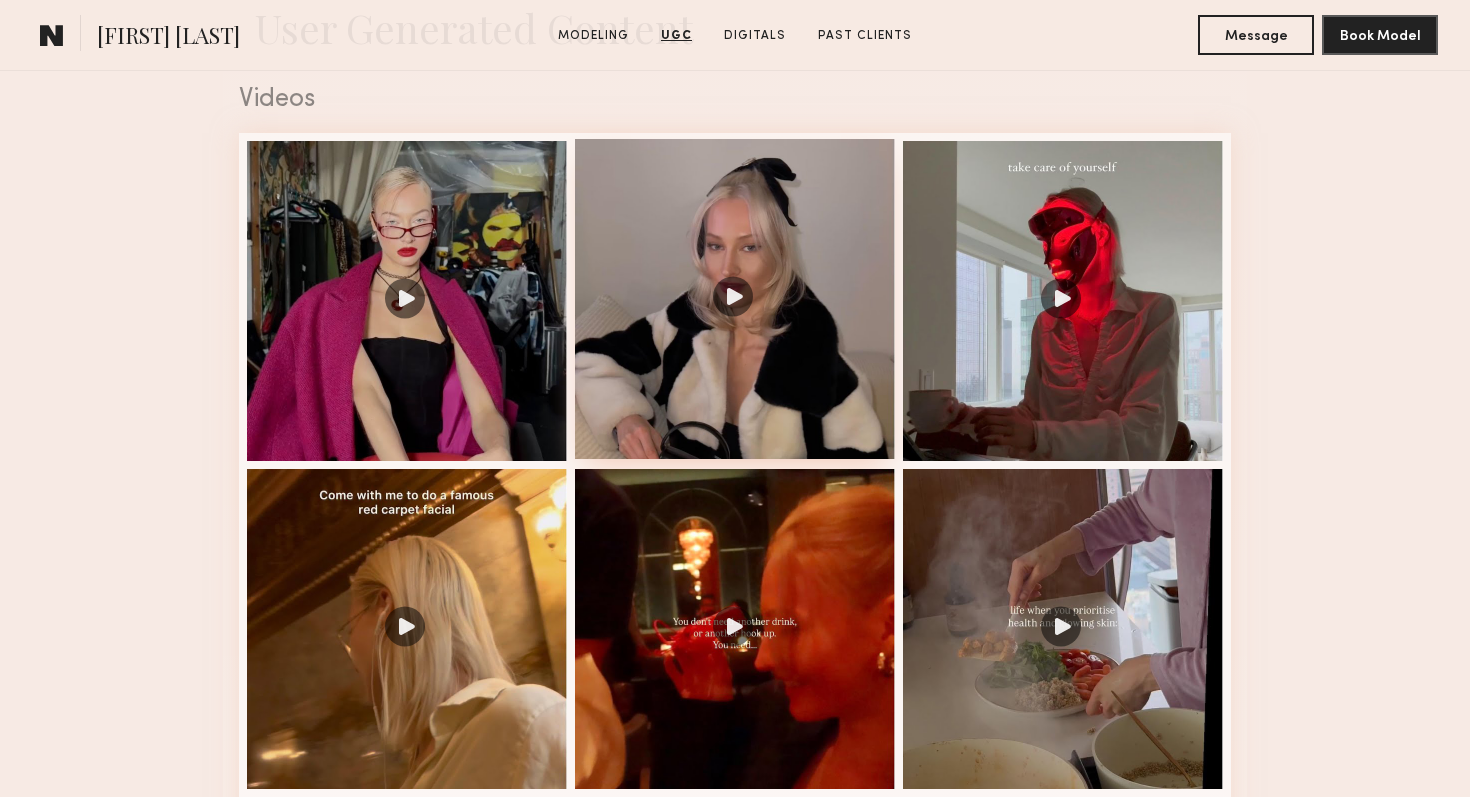 click at bounding box center [735, 299] 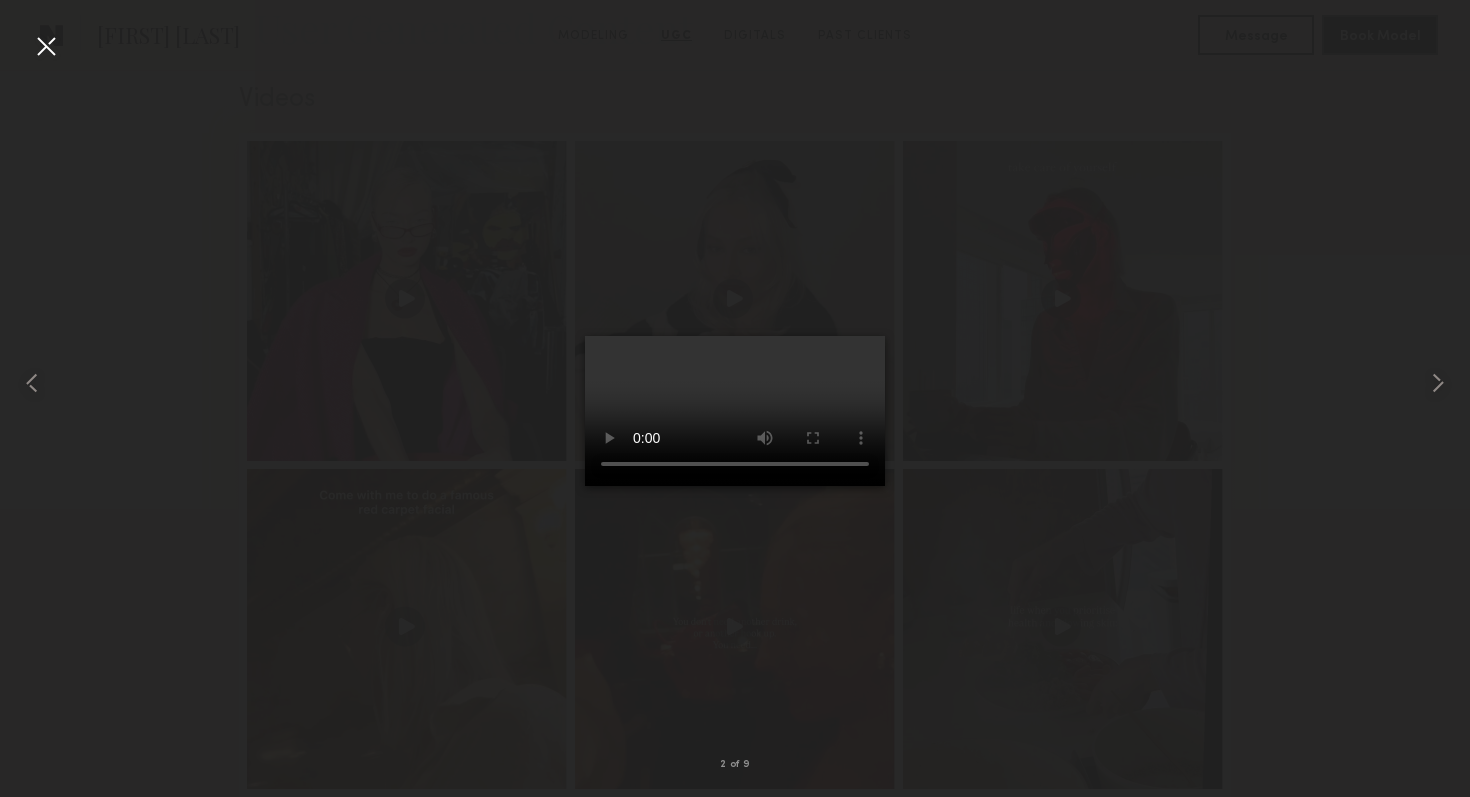 click at bounding box center [46, 46] 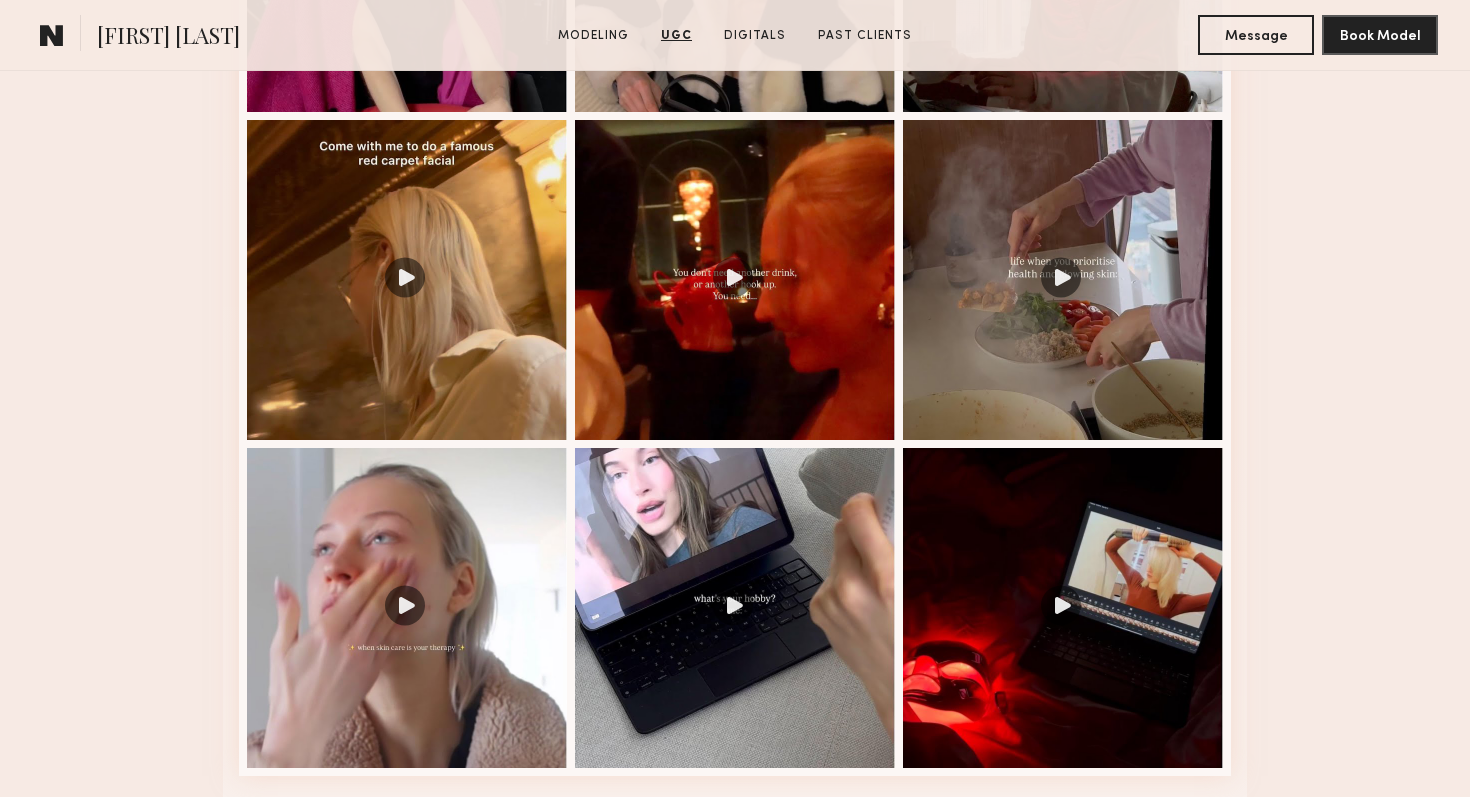 scroll, scrollTop: 3723, scrollLeft: 0, axis: vertical 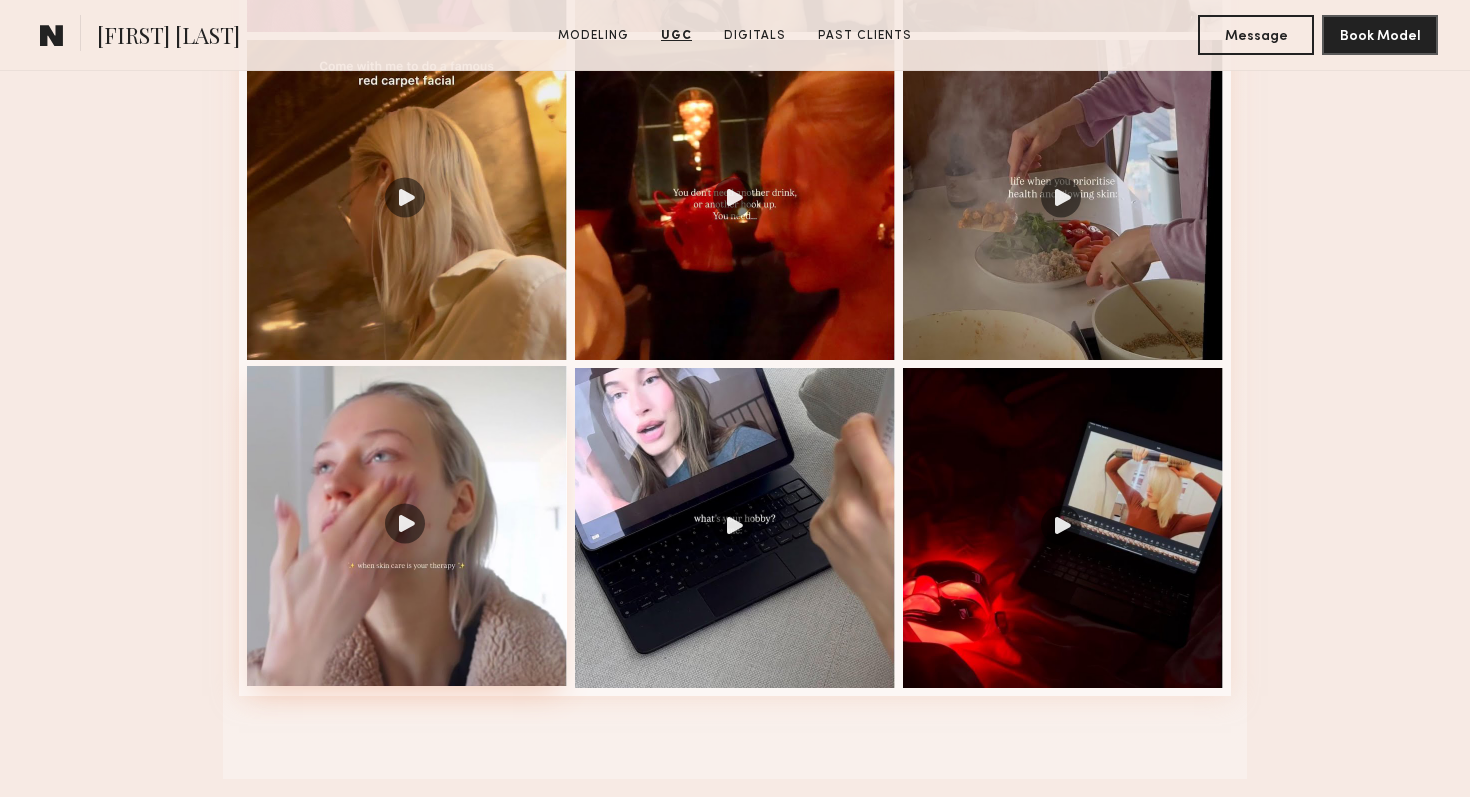 click at bounding box center (407, 526) 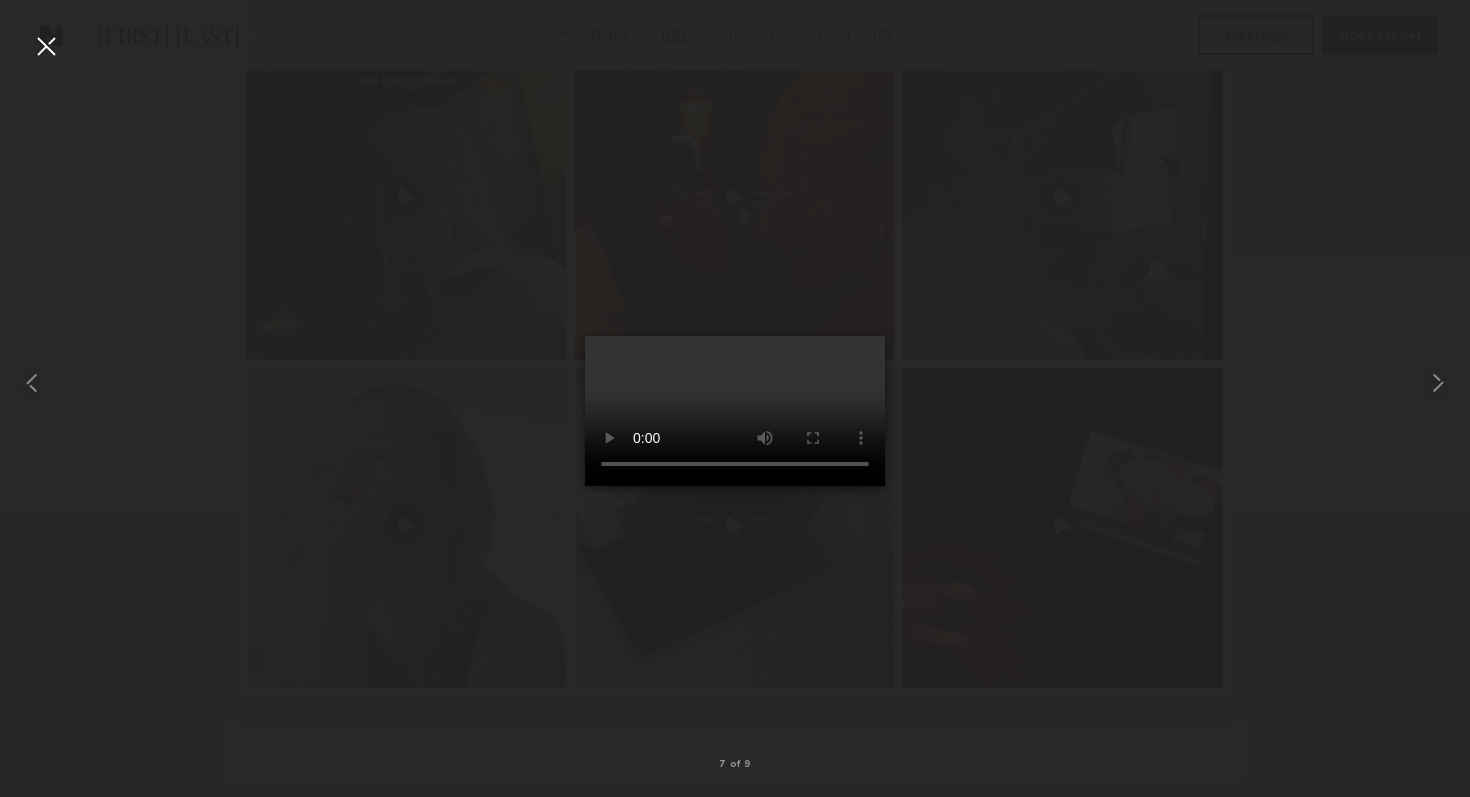 click at bounding box center (46, 46) 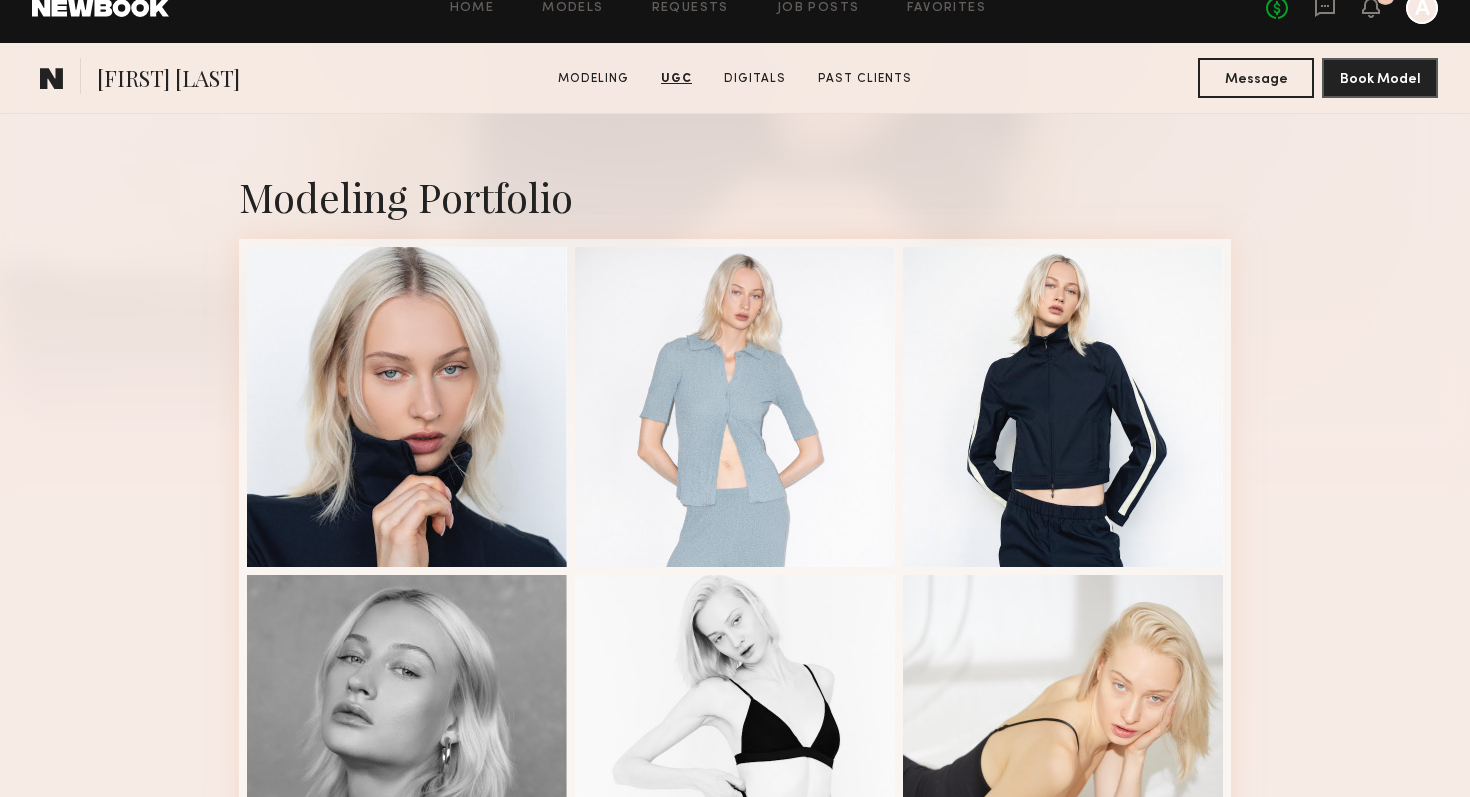 scroll, scrollTop: 0, scrollLeft: 0, axis: both 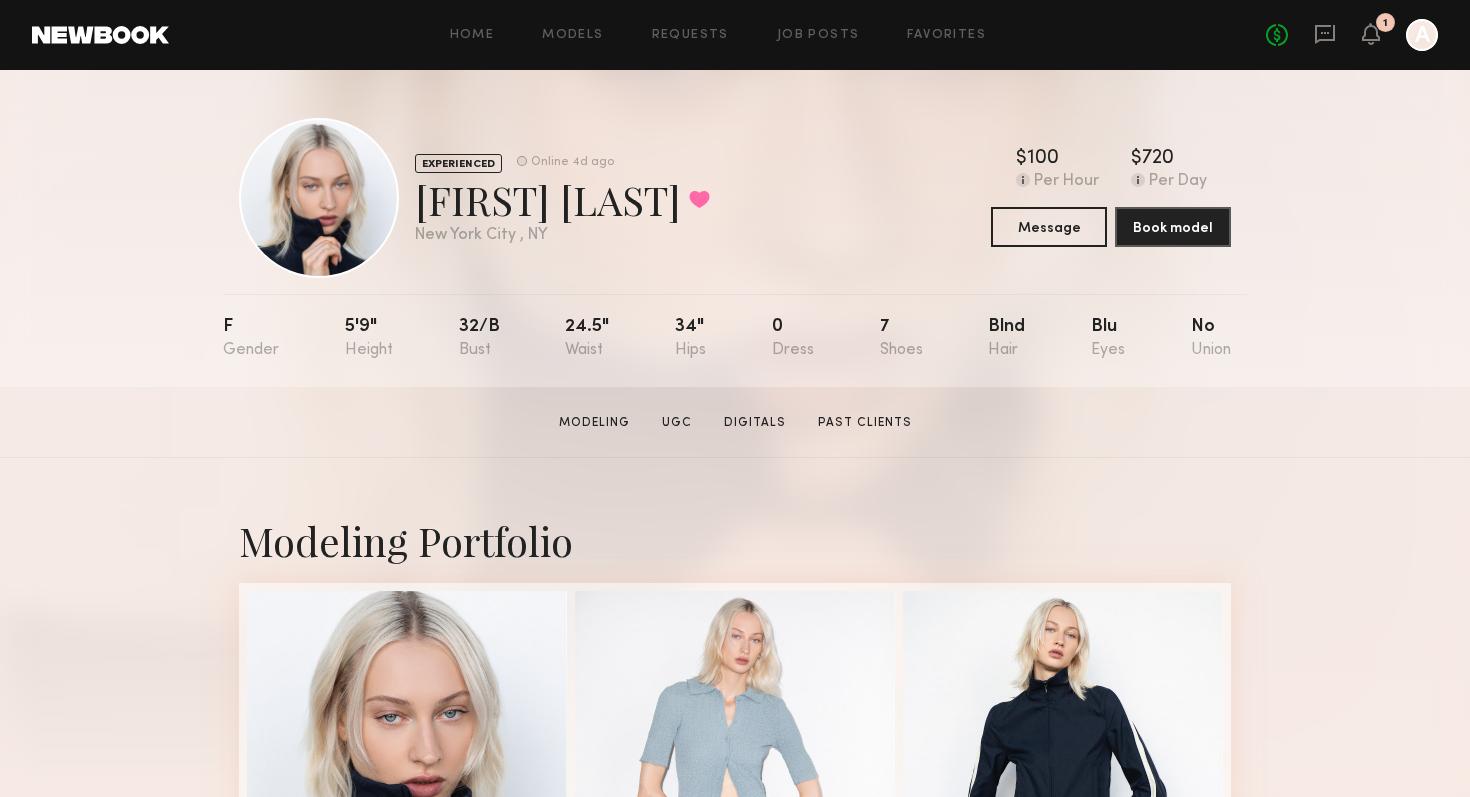 click on "Home Models Requests Job Posts Favorites Sign Out No fees up to $5,000 1 A" 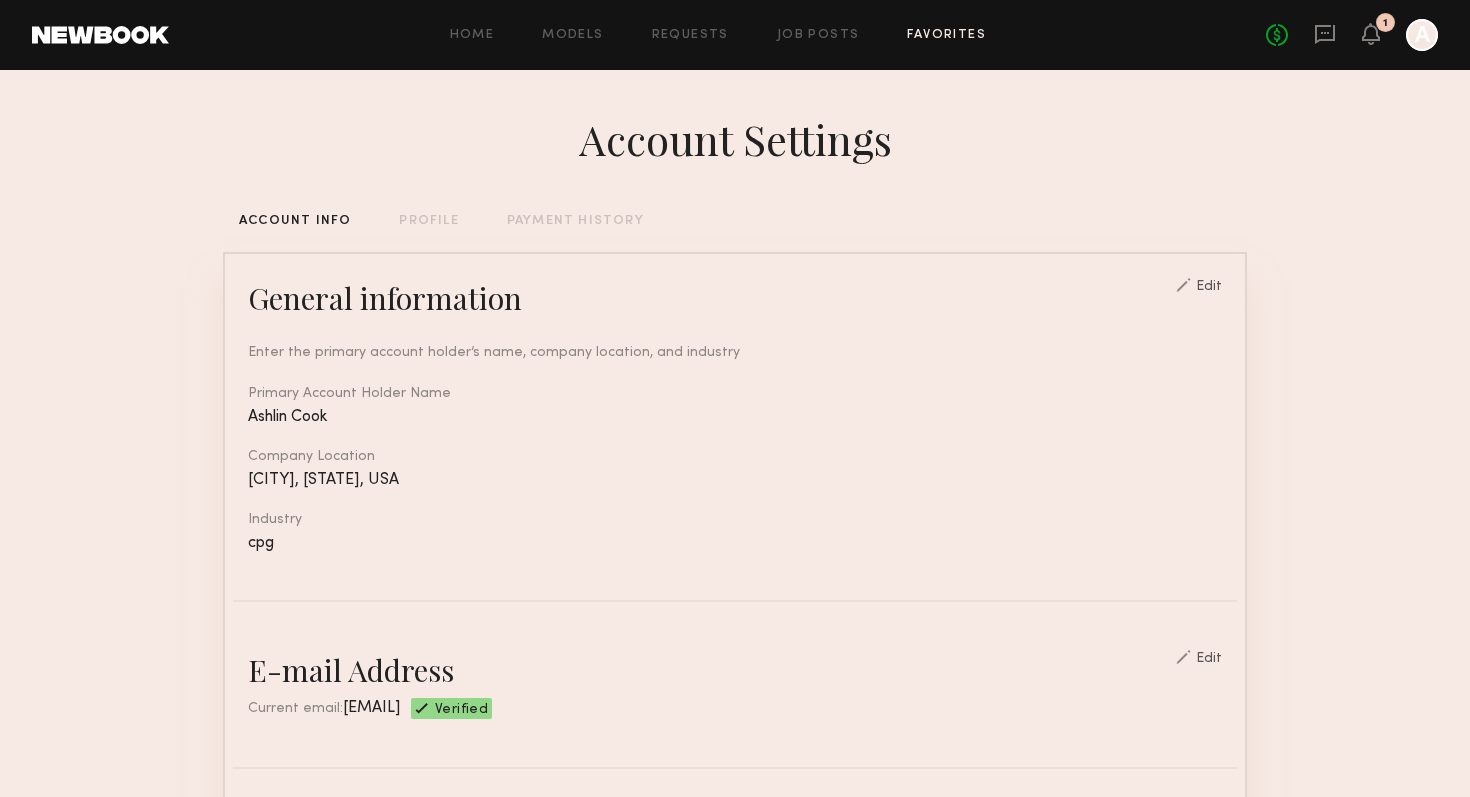 click on "Favorites" 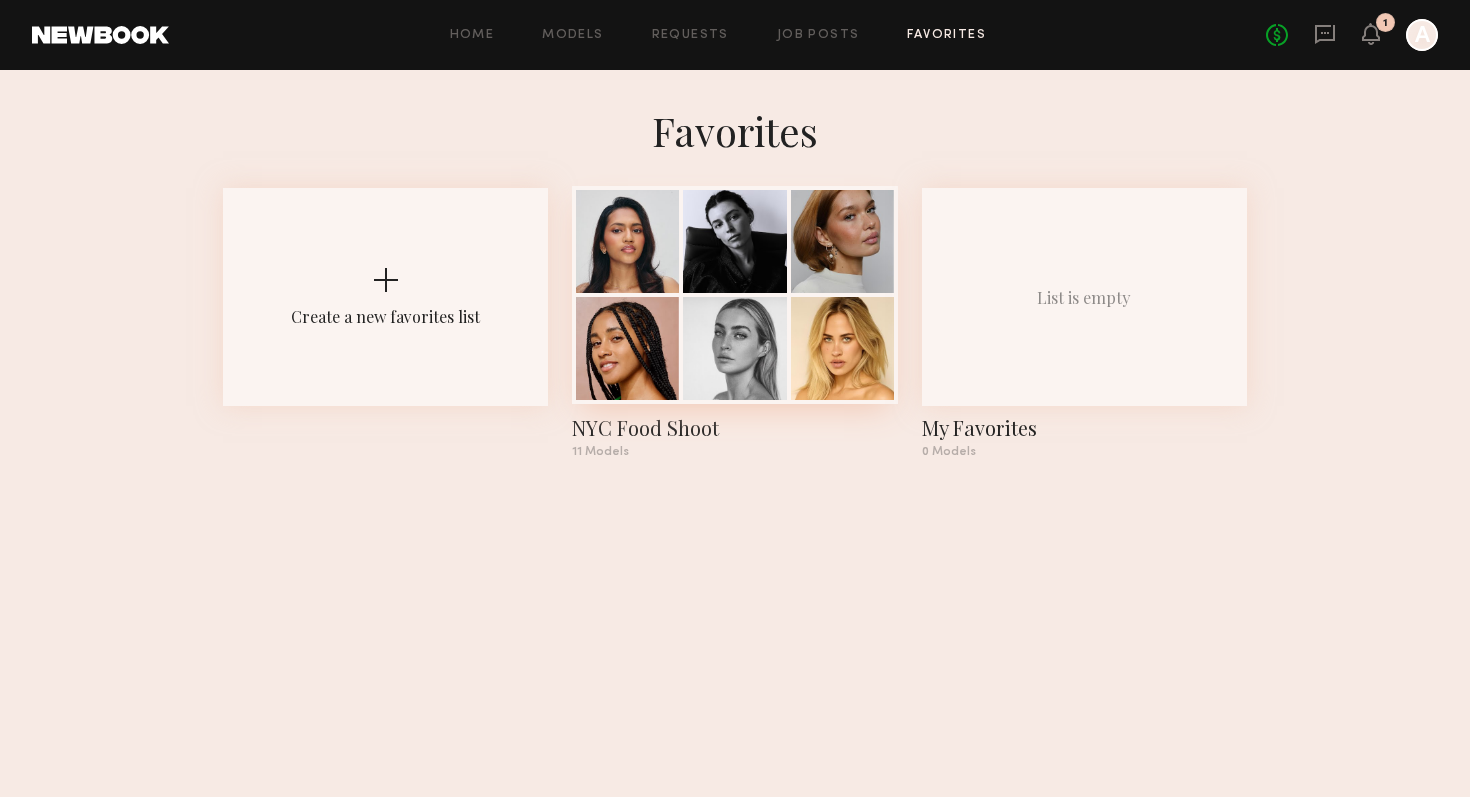 click 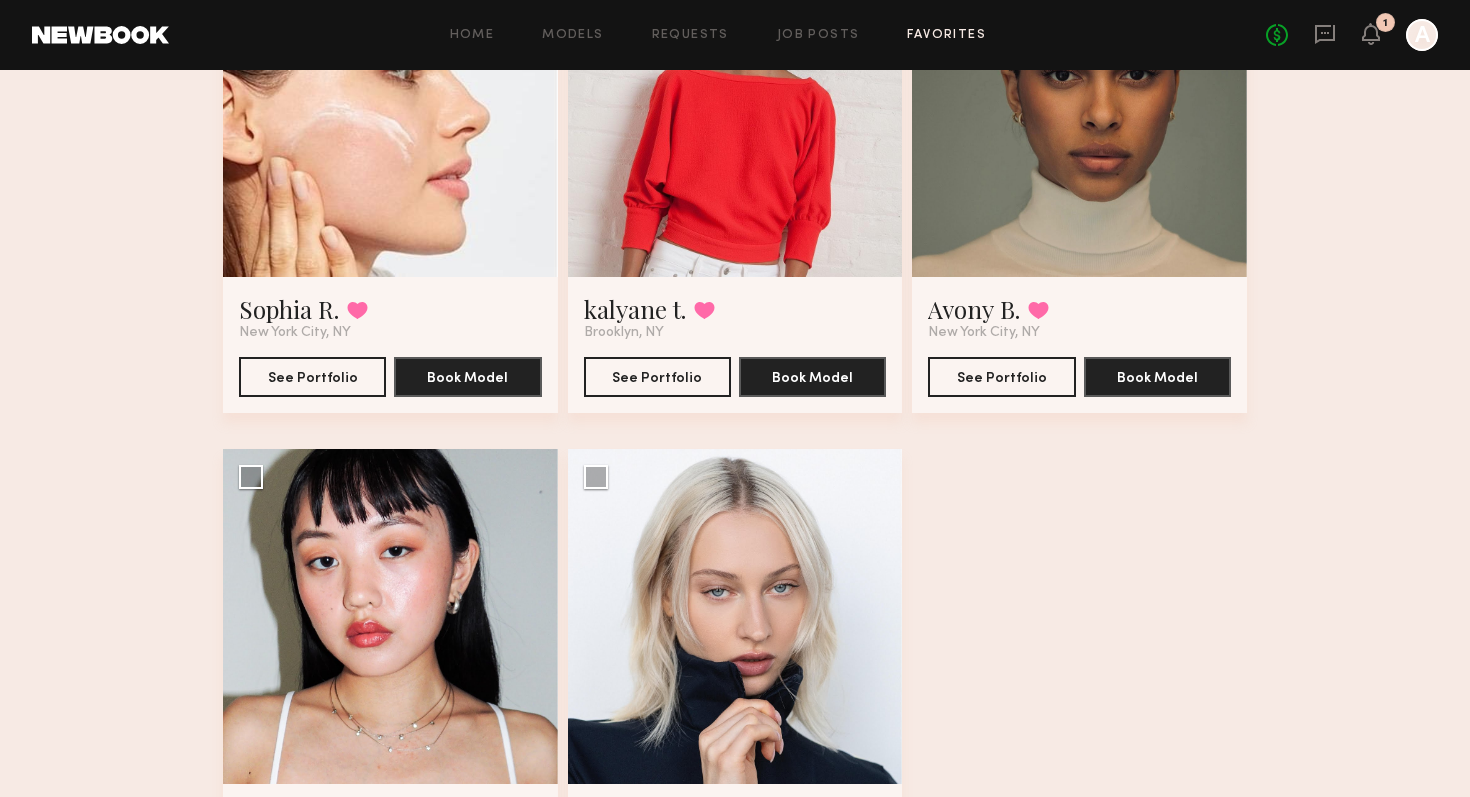 scroll, scrollTop: 1151, scrollLeft: 0, axis: vertical 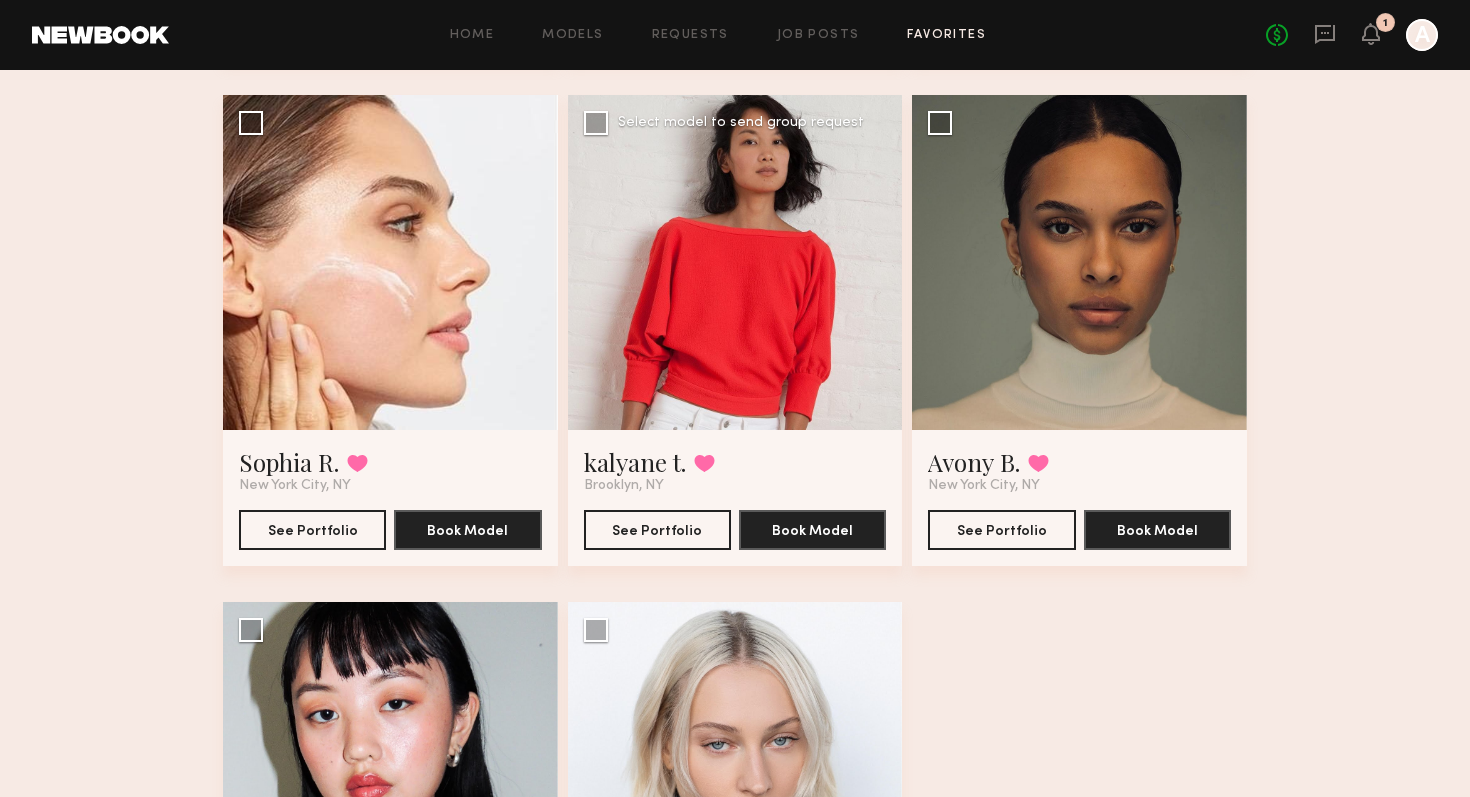 click 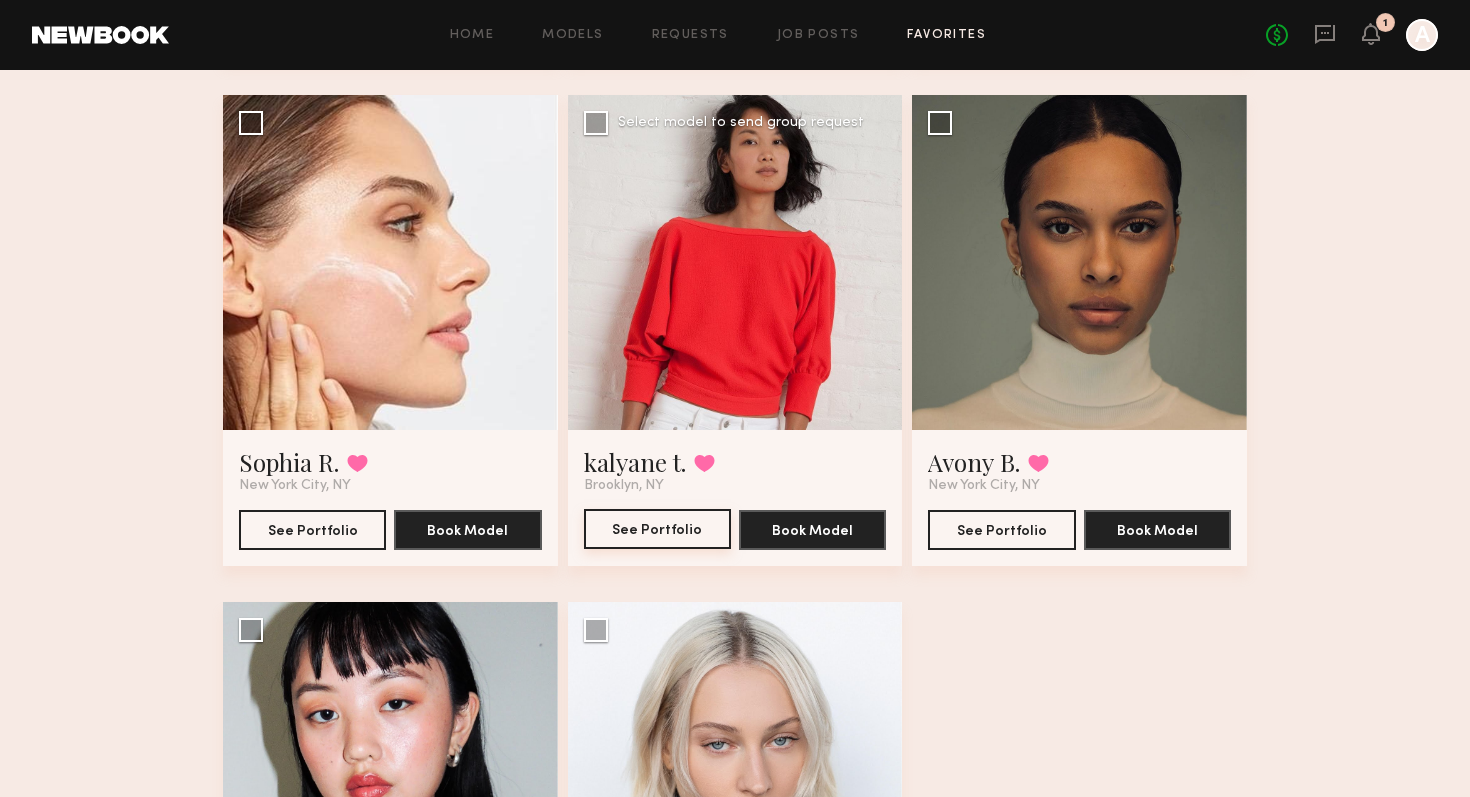 click on "See Portfolio" 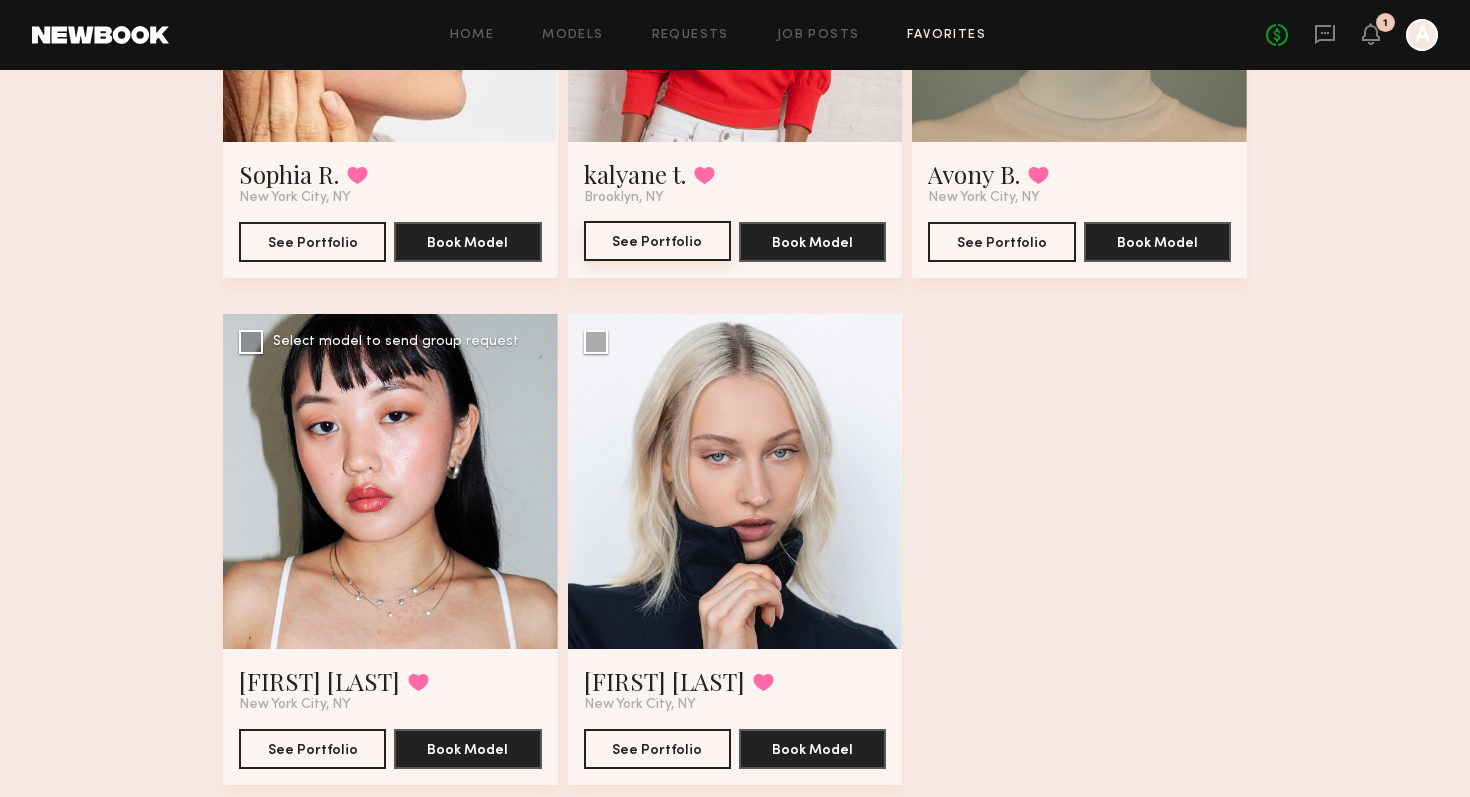 scroll, scrollTop: 1434, scrollLeft: 0, axis: vertical 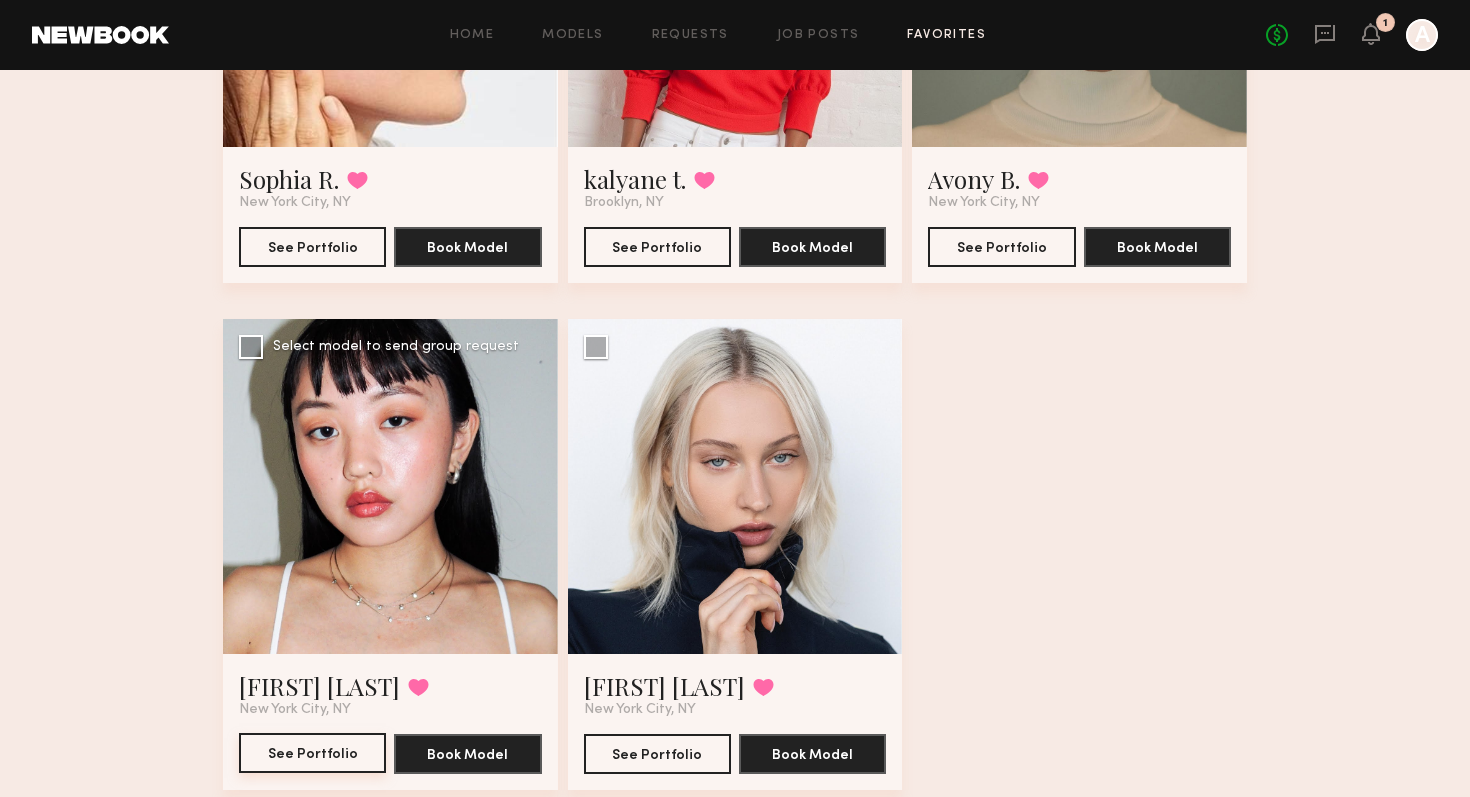 click on "See Portfolio" 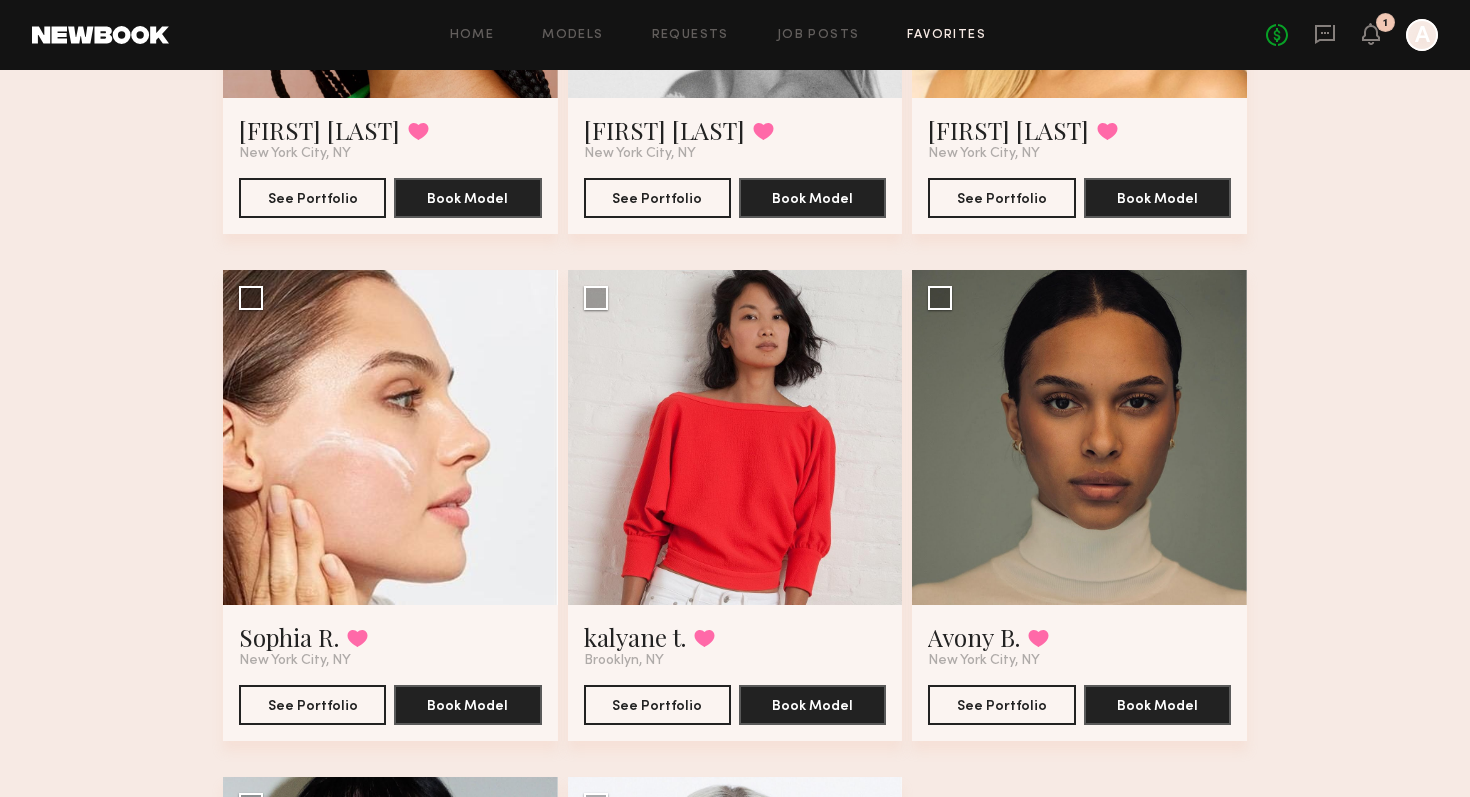 scroll, scrollTop: 972, scrollLeft: 0, axis: vertical 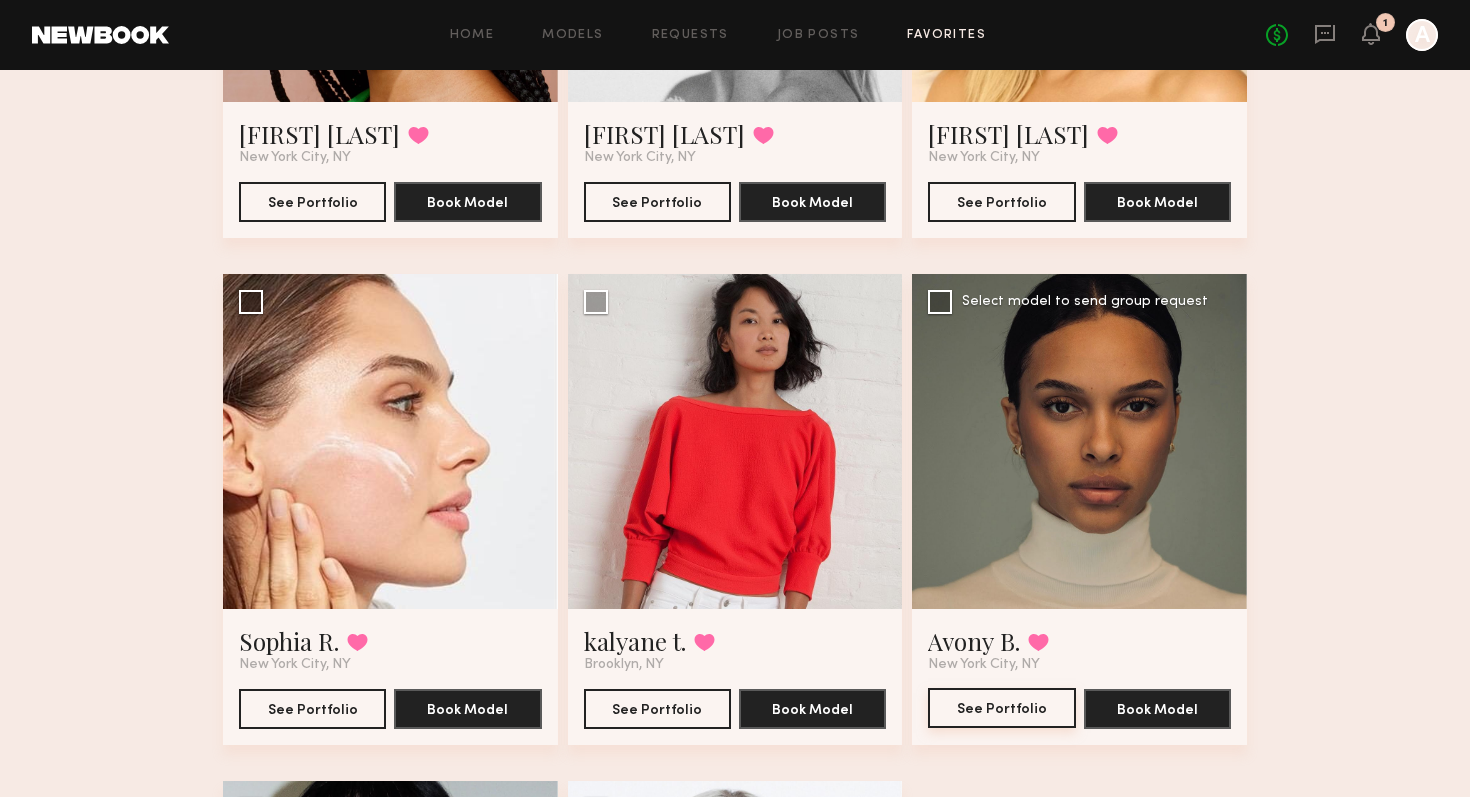click on "See Portfolio" 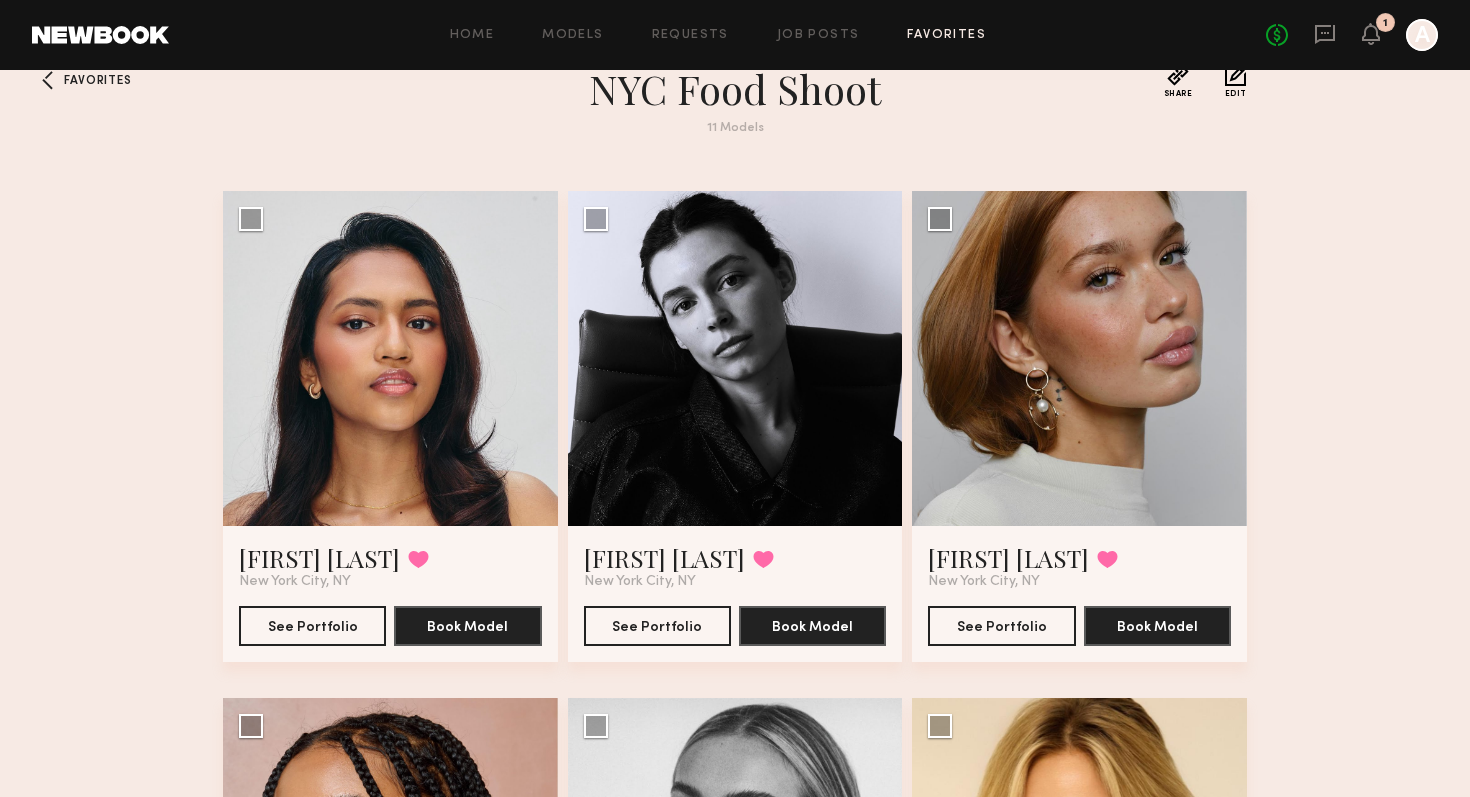 scroll, scrollTop: 0, scrollLeft: 0, axis: both 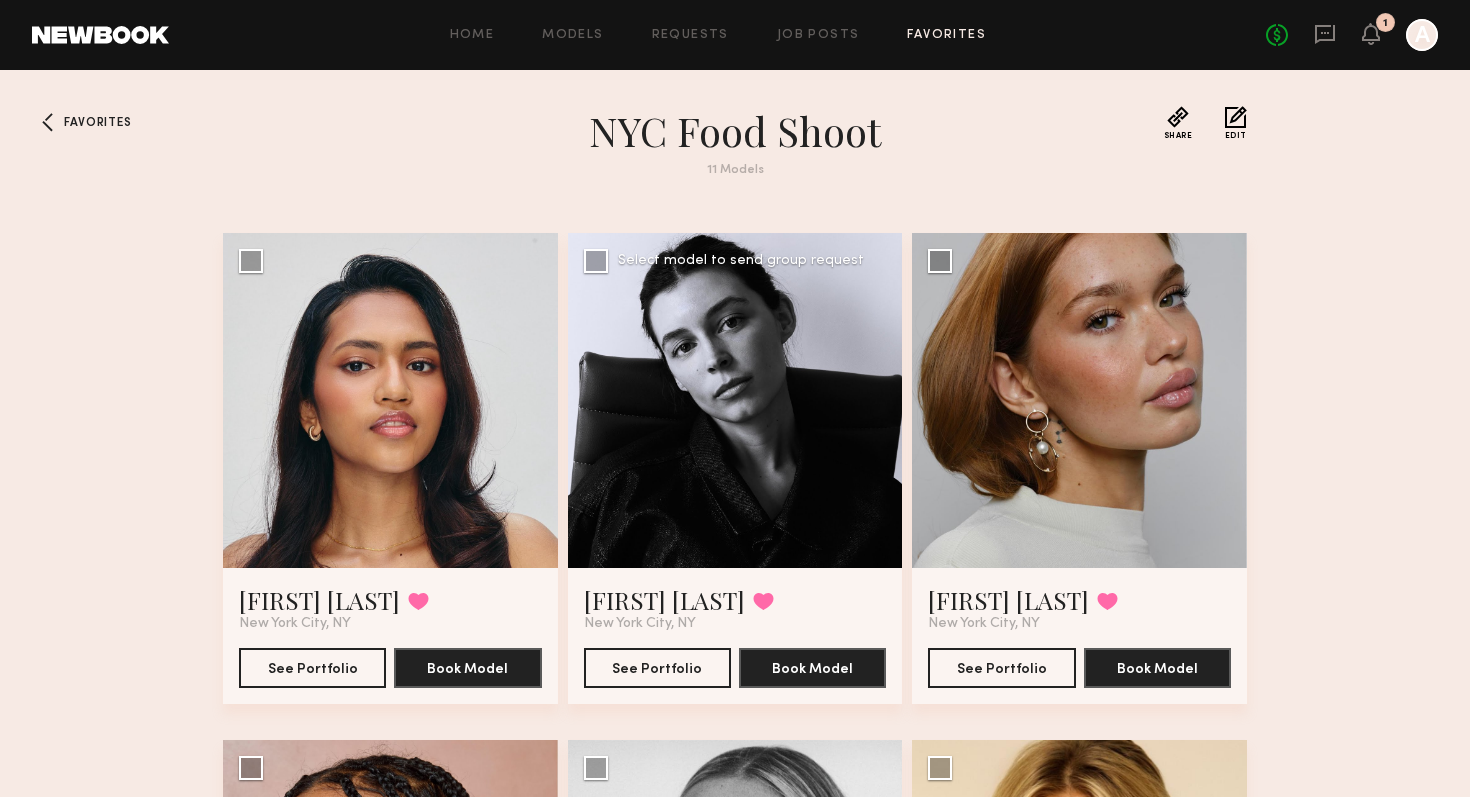click 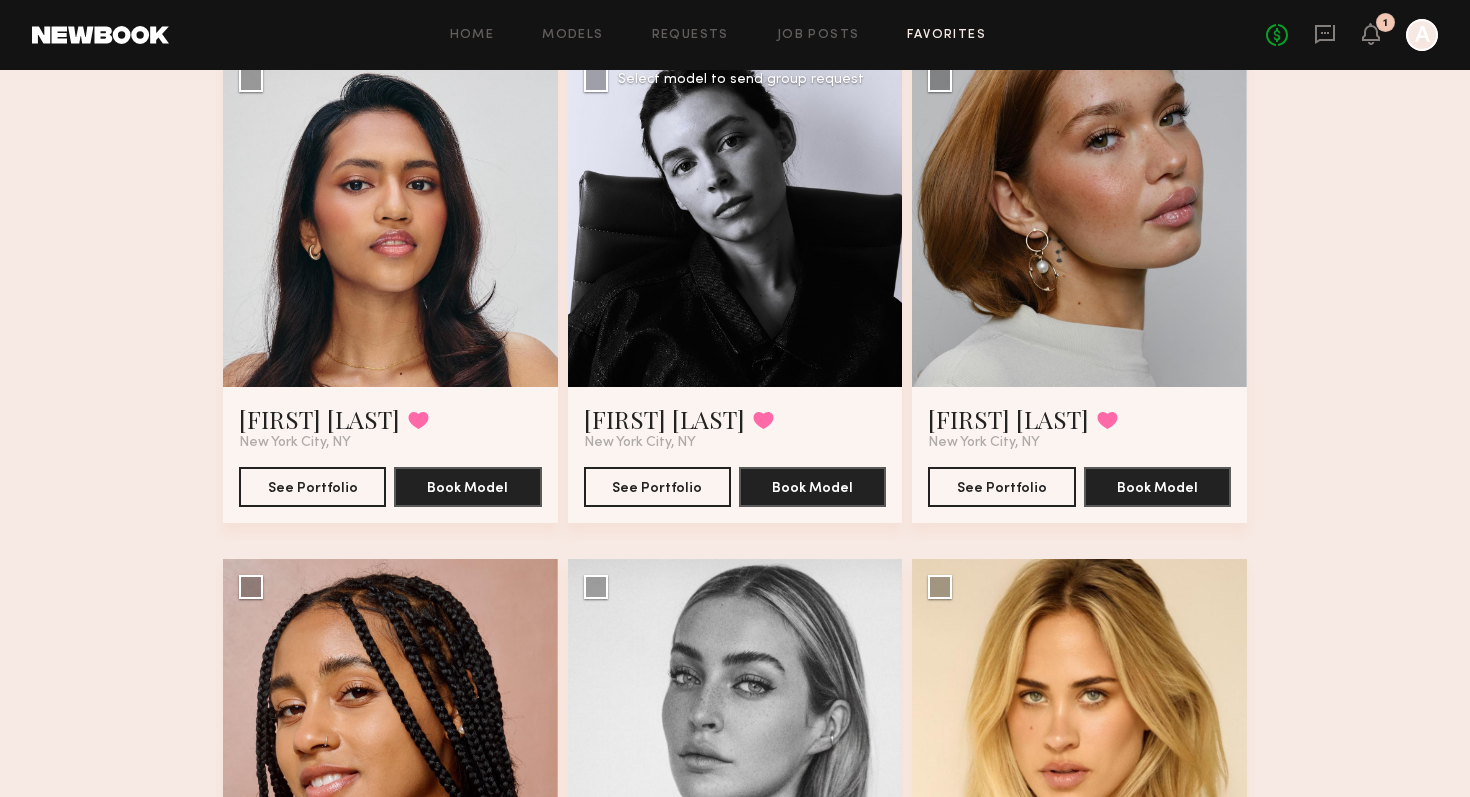 scroll, scrollTop: 75, scrollLeft: 0, axis: vertical 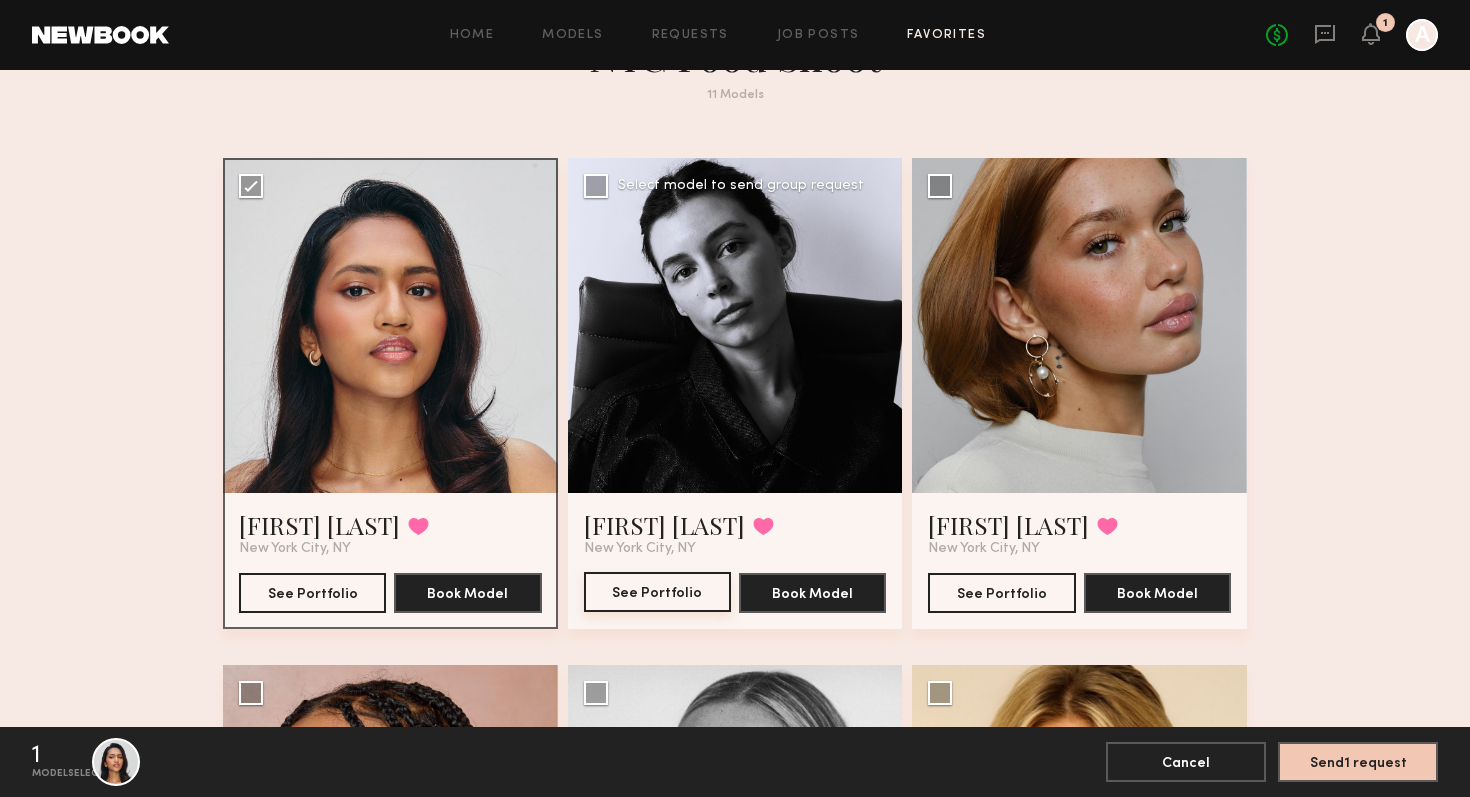 click on "See Portfolio" 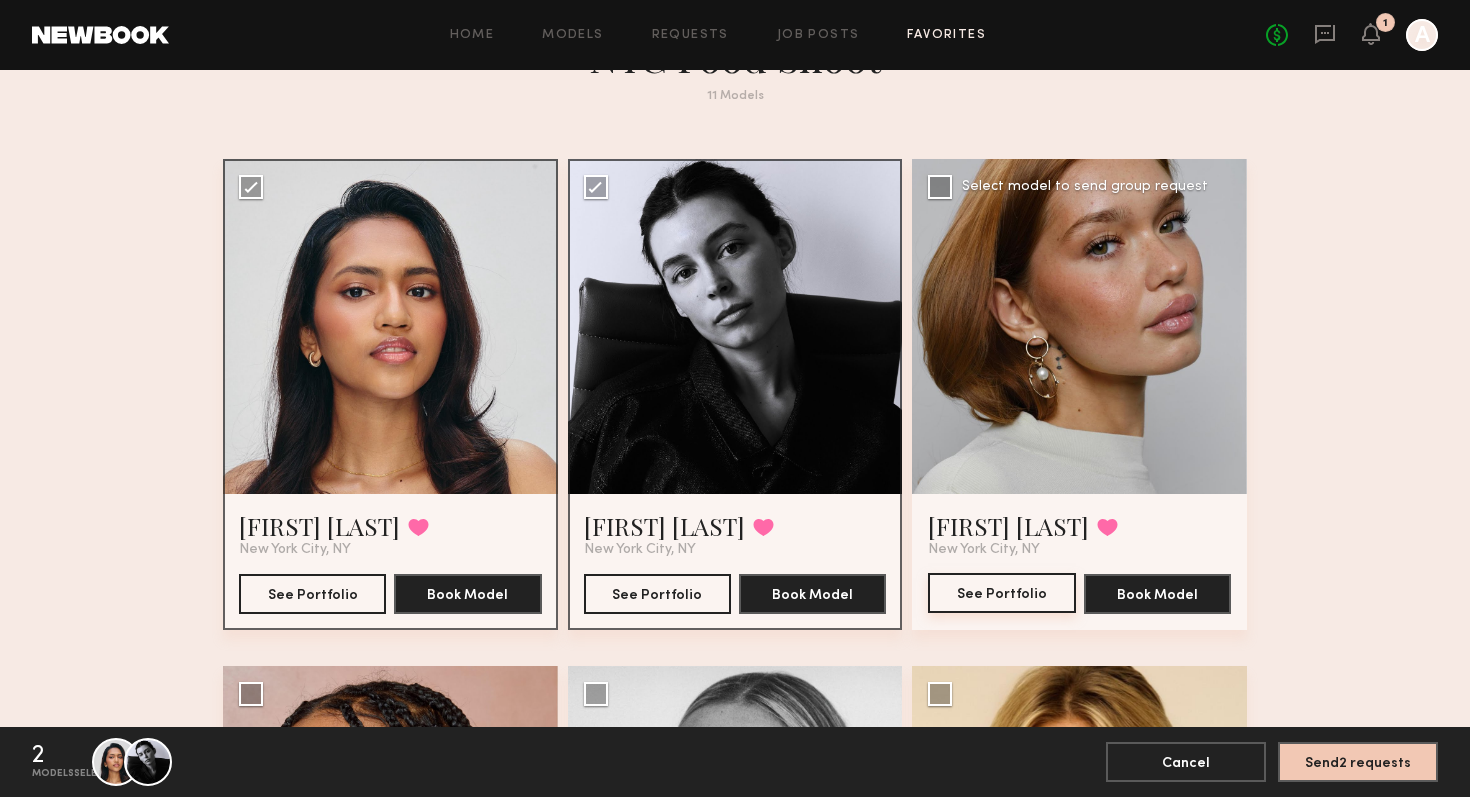 scroll, scrollTop: 72, scrollLeft: 0, axis: vertical 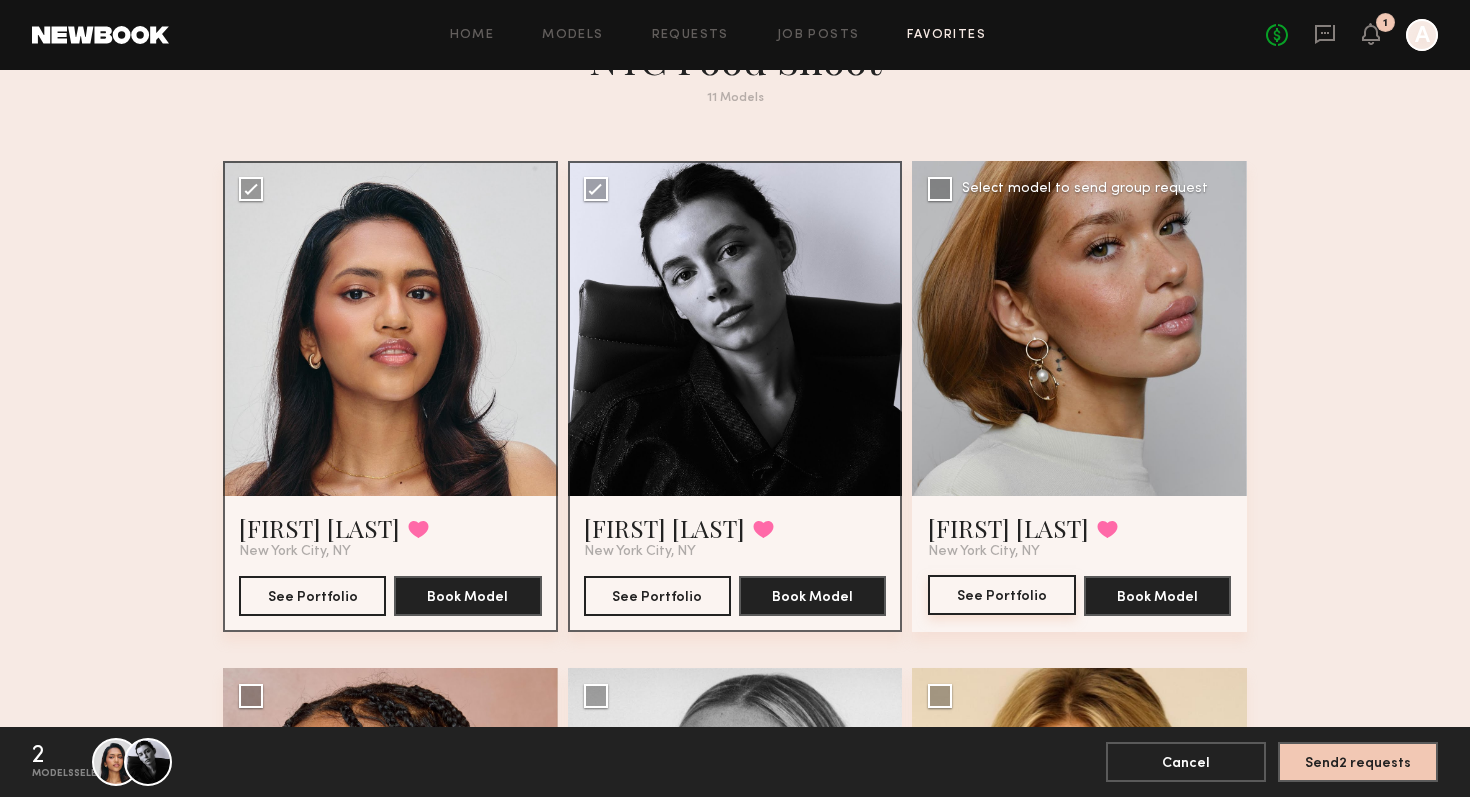 click on "See Portfolio" 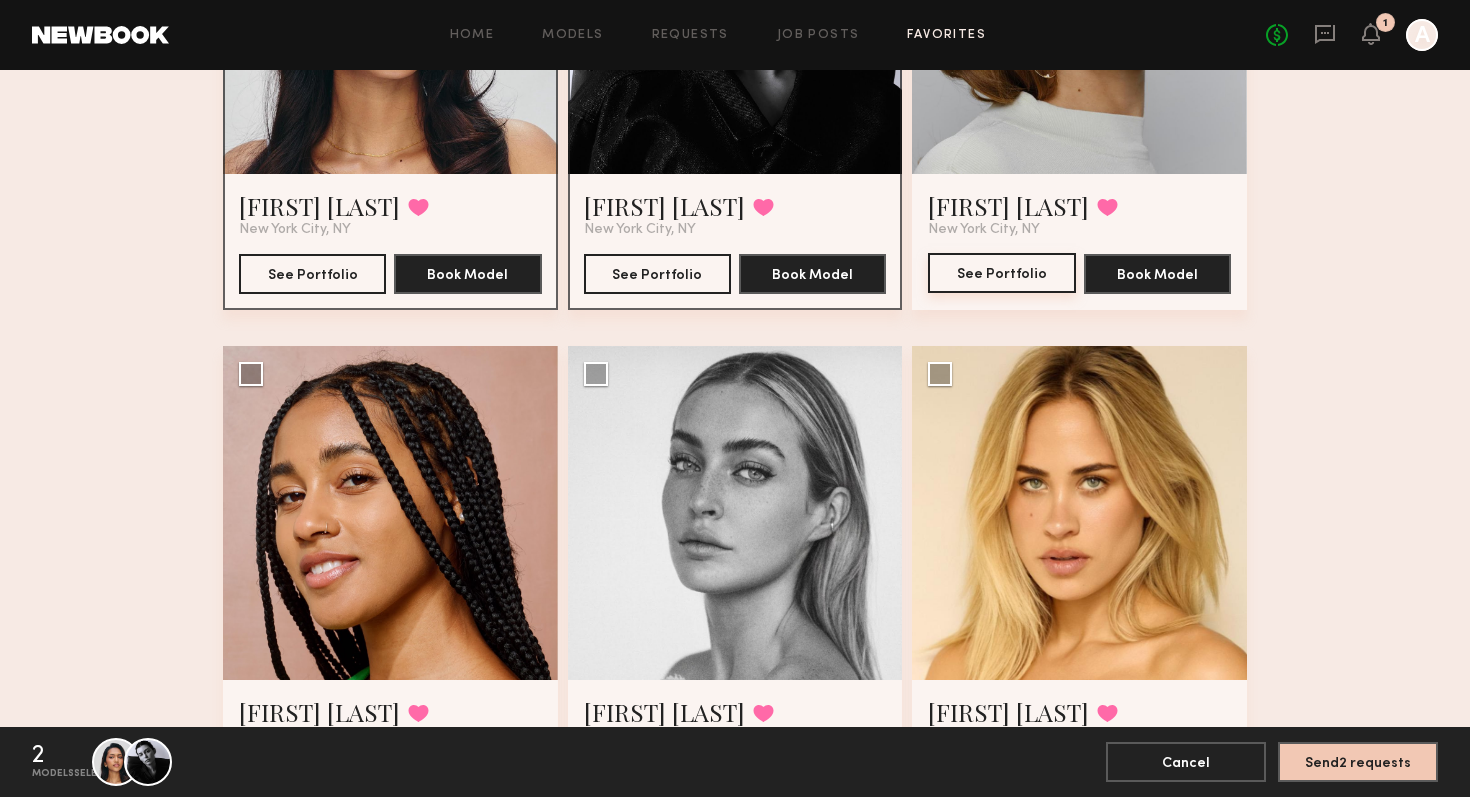 scroll, scrollTop: 623, scrollLeft: 0, axis: vertical 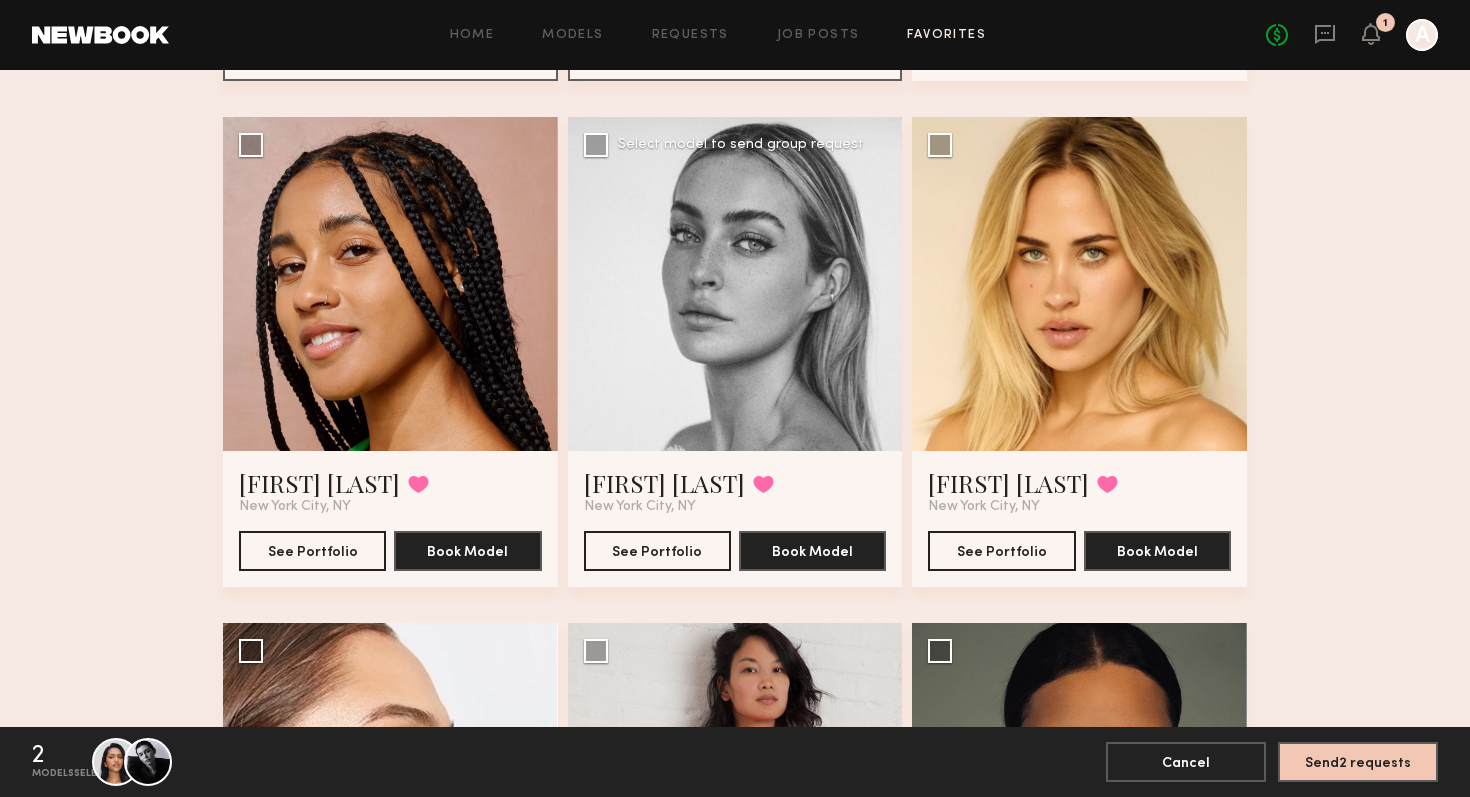 click 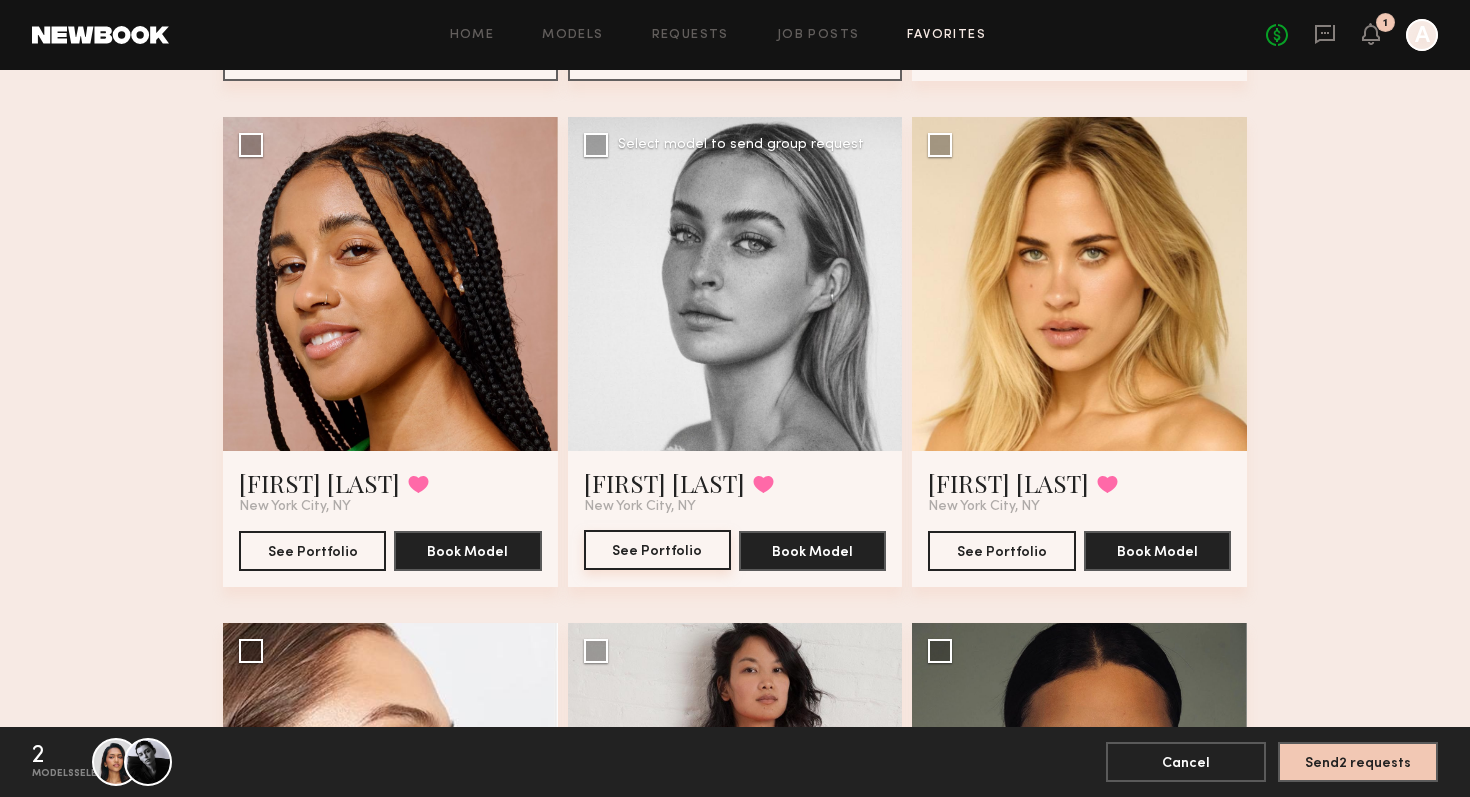 click on "See Portfolio" 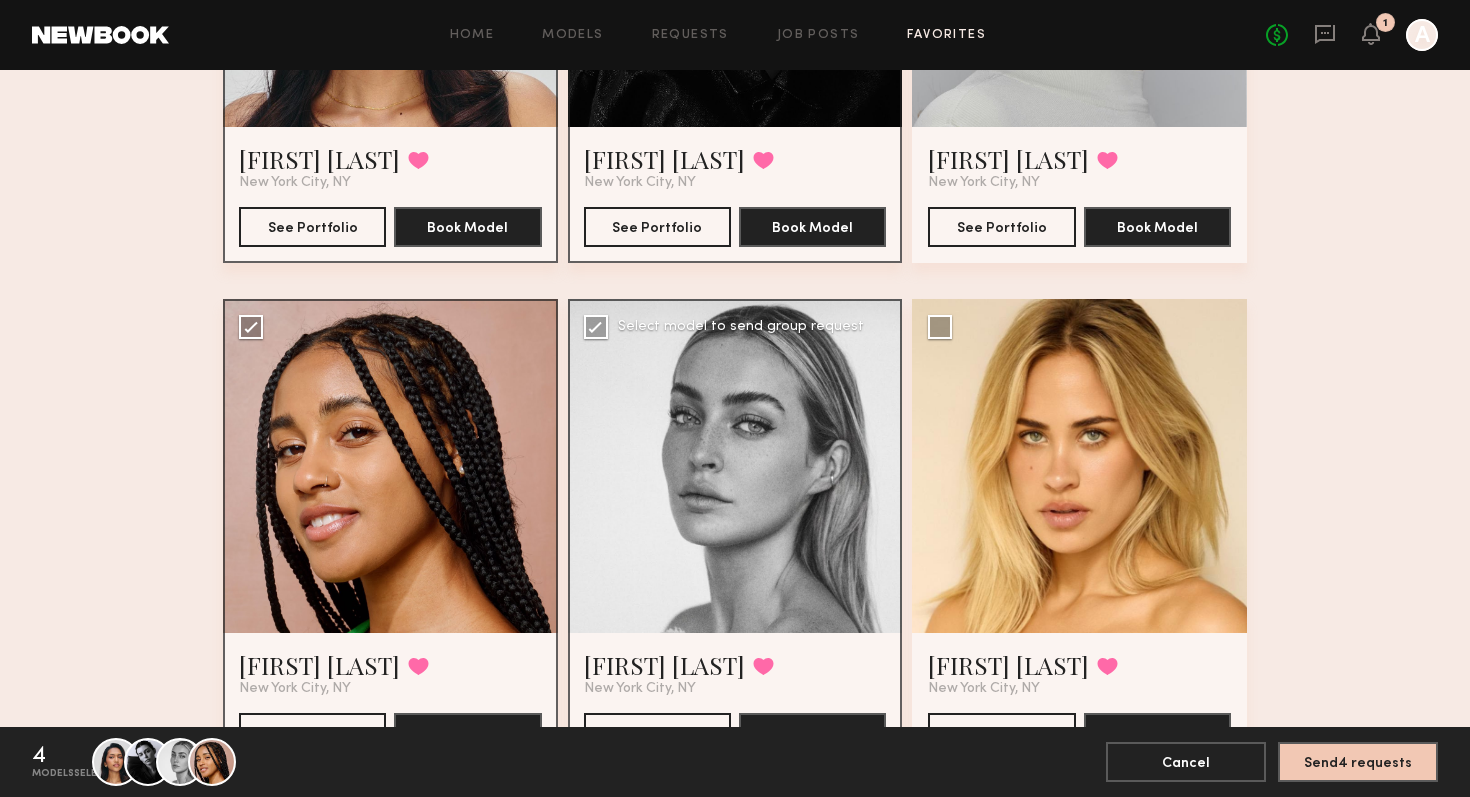 scroll, scrollTop: 713, scrollLeft: 0, axis: vertical 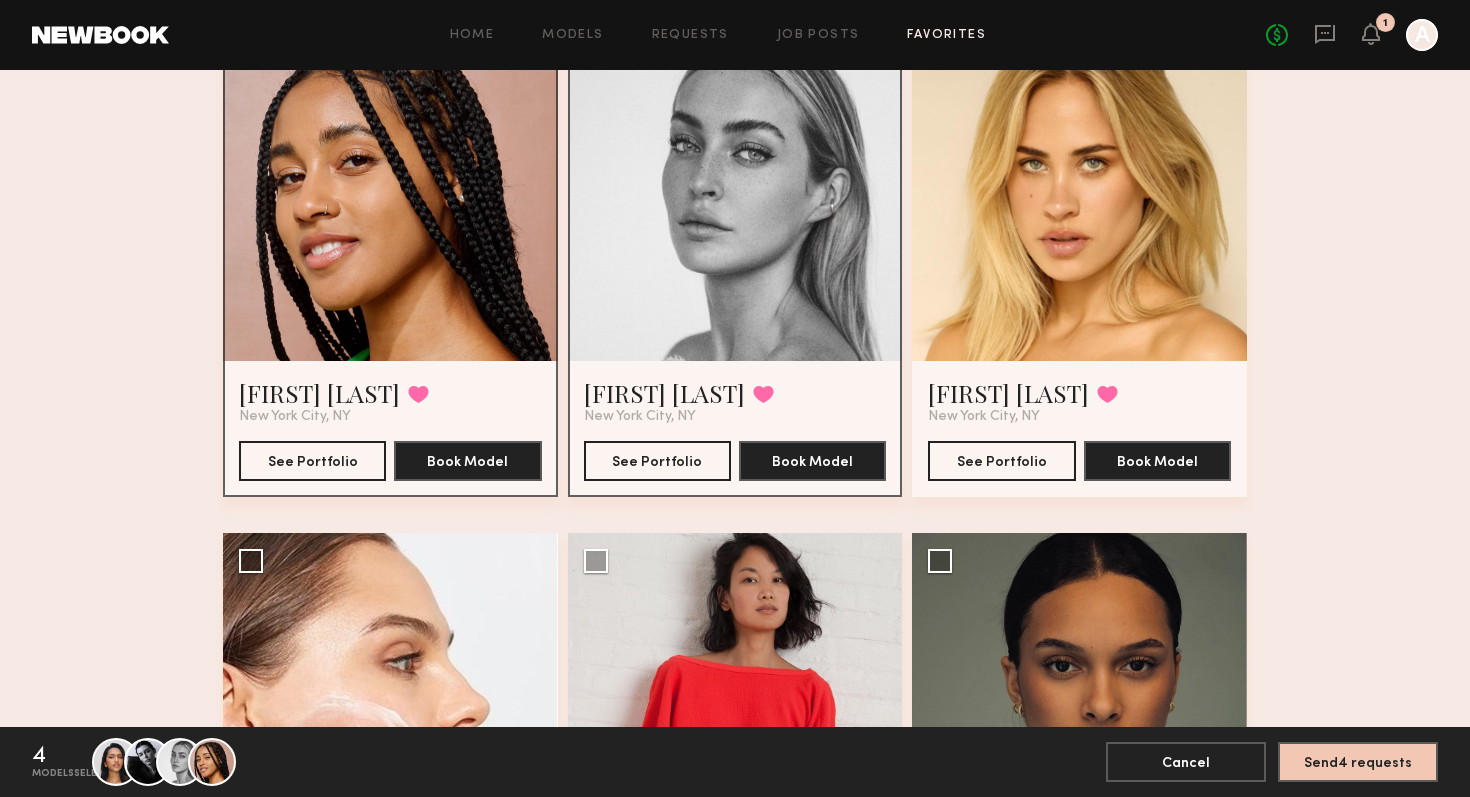 click 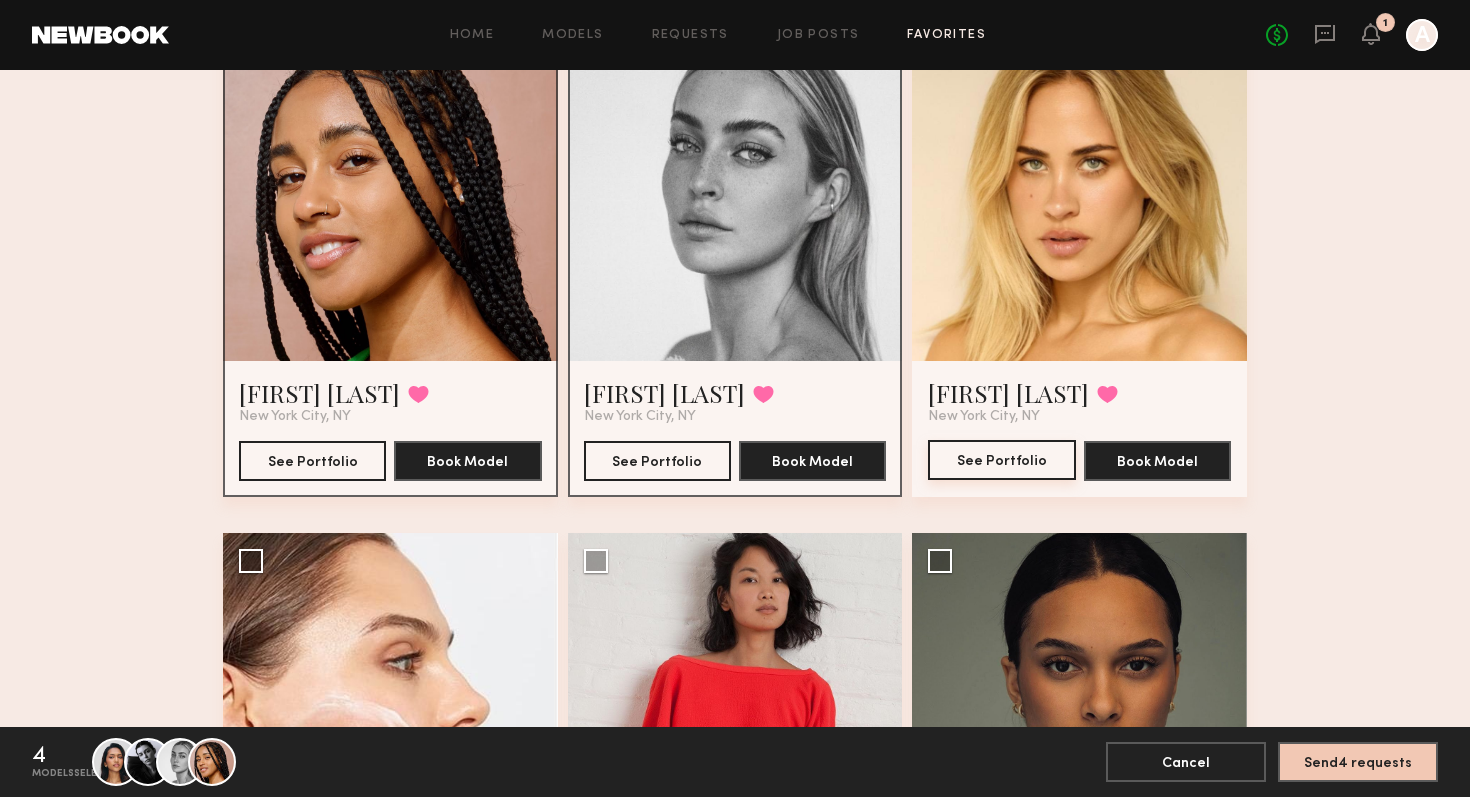 click on "See Portfolio" 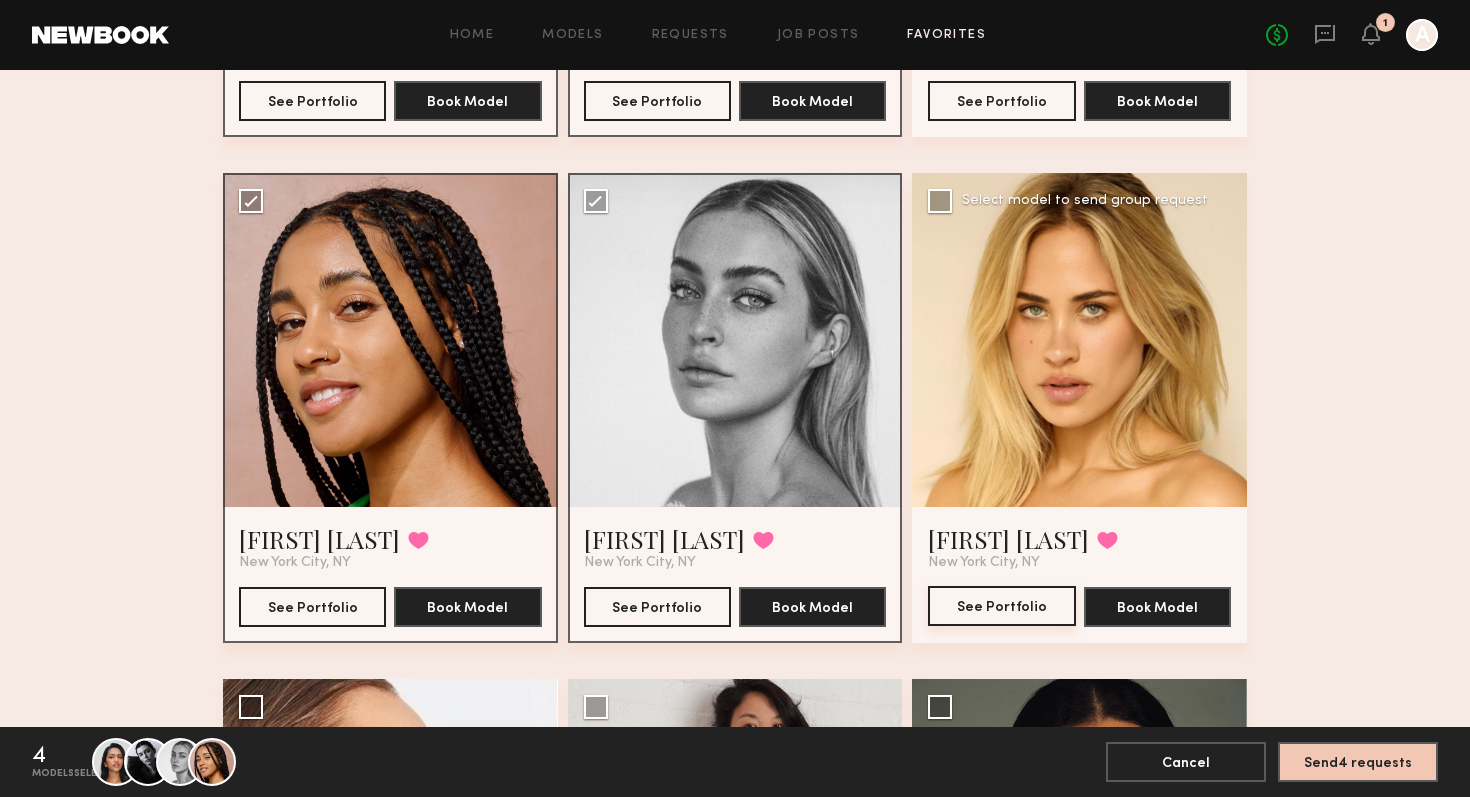 scroll, scrollTop: 542, scrollLeft: 0, axis: vertical 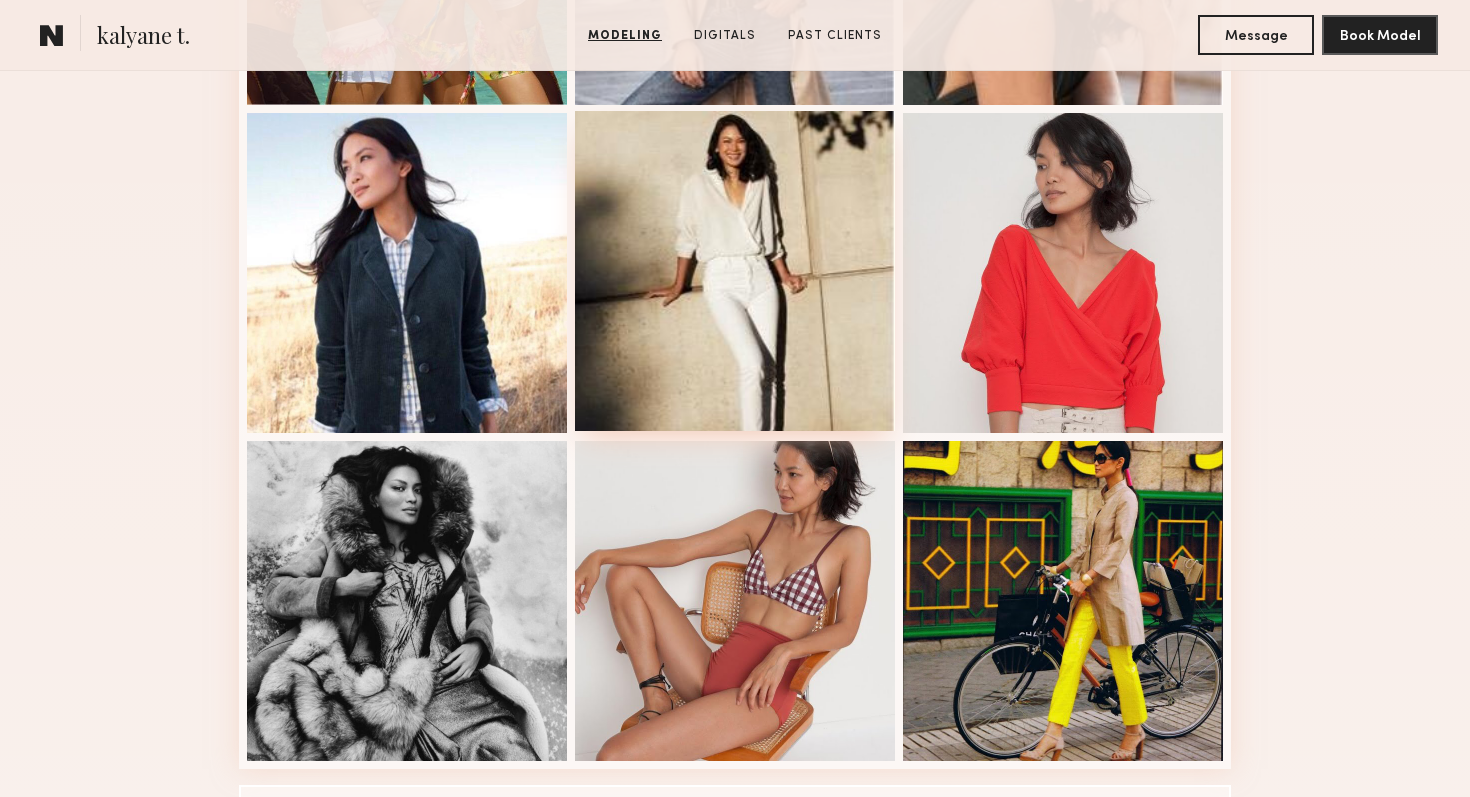 click at bounding box center [735, 271] 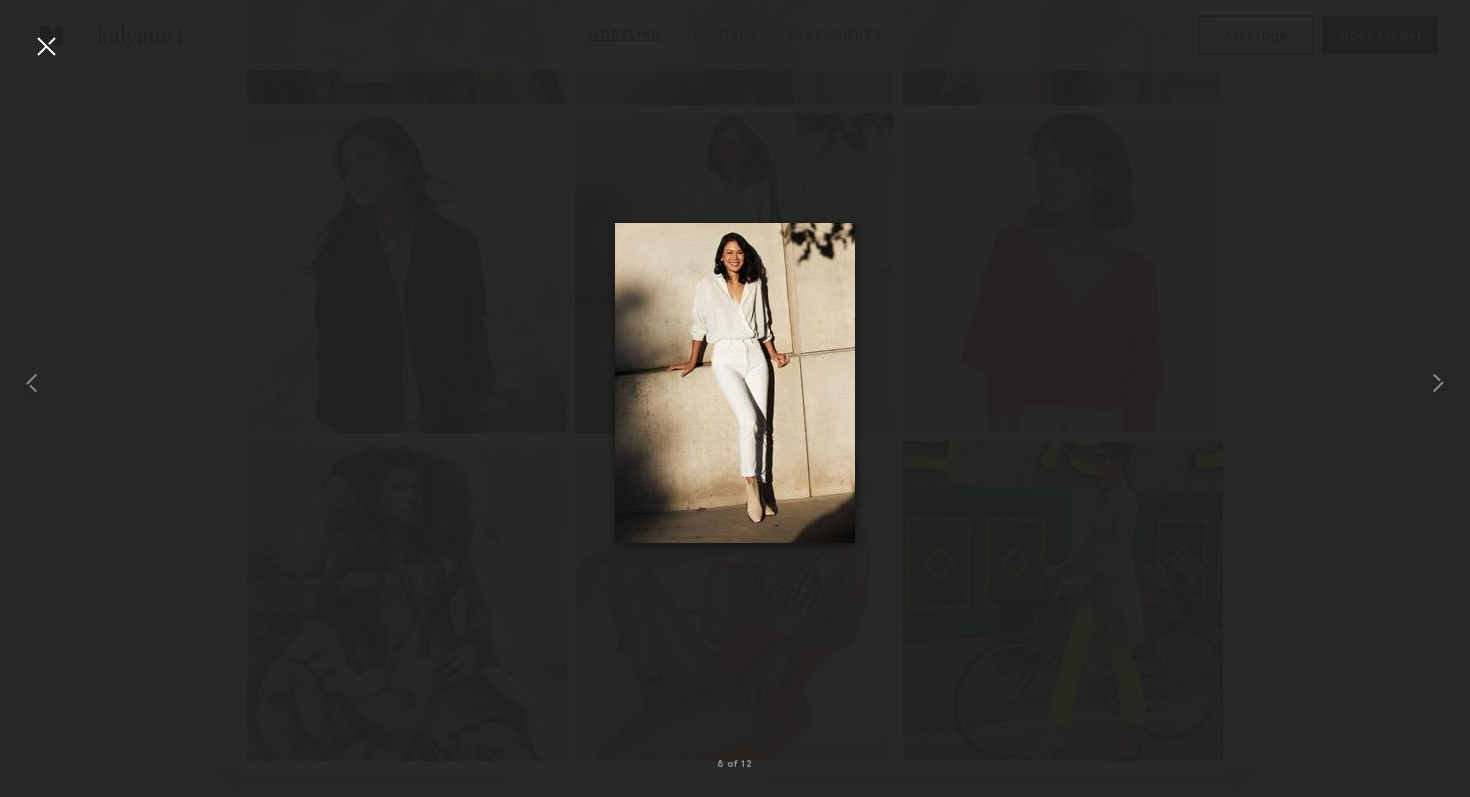 click at bounding box center [46, 46] 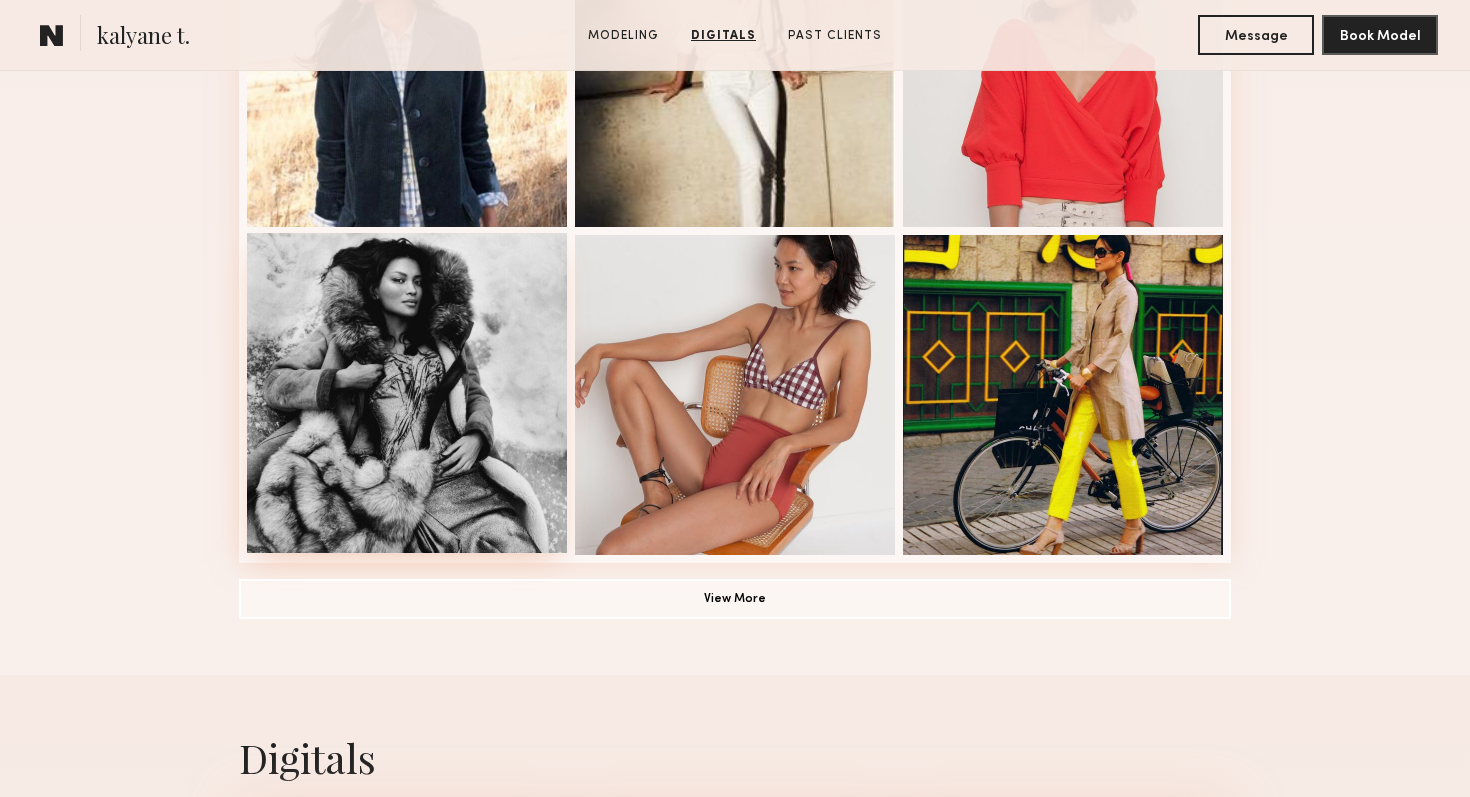 scroll, scrollTop: 1285, scrollLeft: 0, axis: vertical 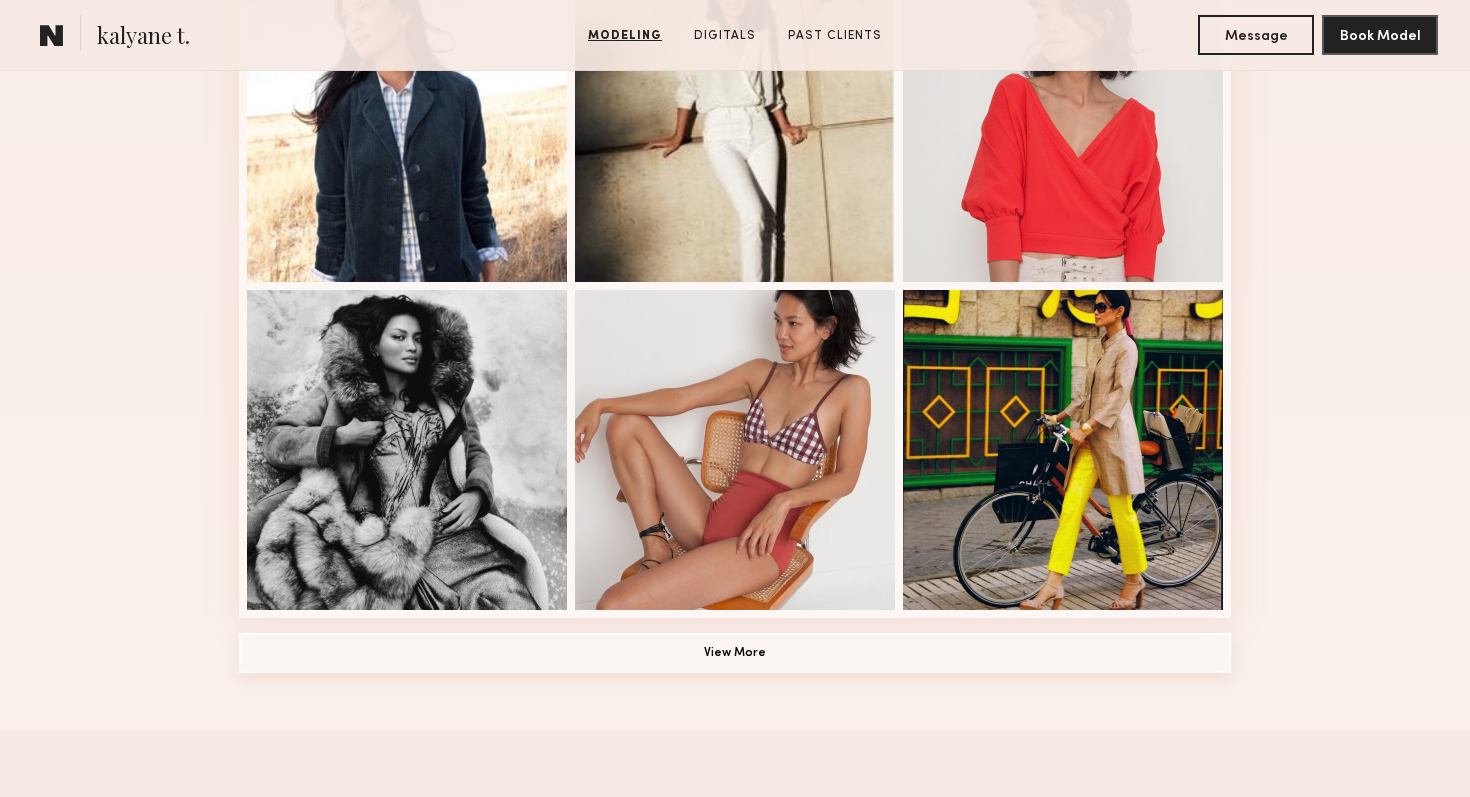 click on "View More" 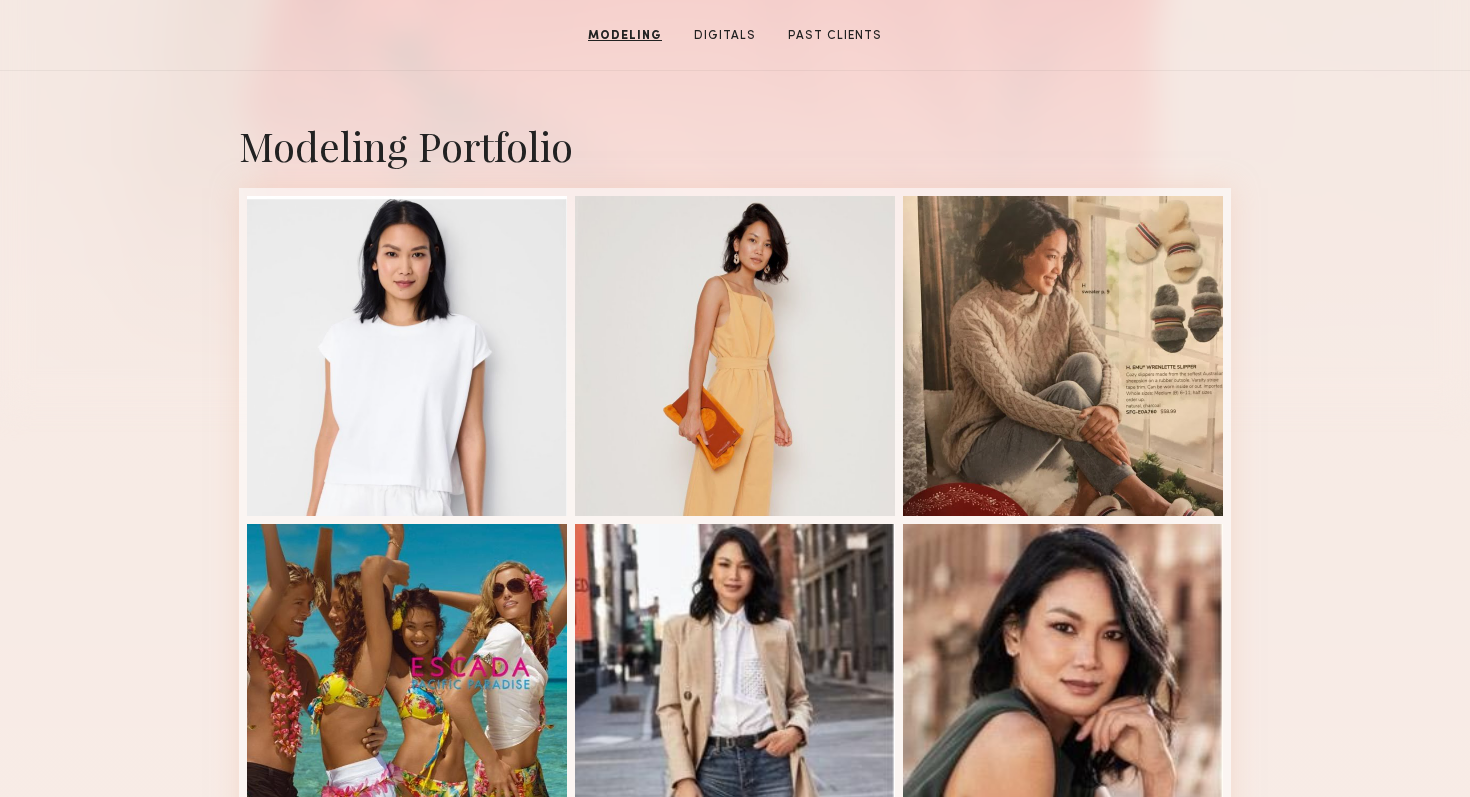 scroll, scrollTop: 0, scrollLeft: 0, axis: both 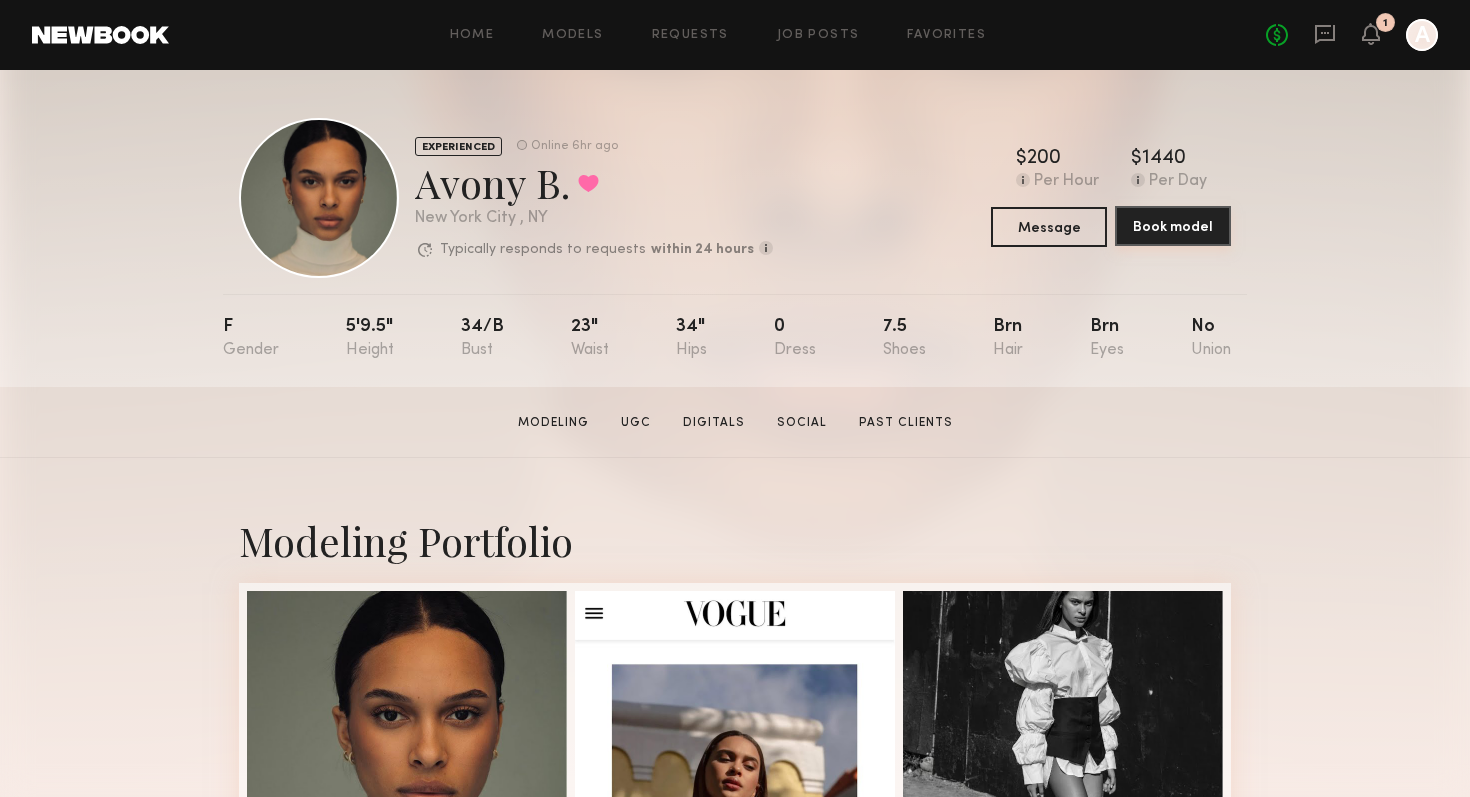 click on "Book model" 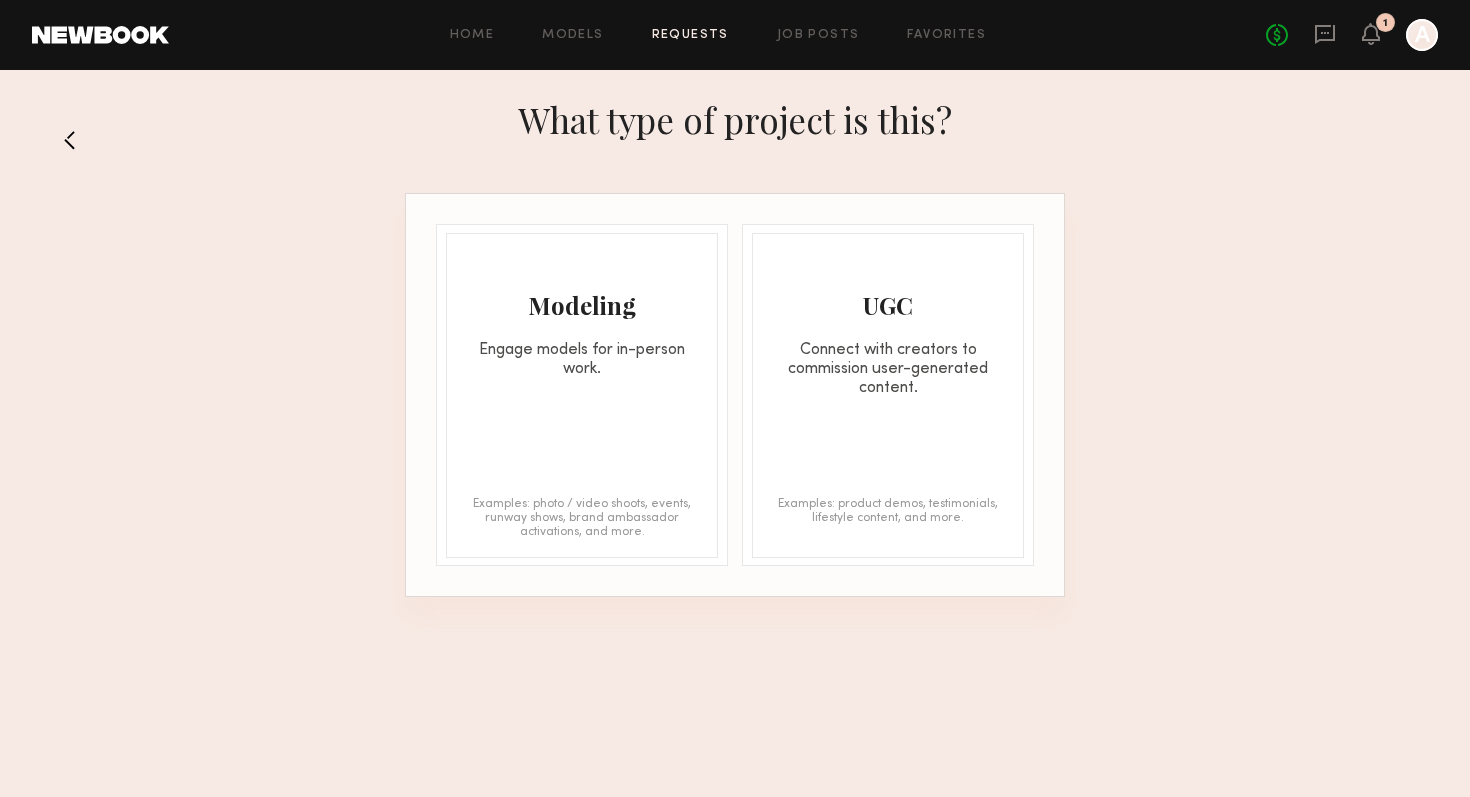 click on "Examples: photo / video shoots, events, runway shows, brand ambassador activations, and more." 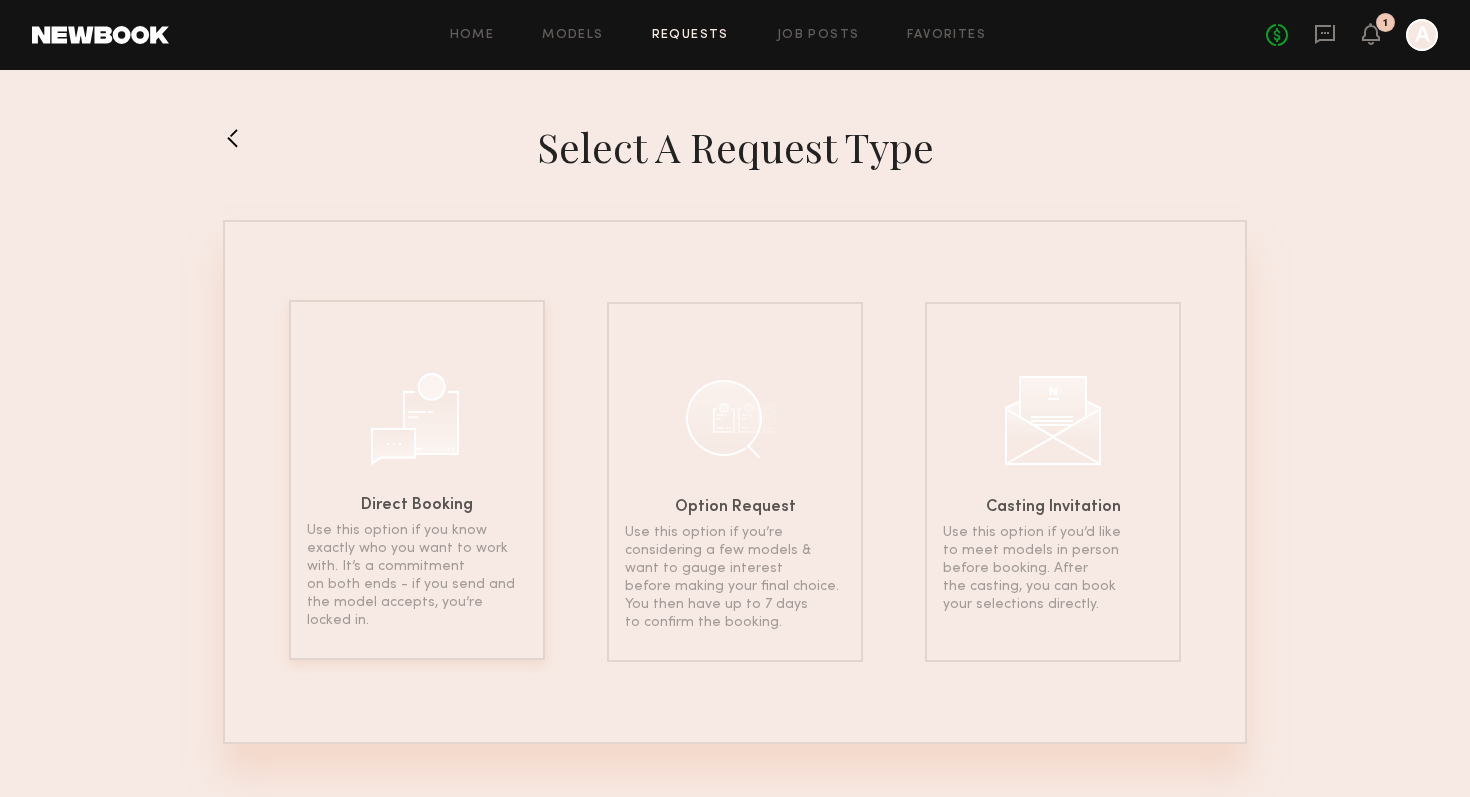 click on "Direct Booking Use this option if you know exactly who you want to work with. It’s a commitment on both ends - if you send and the model accepts, you’re locked in." 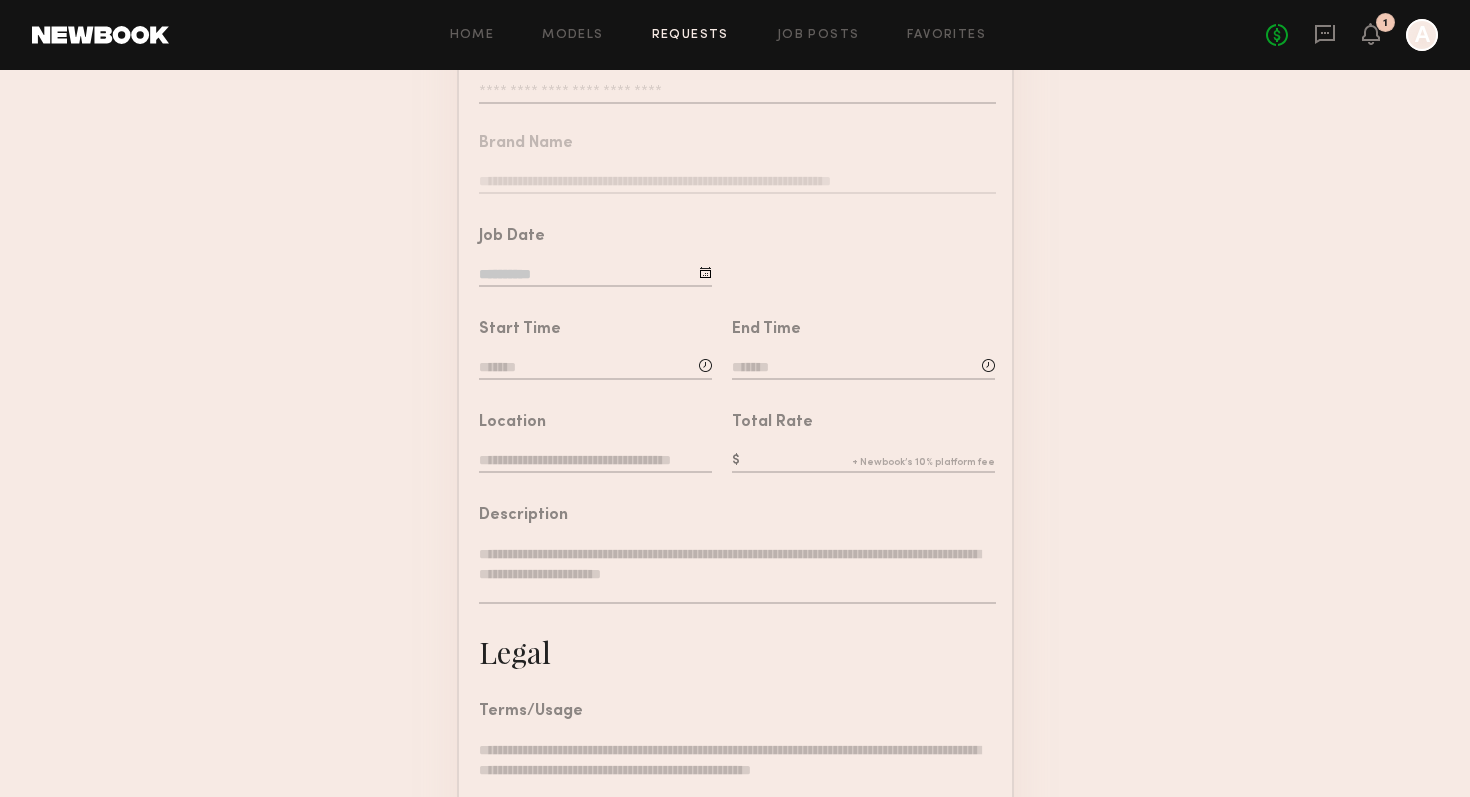 scroll, scrollTop: 0, scrollLeft: 0, axis: both 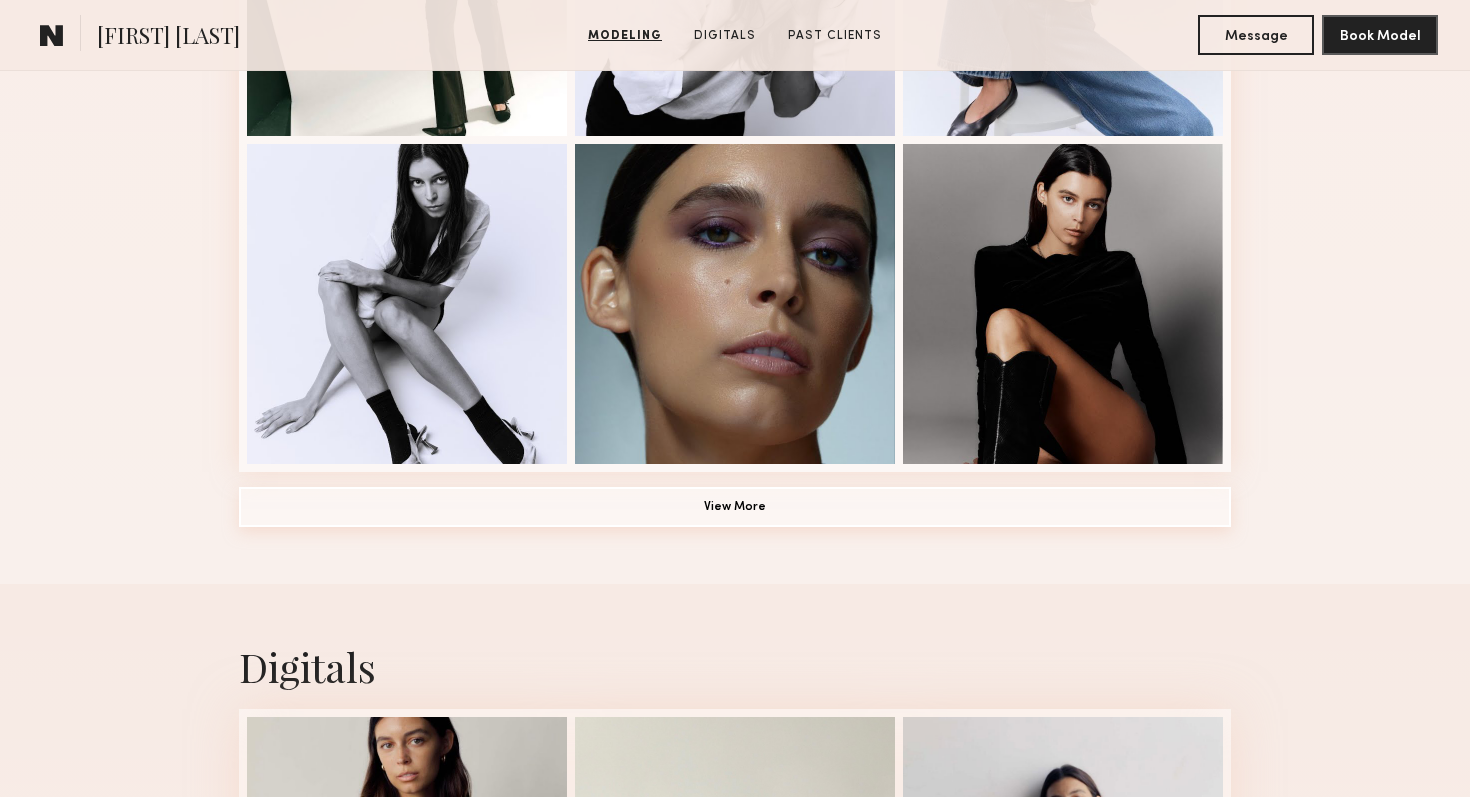 click on "View More" 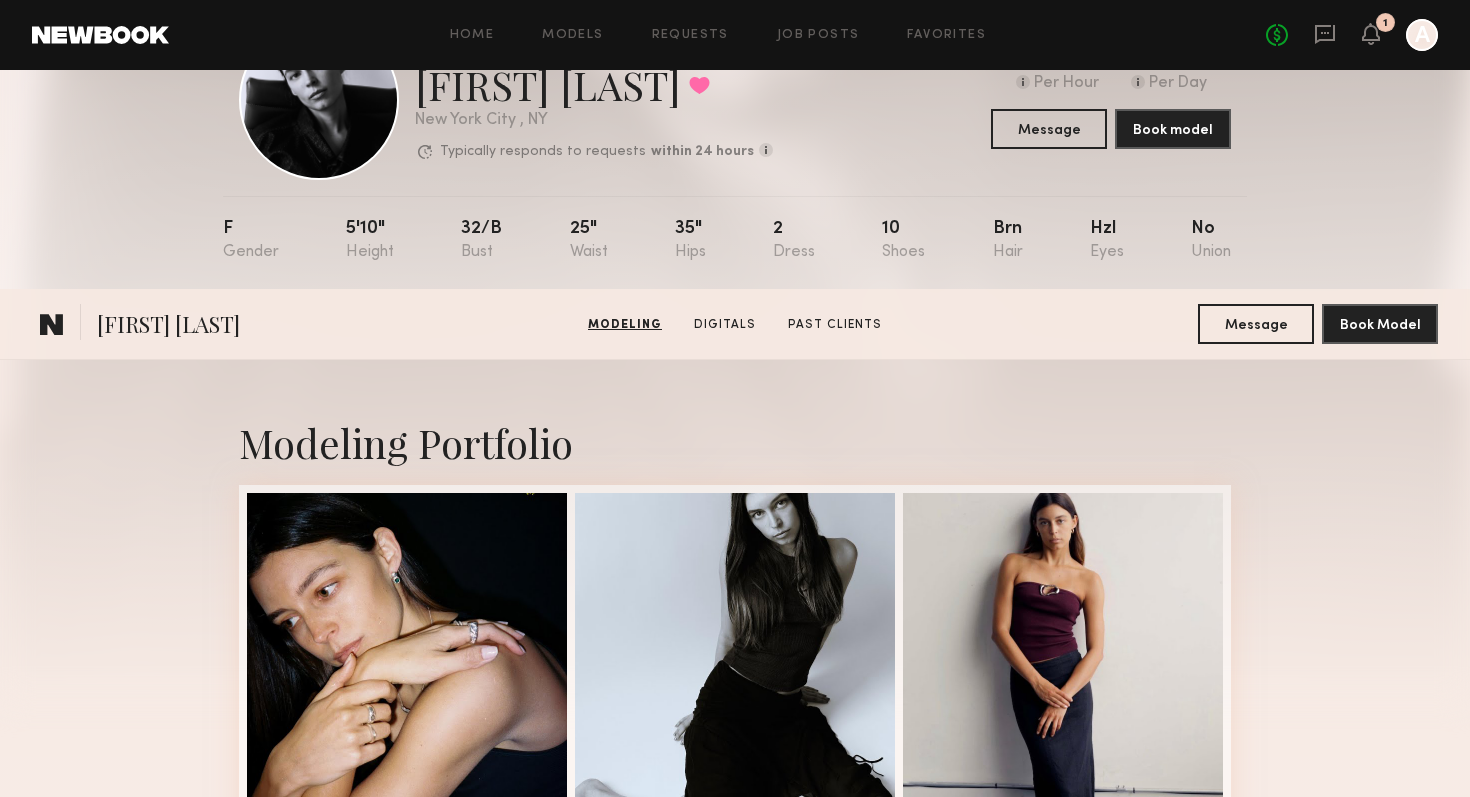 scroll, scrollTop: 57, scrollLeft: 0, axis: vertical 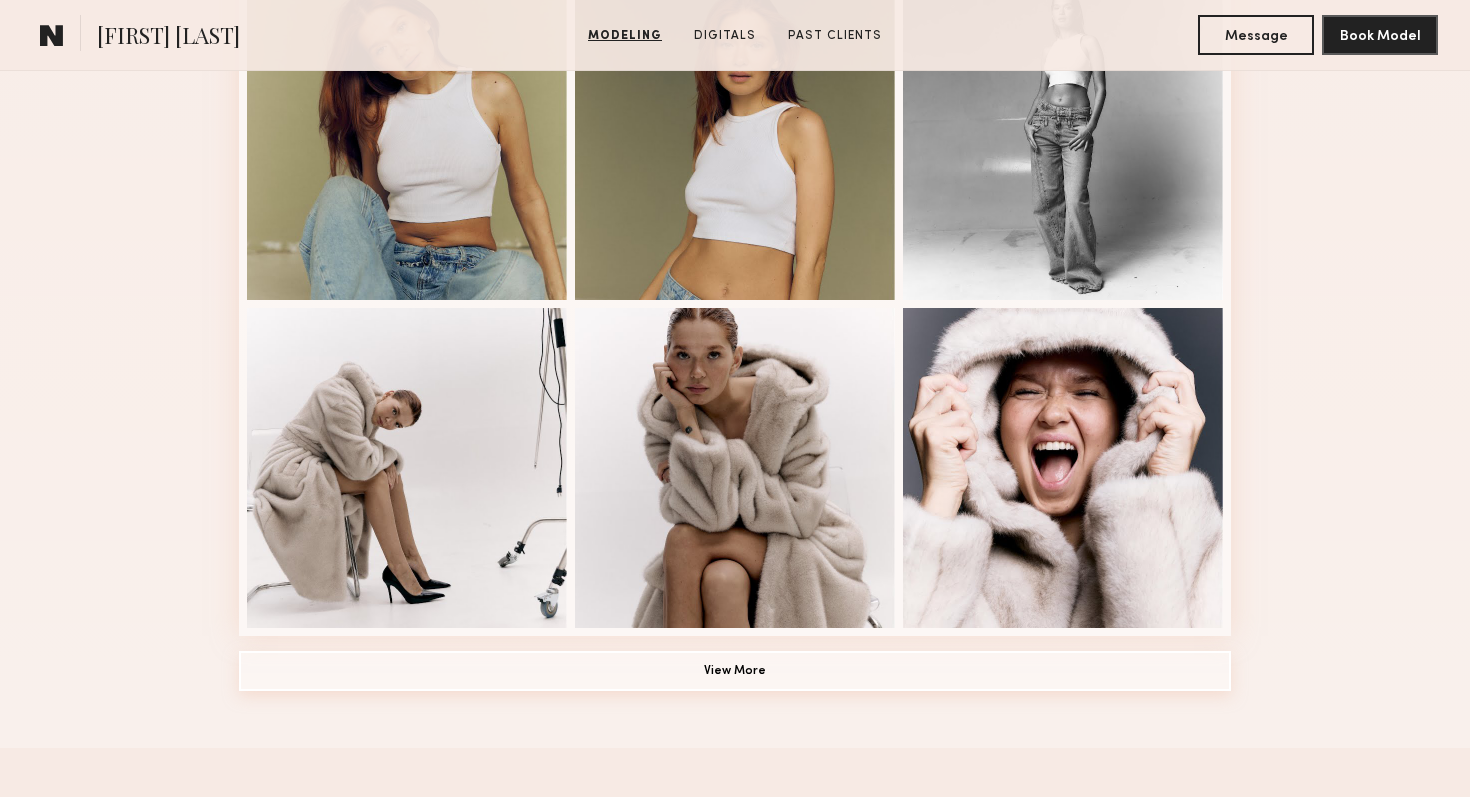 click on "View More" 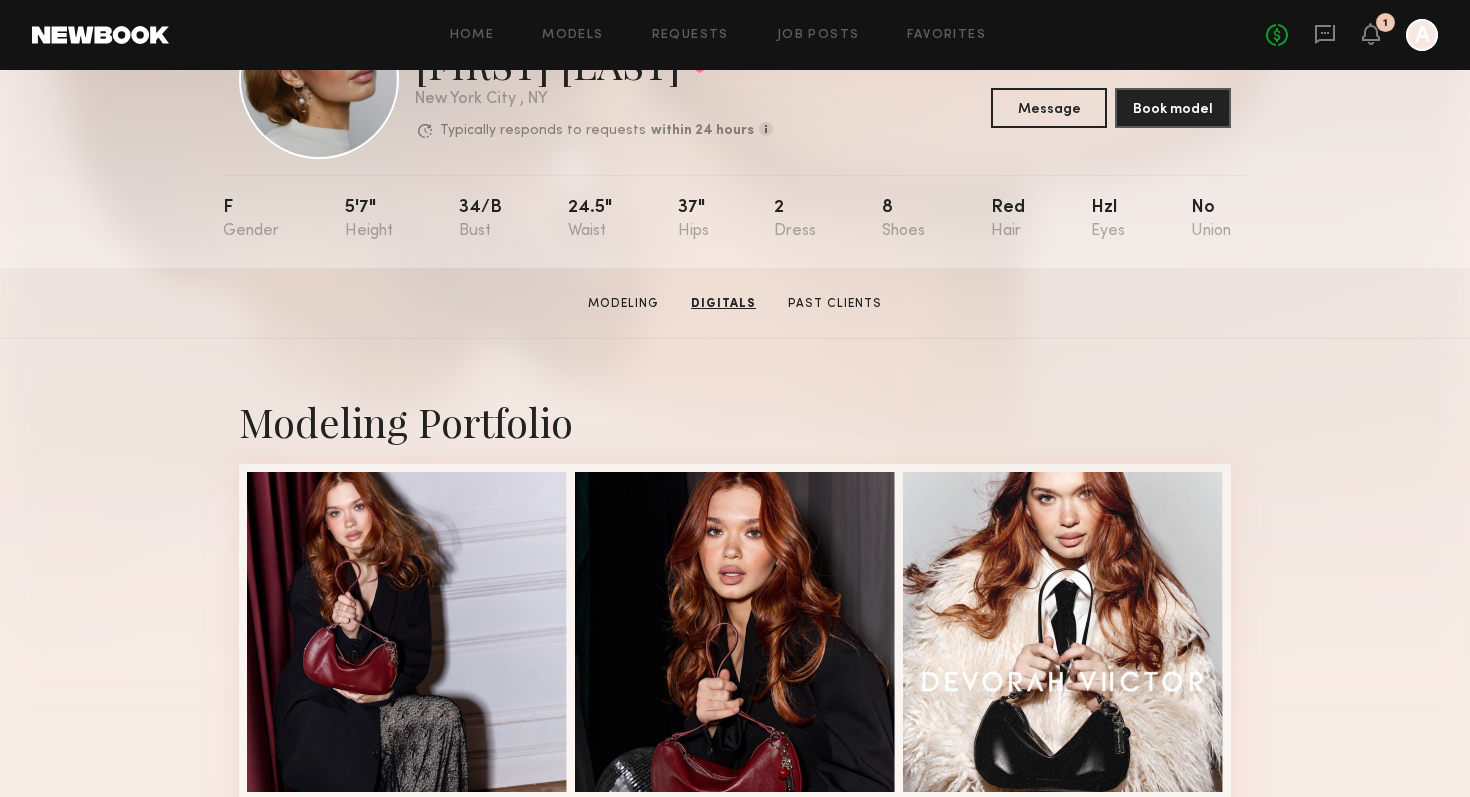 scroll, scrollTop: 0, scrollLeft: 0, axis: both 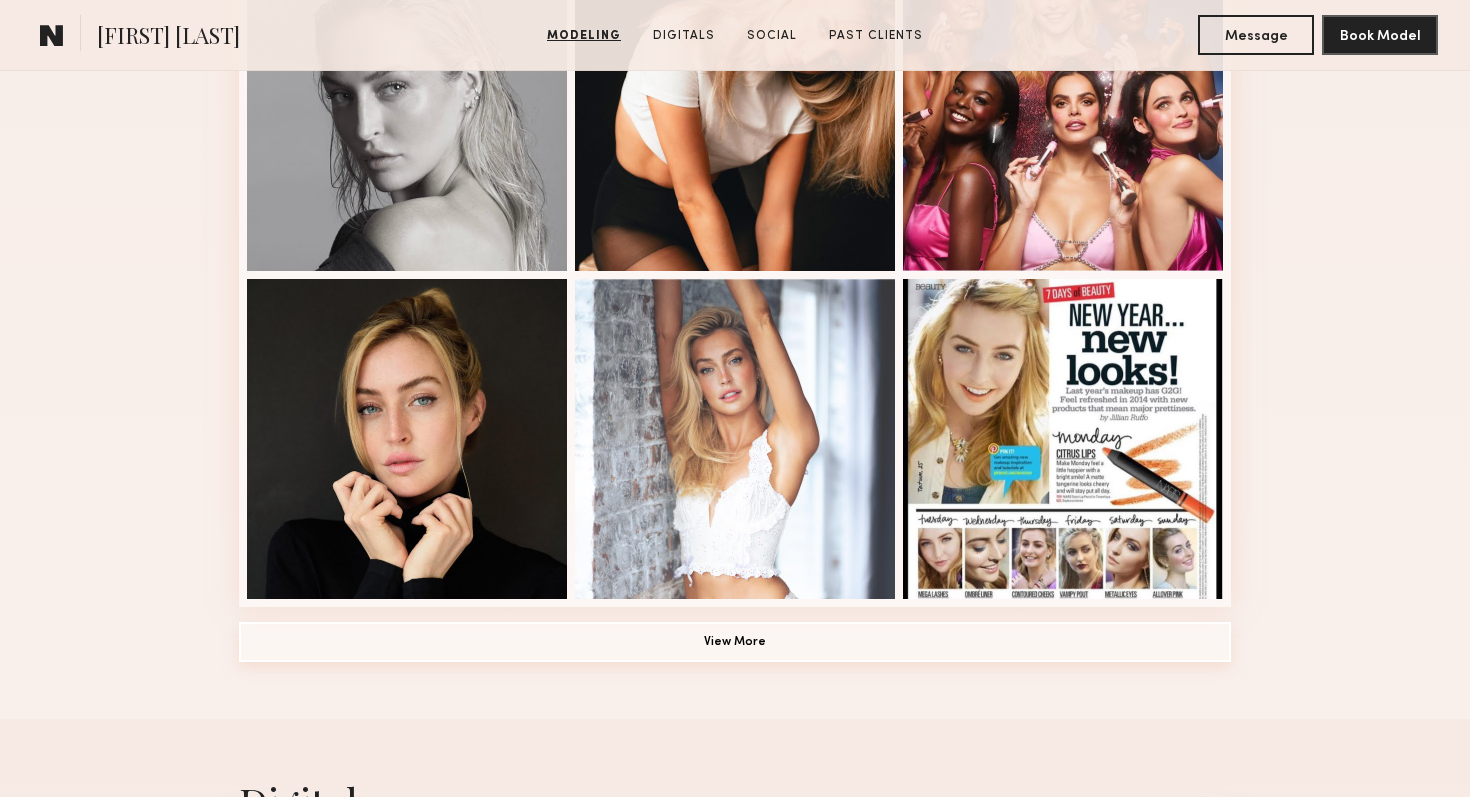click on "View More" 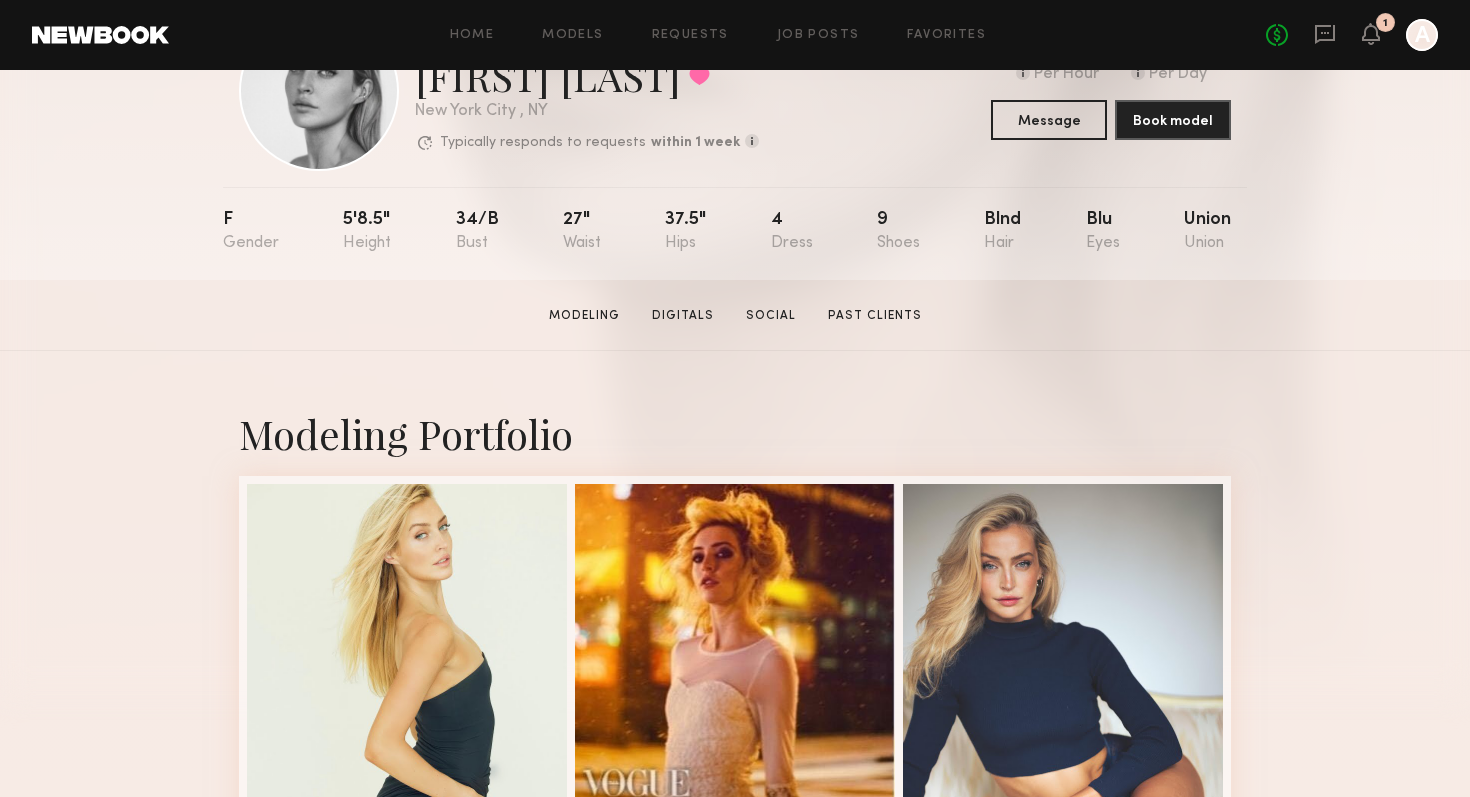 scroll, scrollTop: 119, scrollLeft: 0, axis: vertical 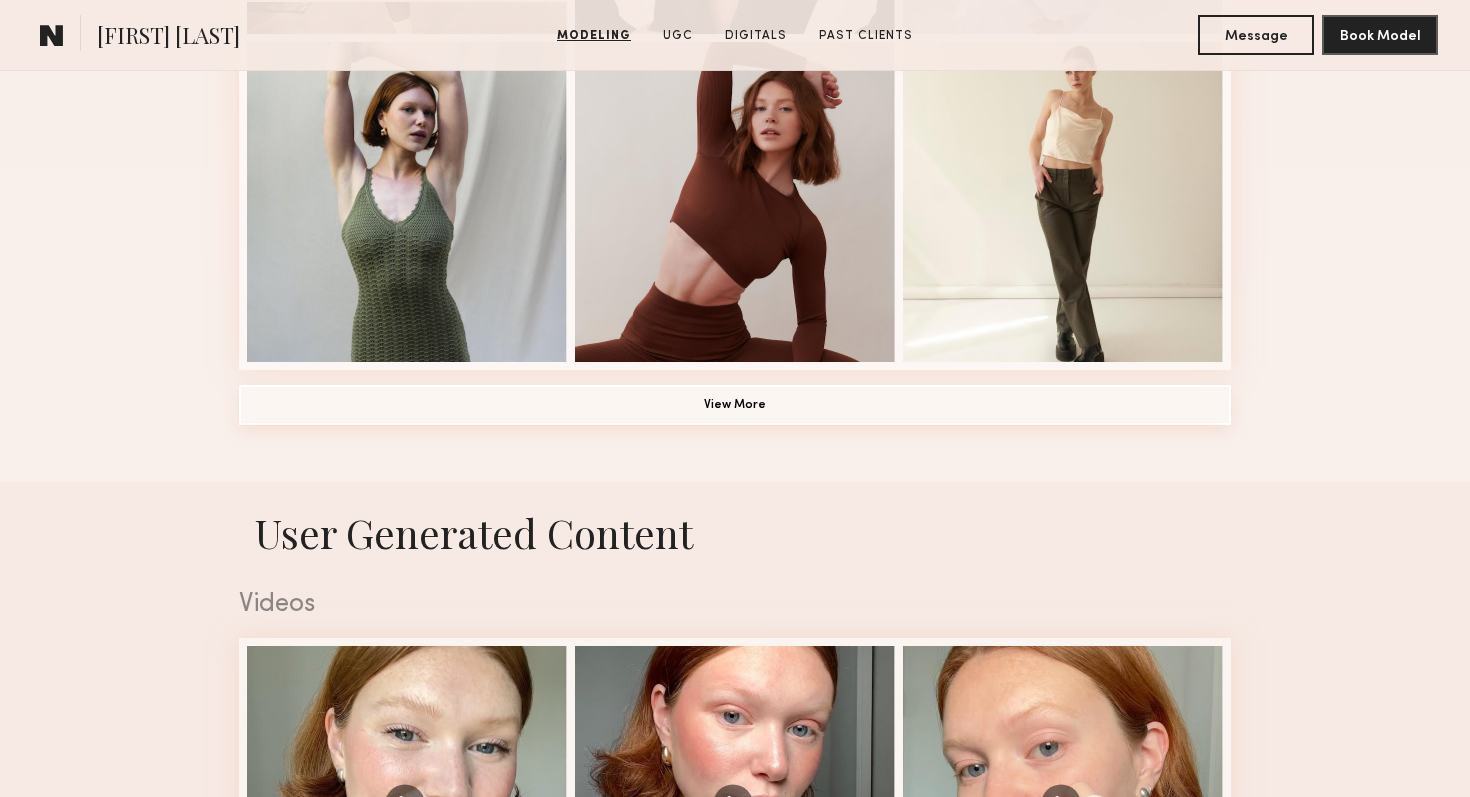 click on "View More" 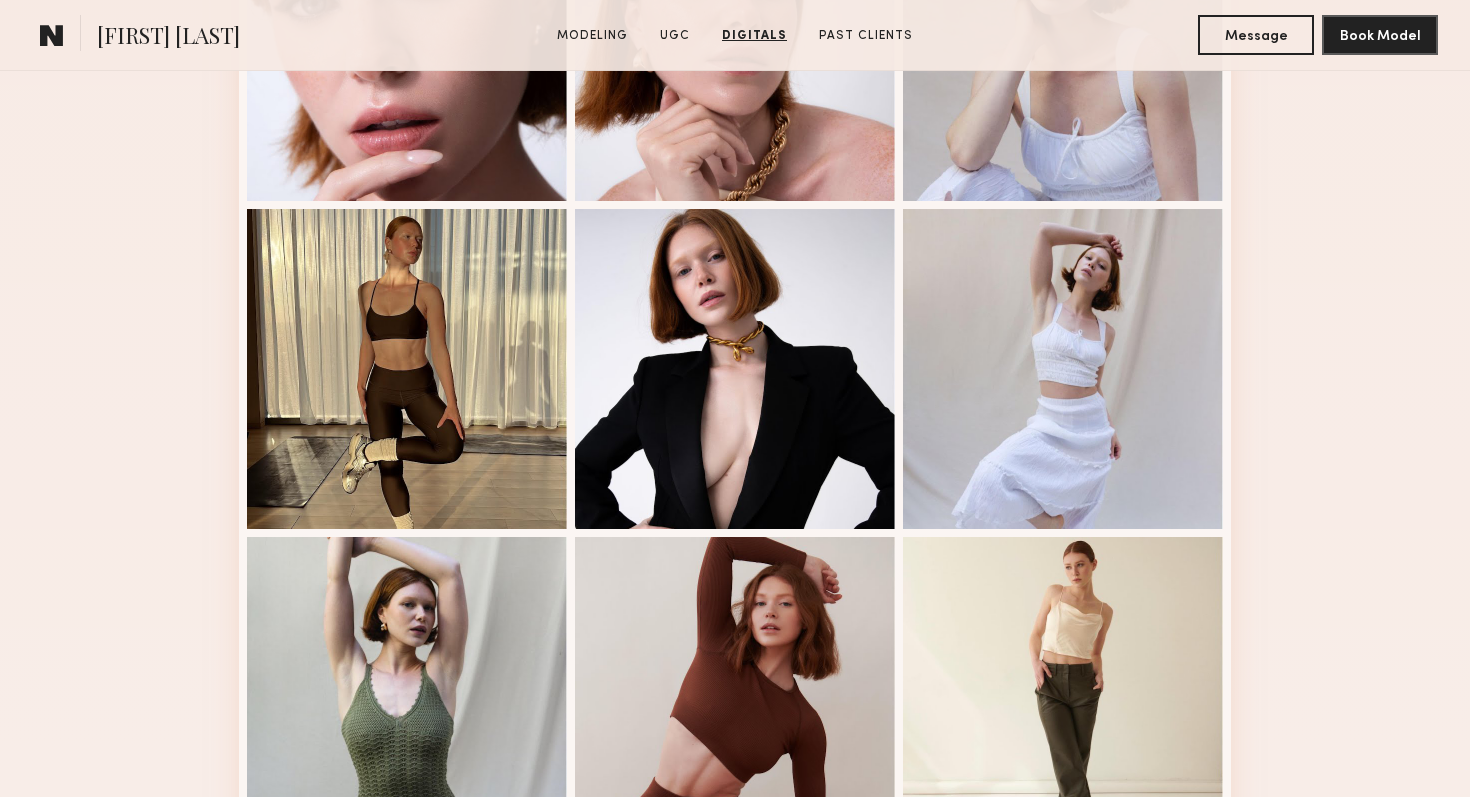 scroll, scrollTop: 0, scrollLeft: 0, axis: both 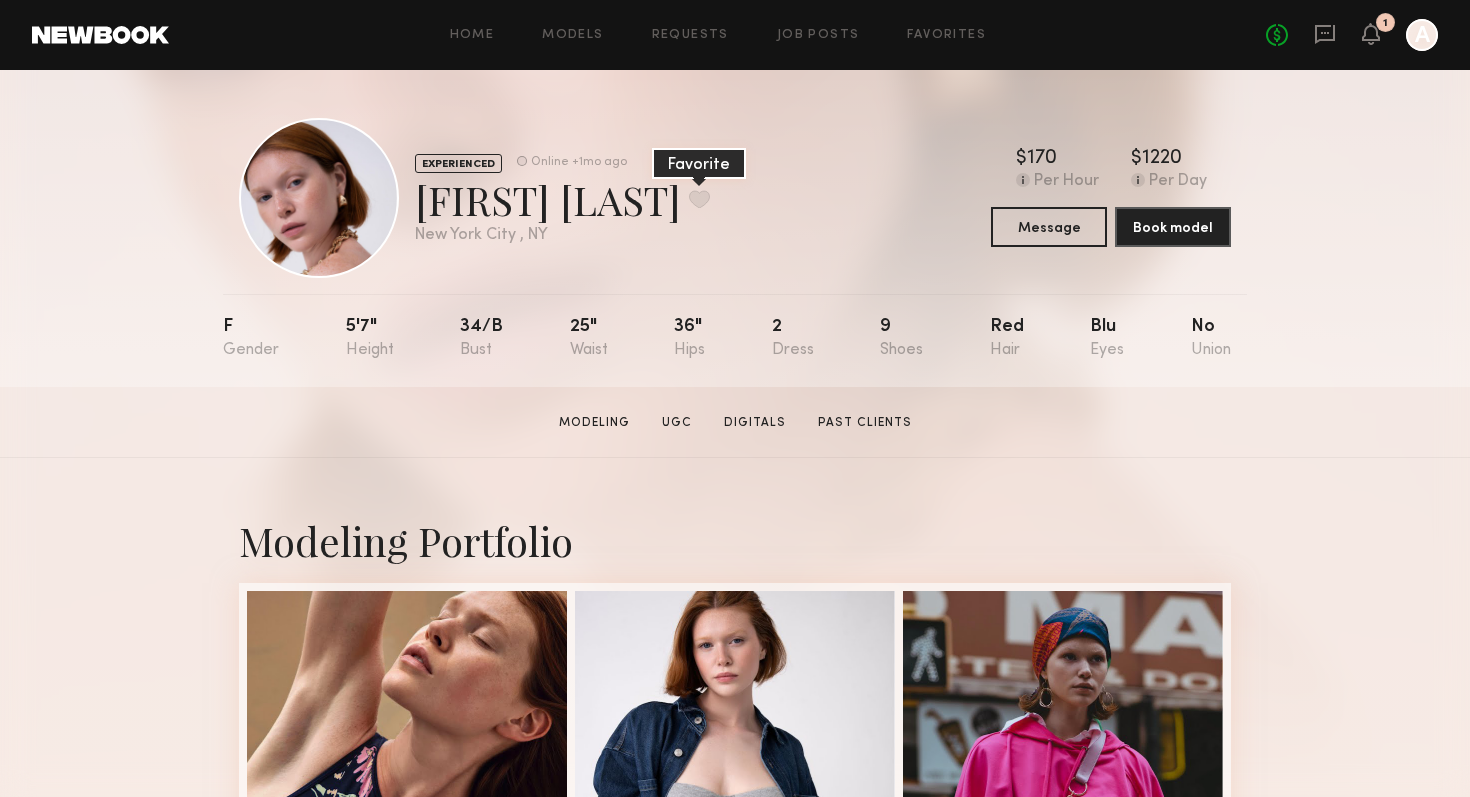 click 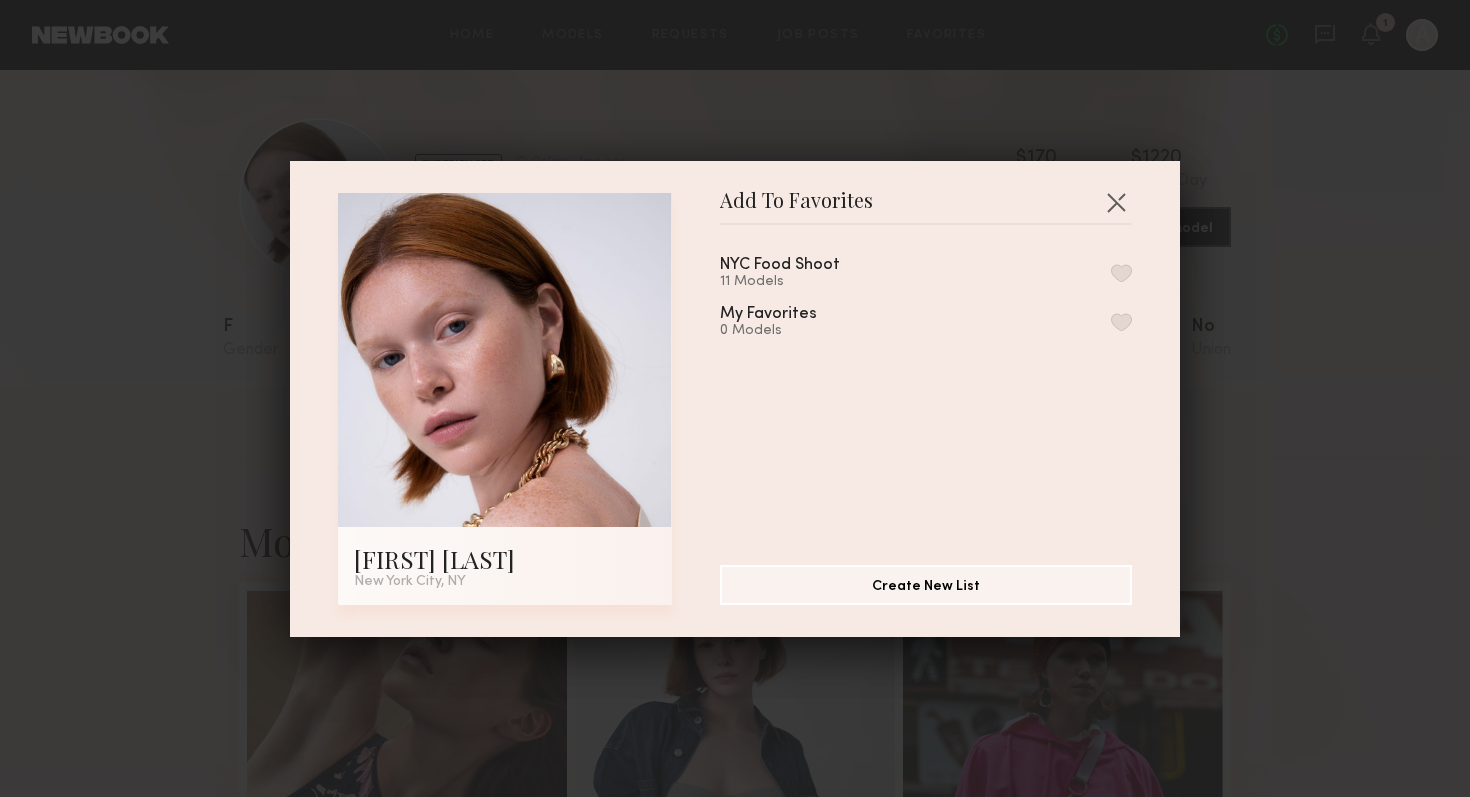 click at bounding box center (1121, 273) 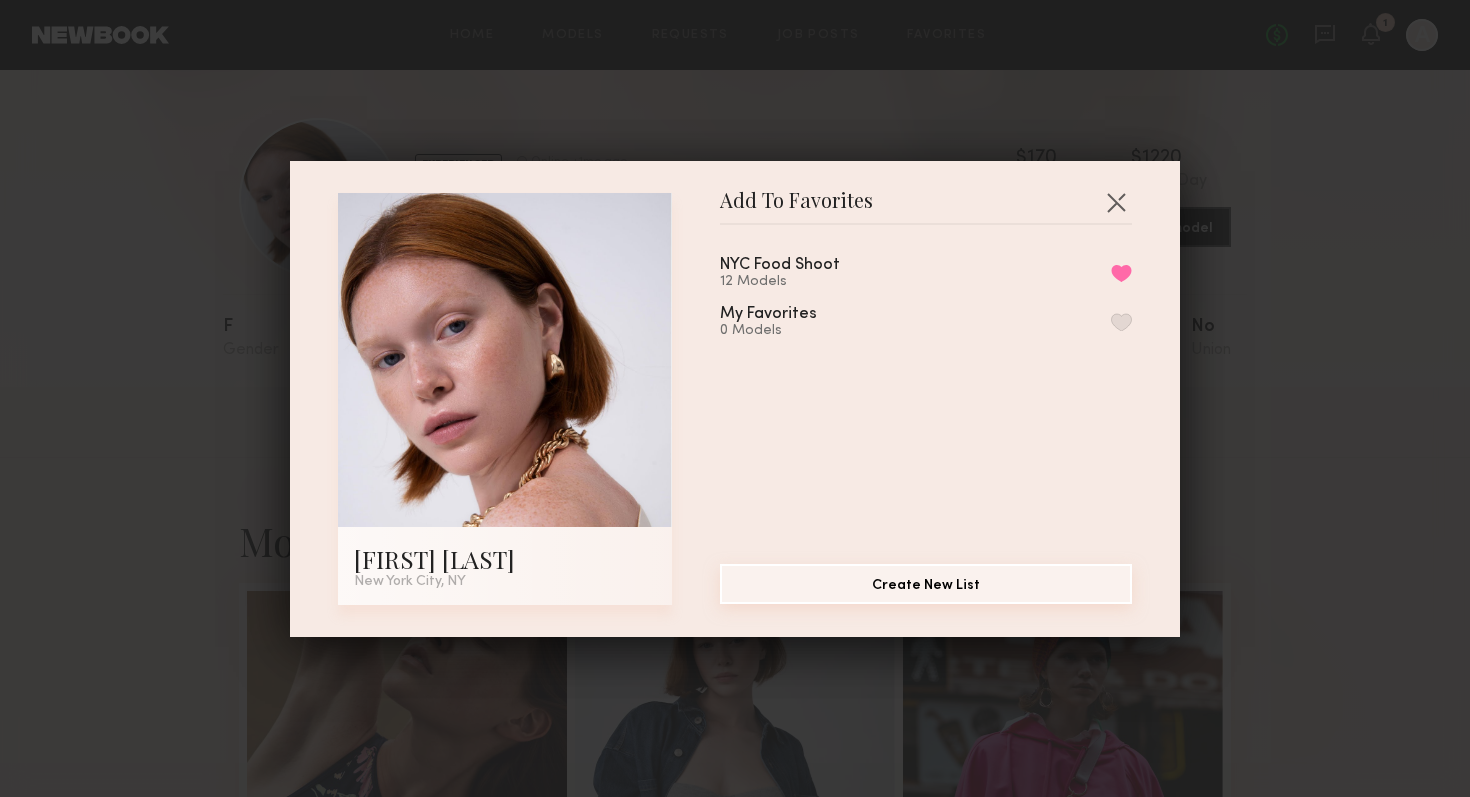 click on "Create New List" at bounding box center [926, 584] 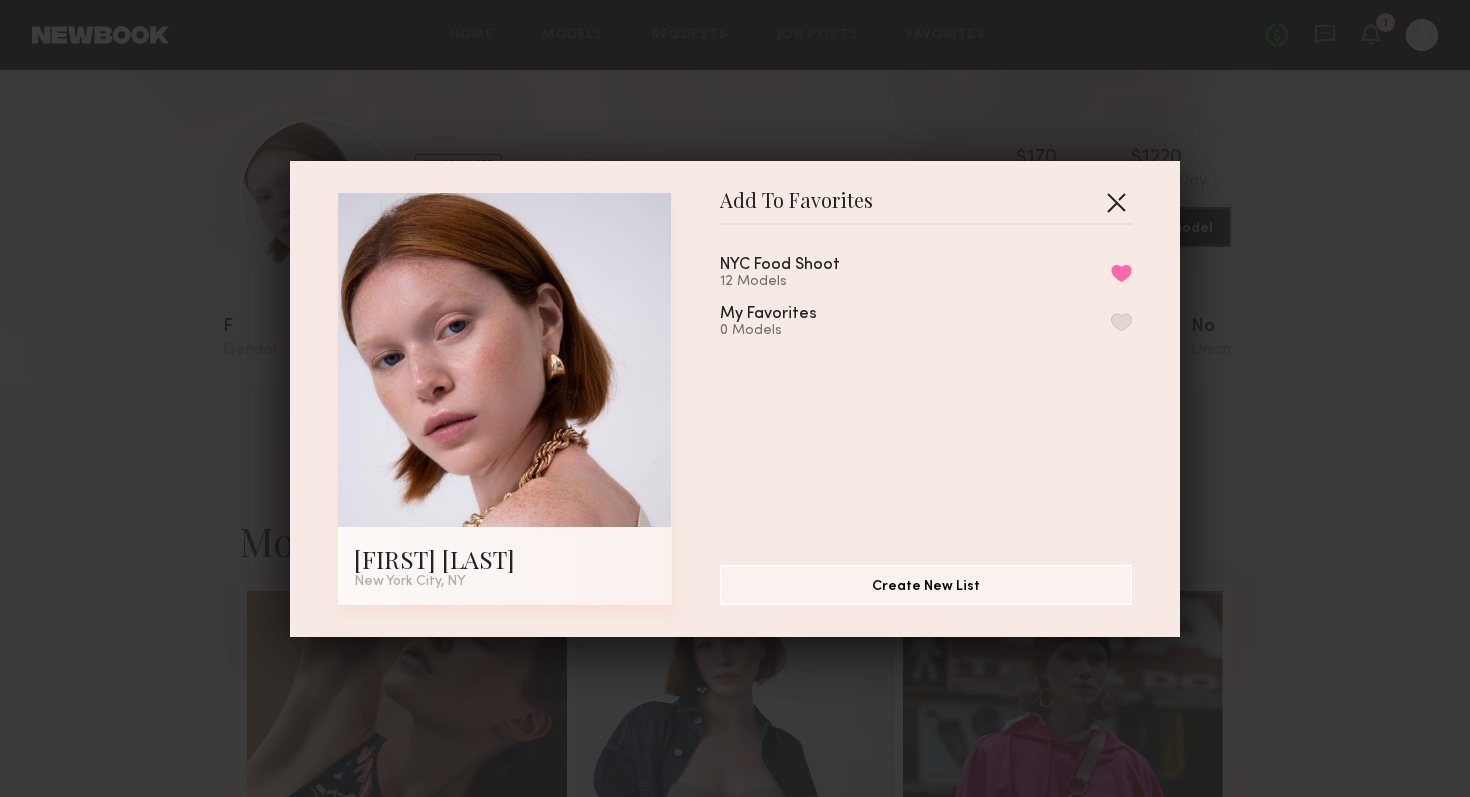 click at bounding box center (1116, 202) 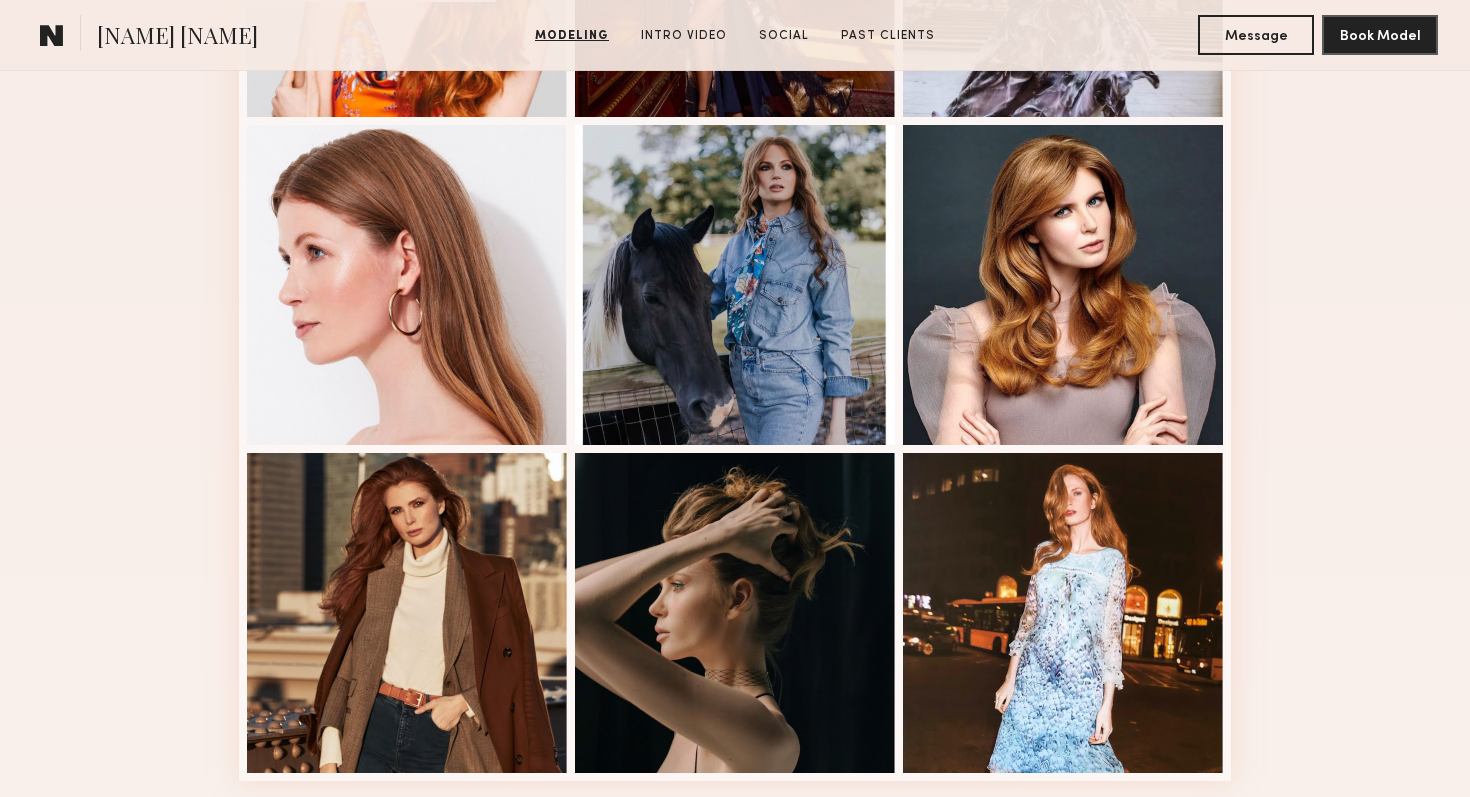 scroll, scrollTop: 1334, scrollLeft: 0, axis: vertical 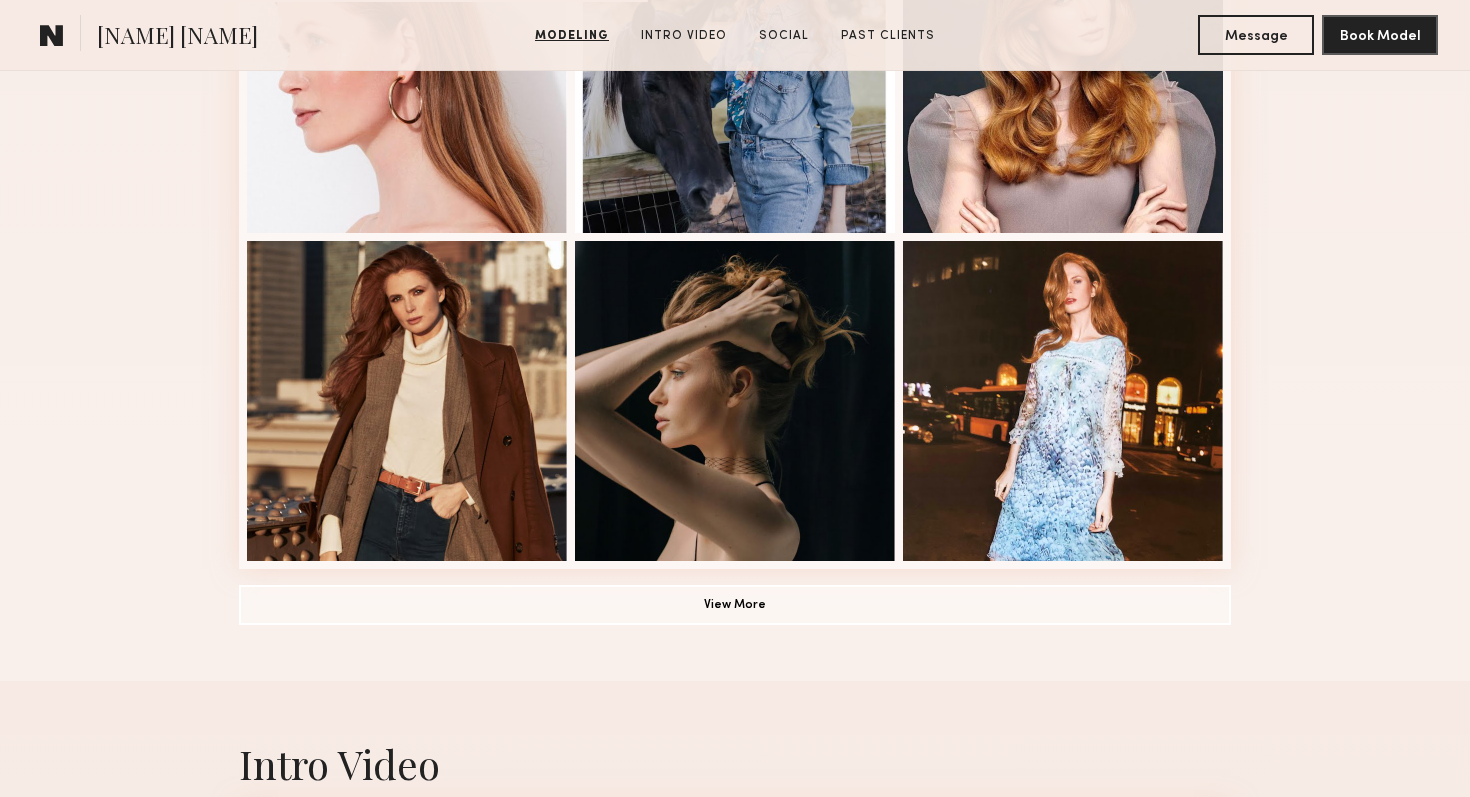 click on "Modeling Portfolio View More" at bounding box center [735, -98] 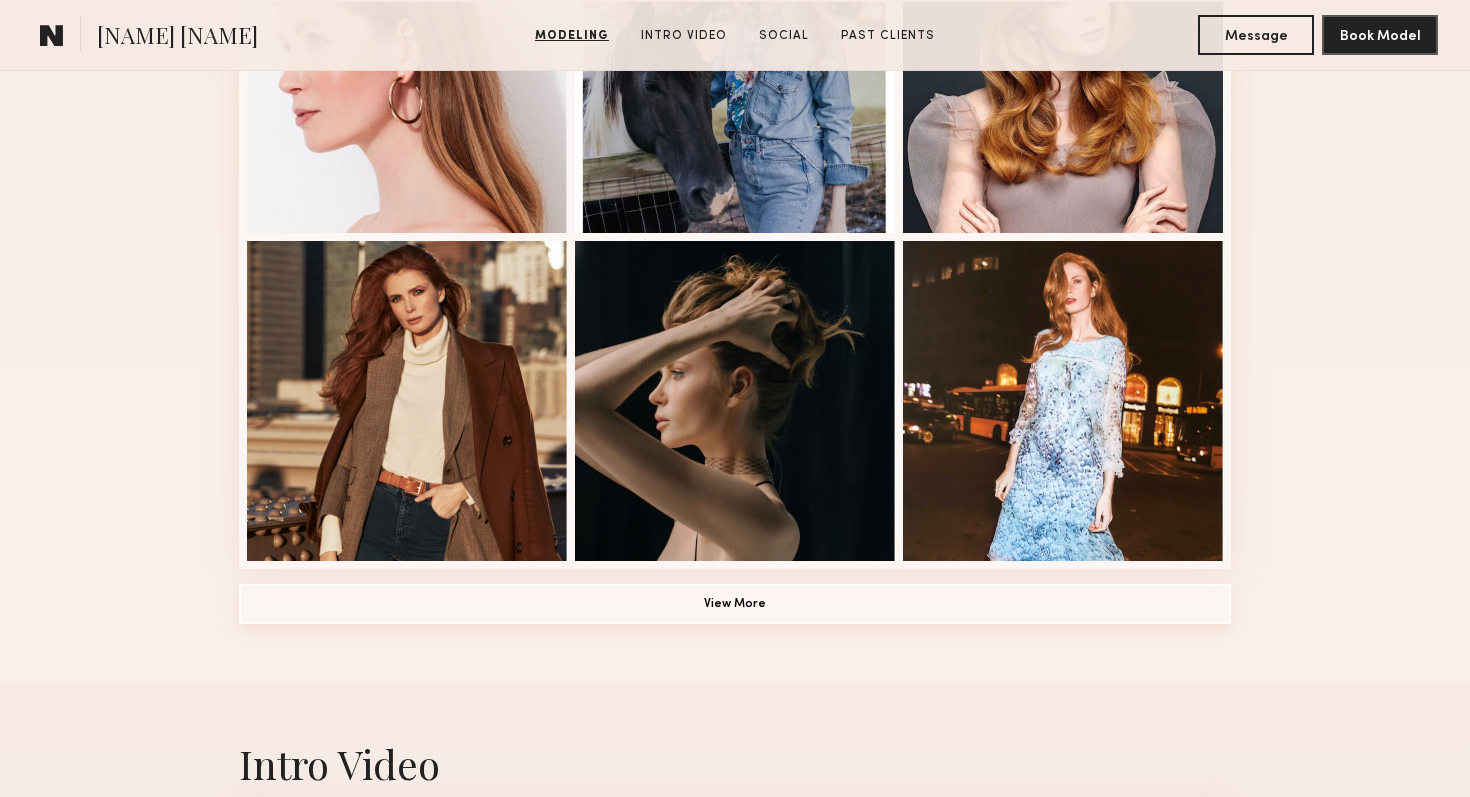 click on "View More" 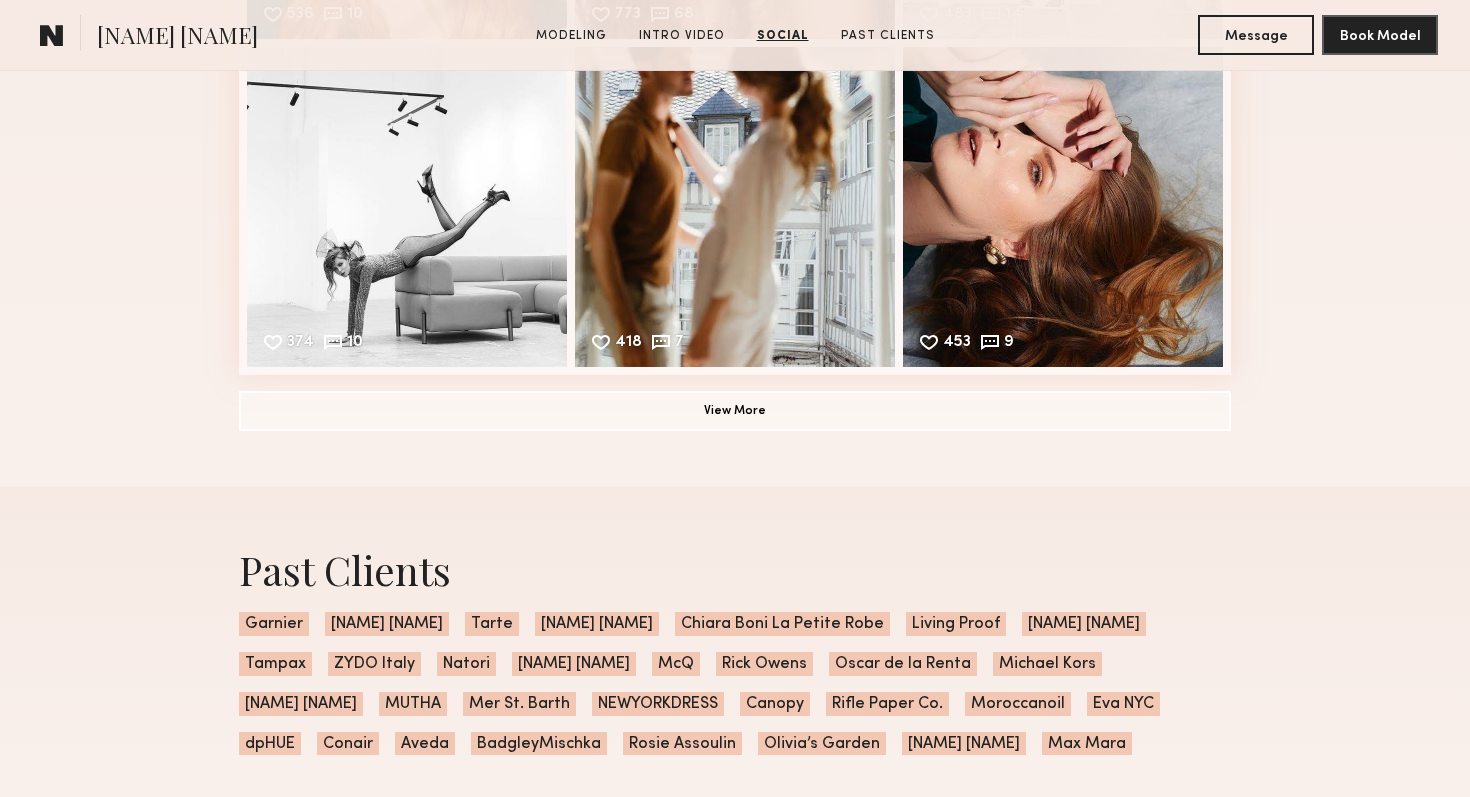 scroll, scrollTop: 3398, scrollLeft: 0, axis: vertical 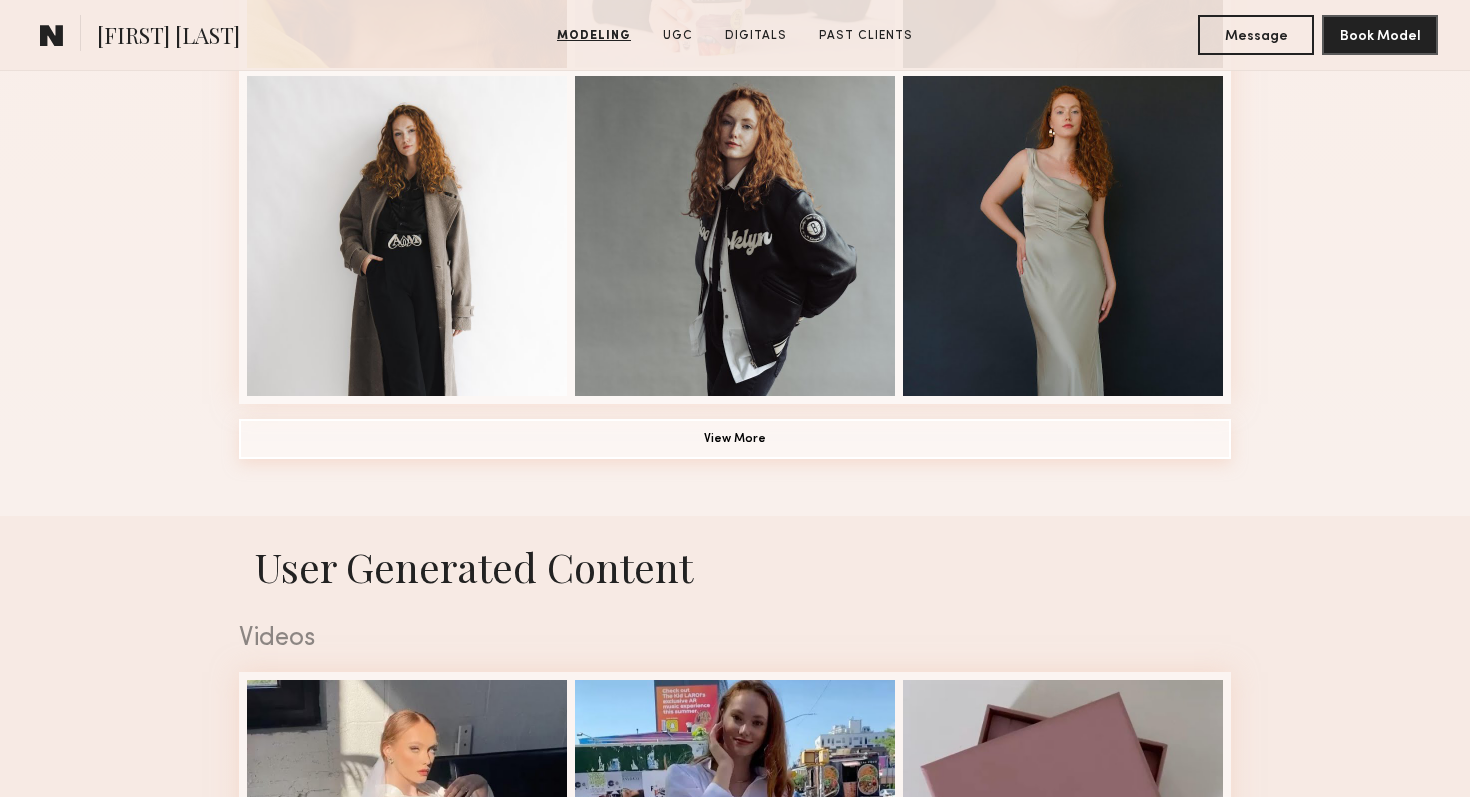 click on "View More" 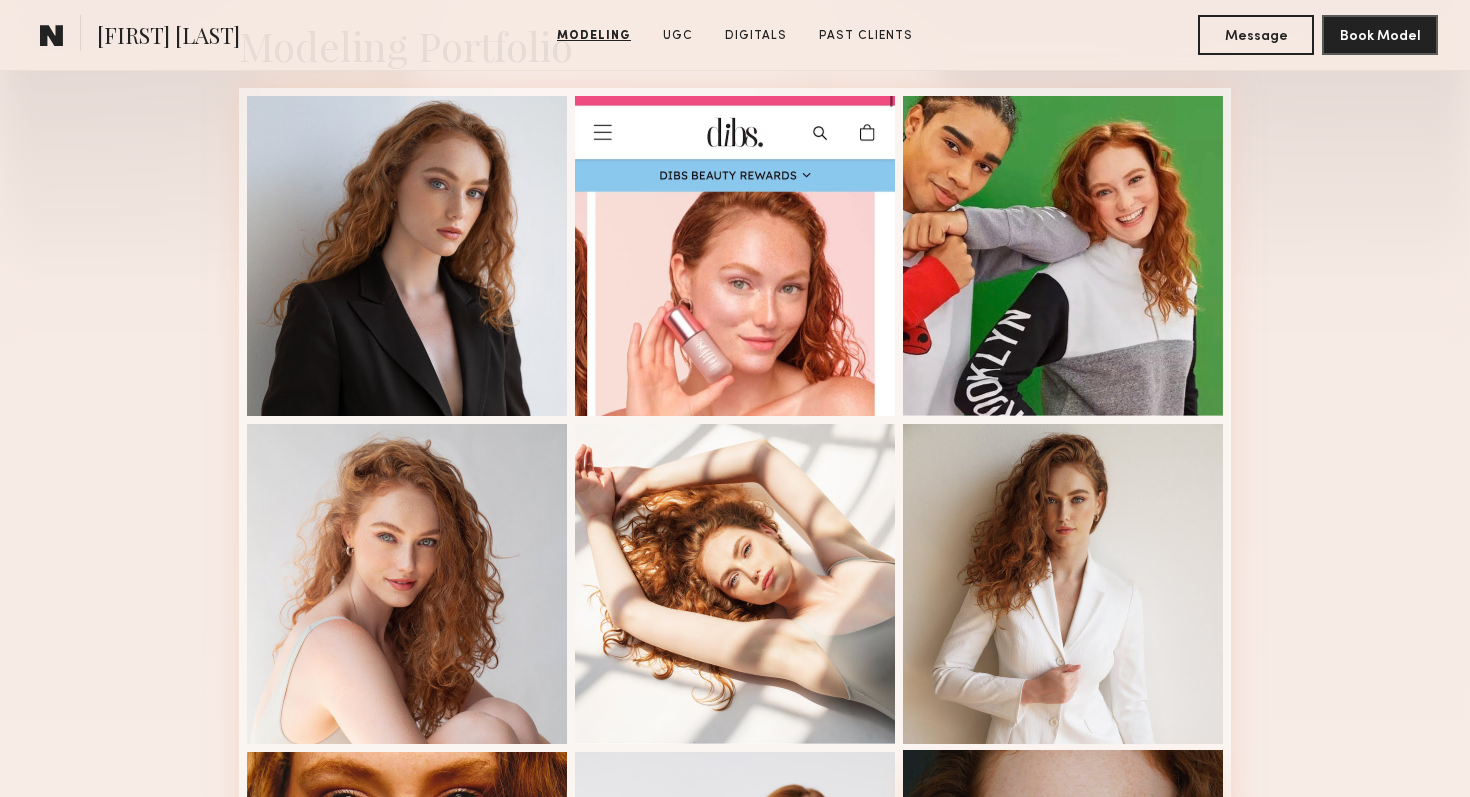 scroll, scrollTop: 499, scrollLeft: 0, axis: vertical 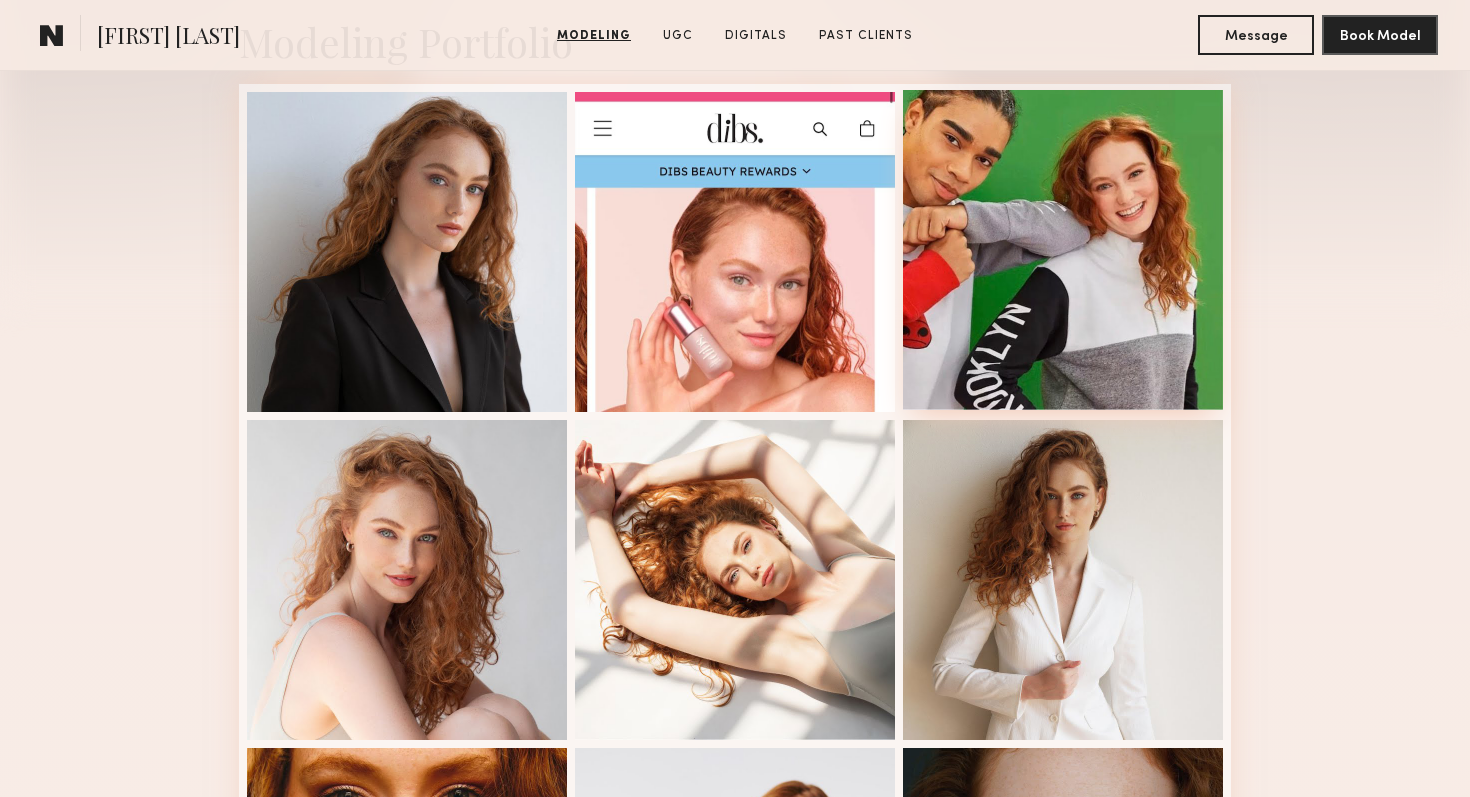 click at bounding box center (1063, 250) 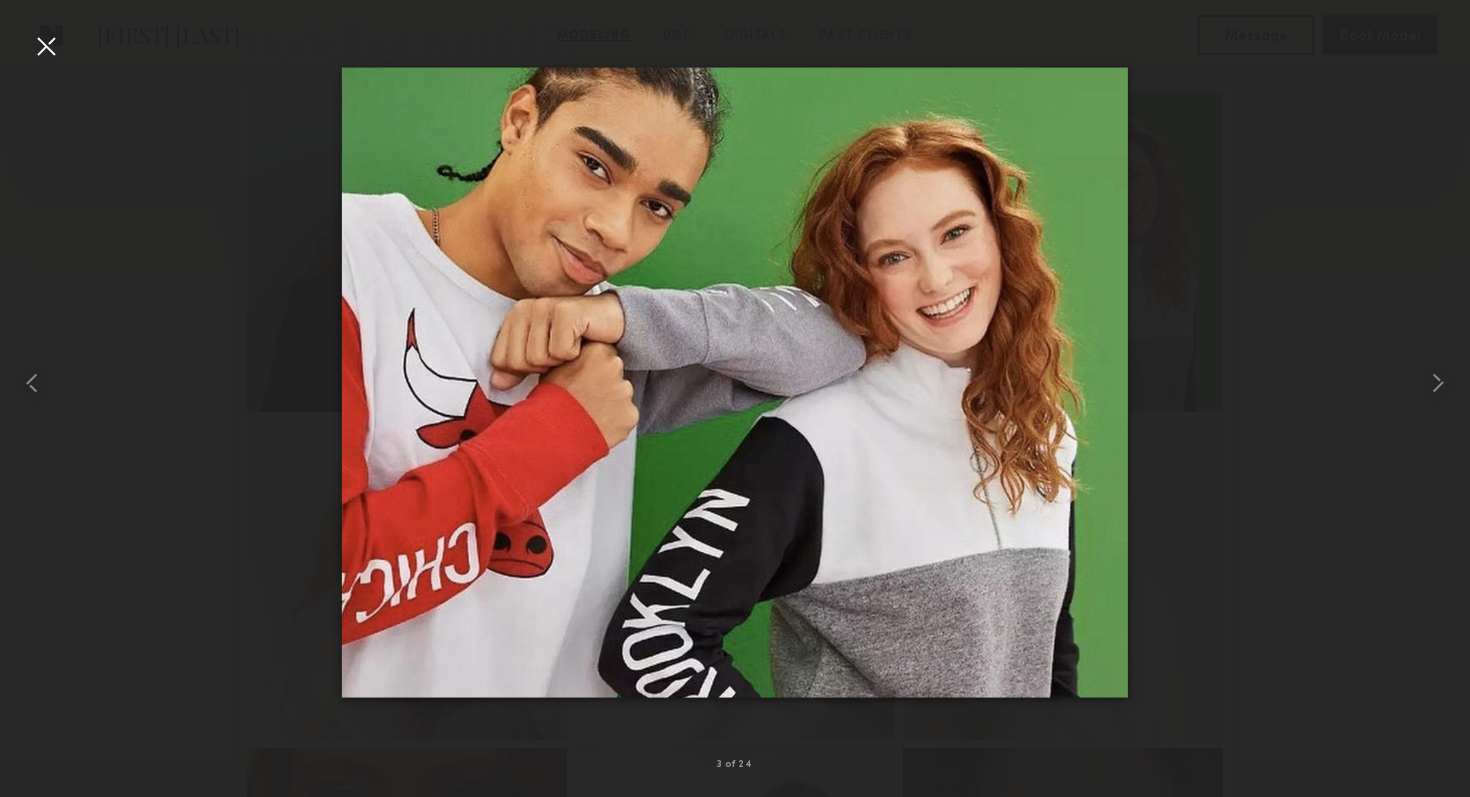 click at bounding box center (46, 46) 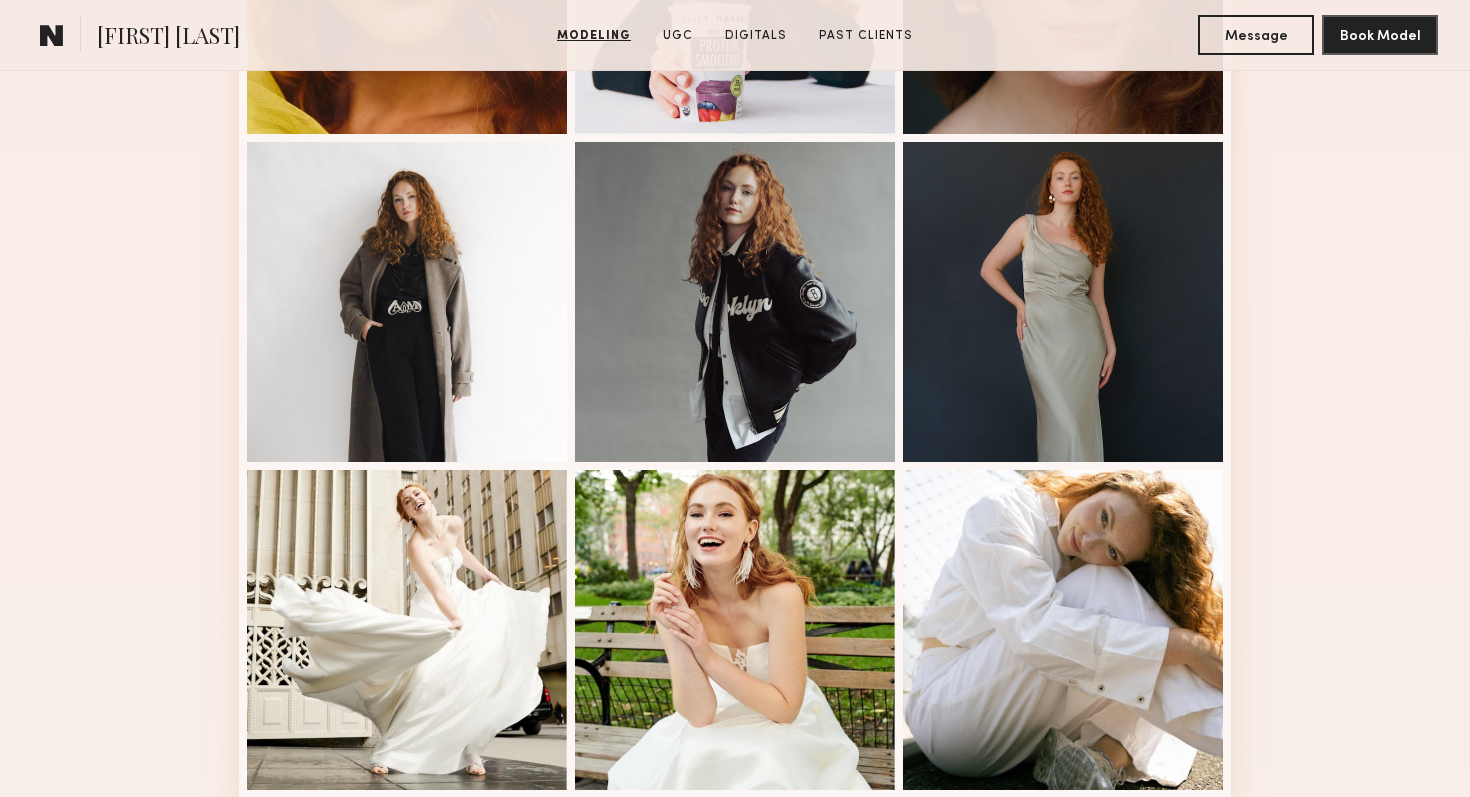 scroll, scrollTop: 1615, scrollLeft: 0, axis: vertical 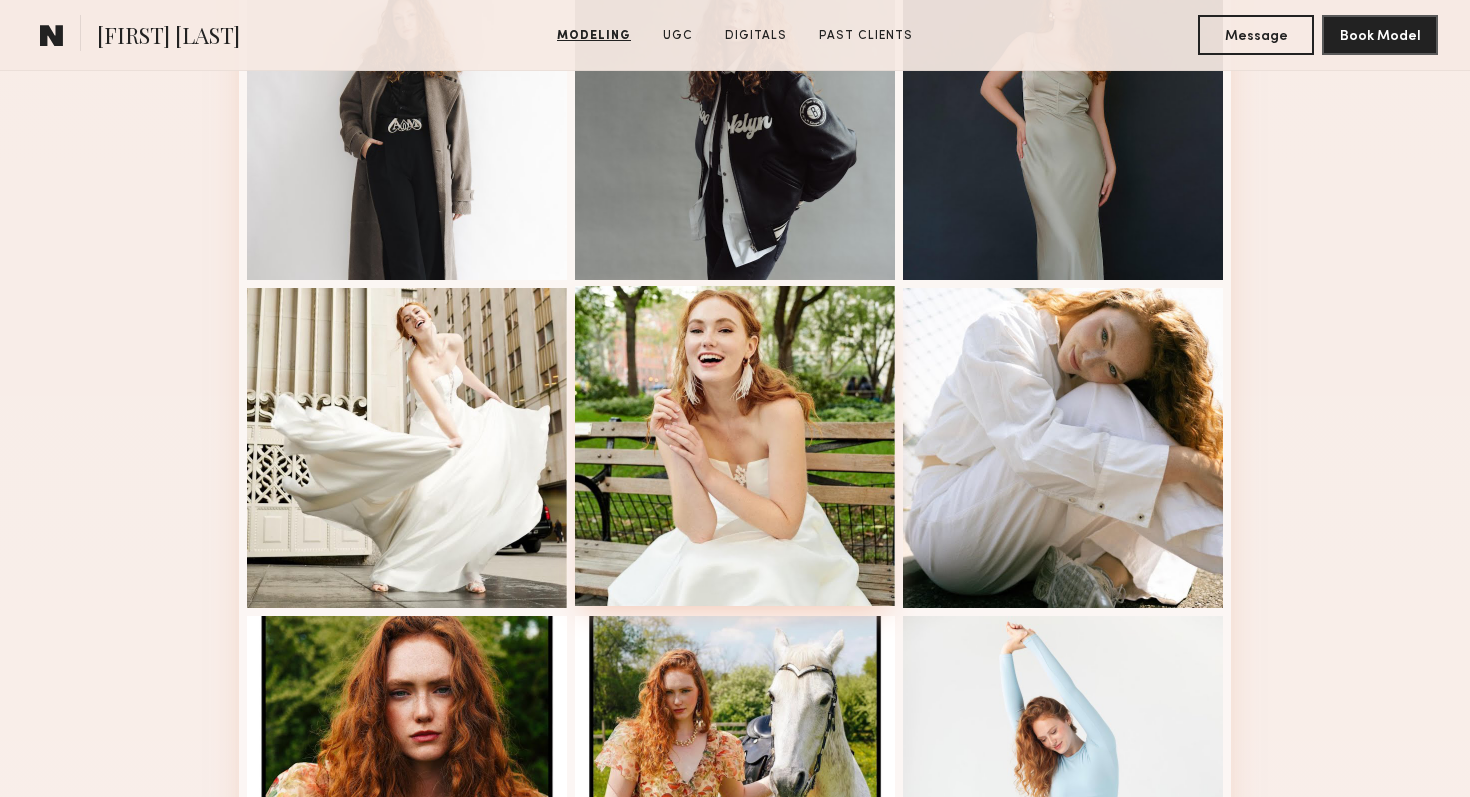 click at bounding box center (735, 446) 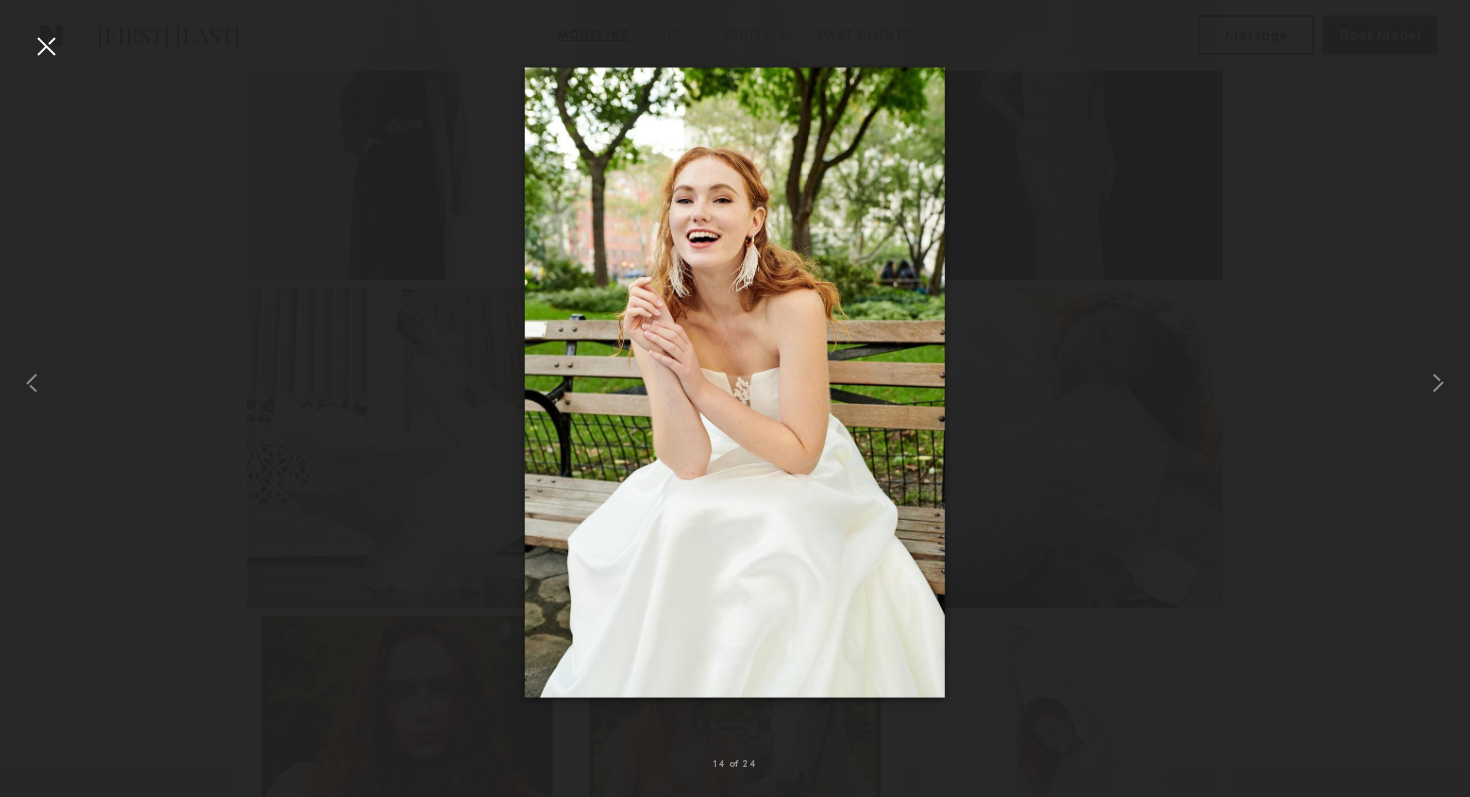 click at bounding box center [46, 46] 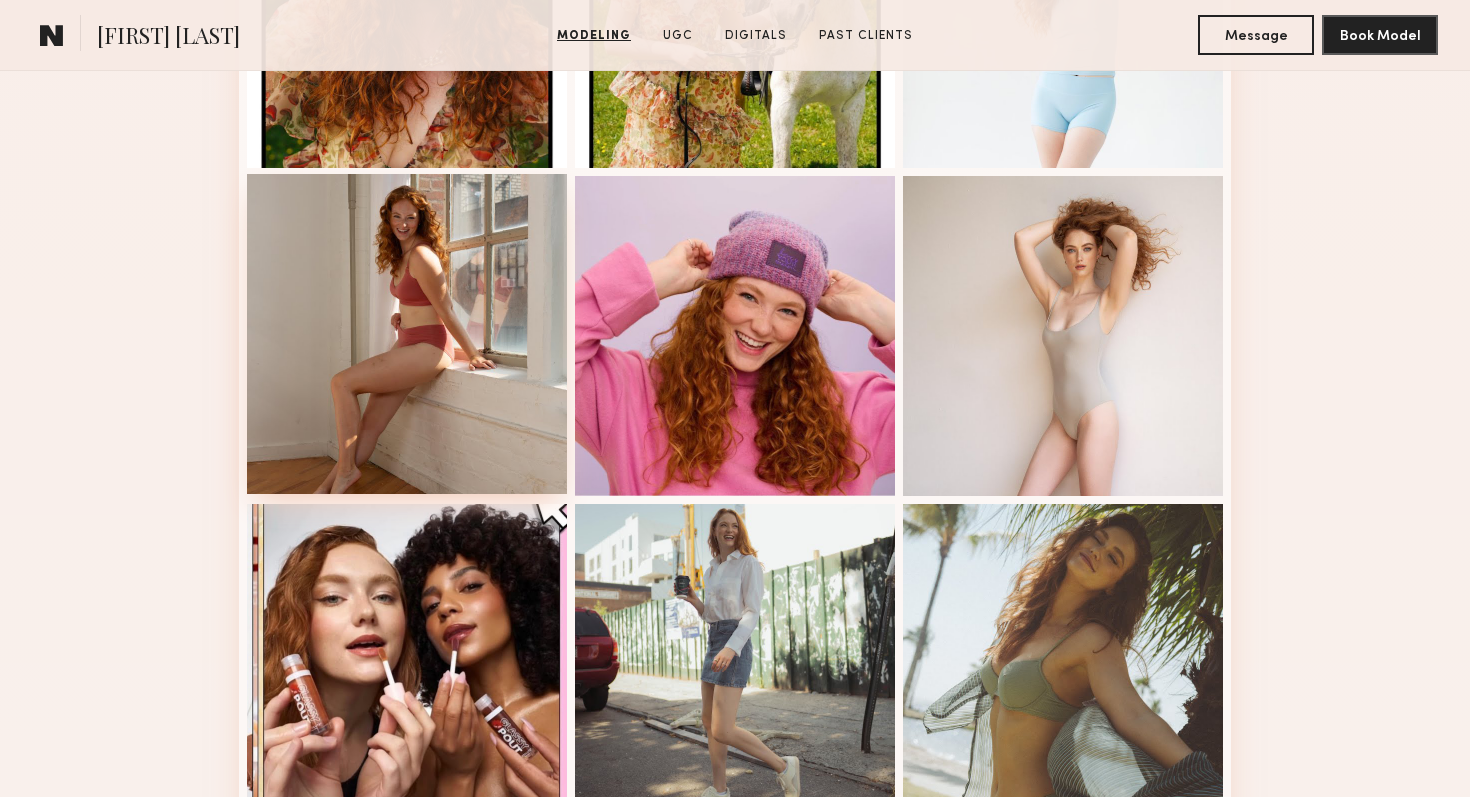 scroll, scrollTop: 2392, scrollLeft: 0, axis: vertical 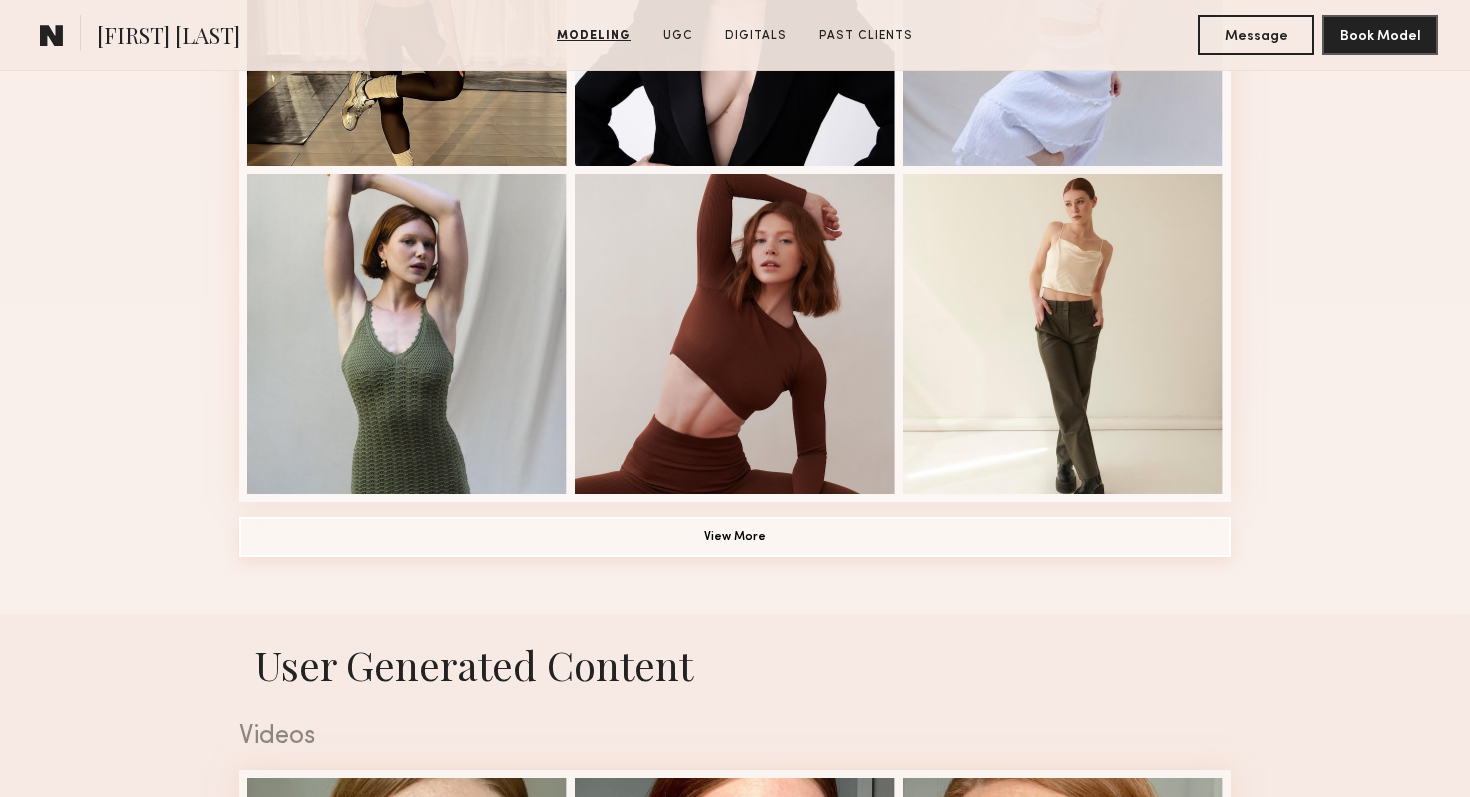 click on "View More" 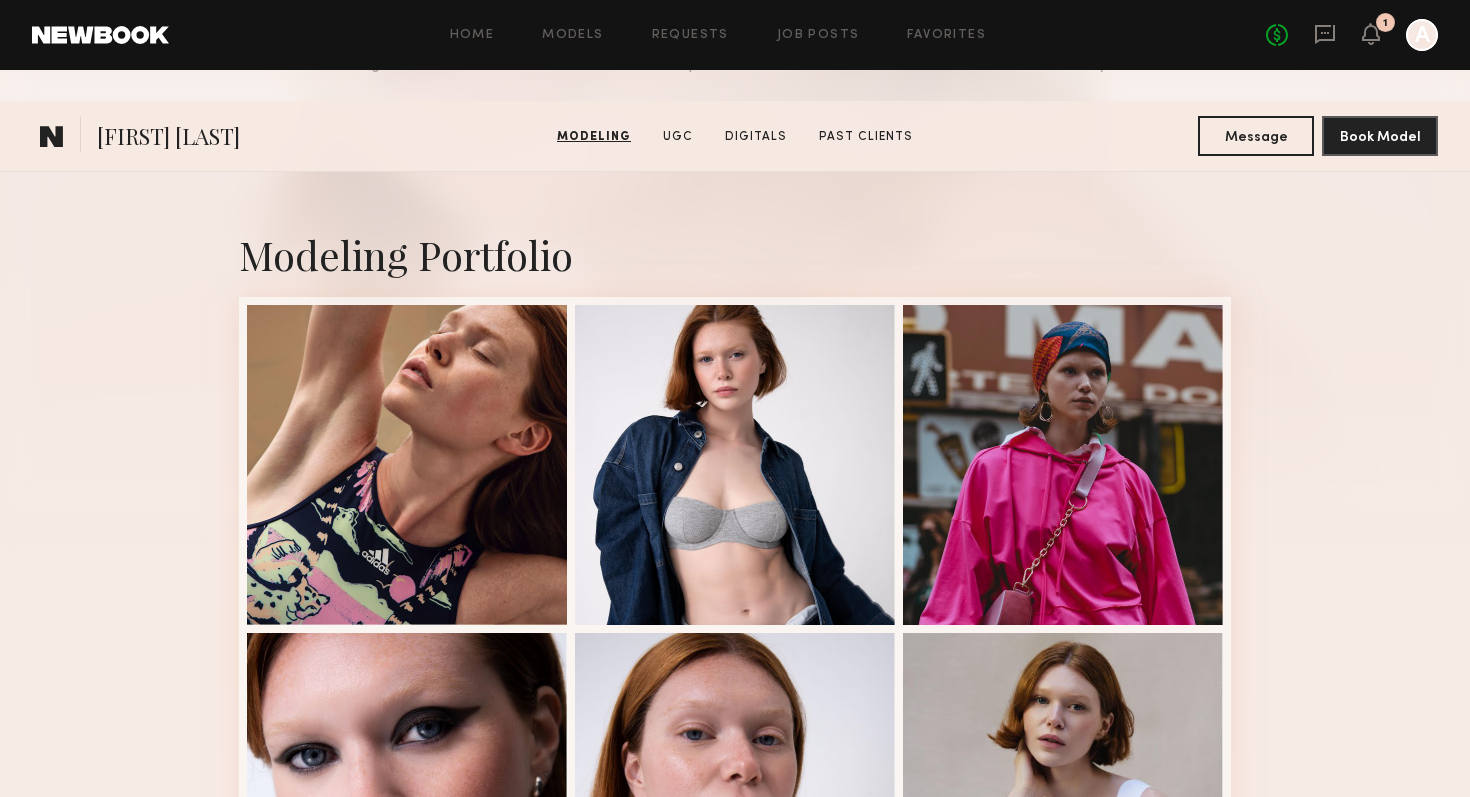 scroll, scrollTop: 0, scrollLeft: 0, axis: both 